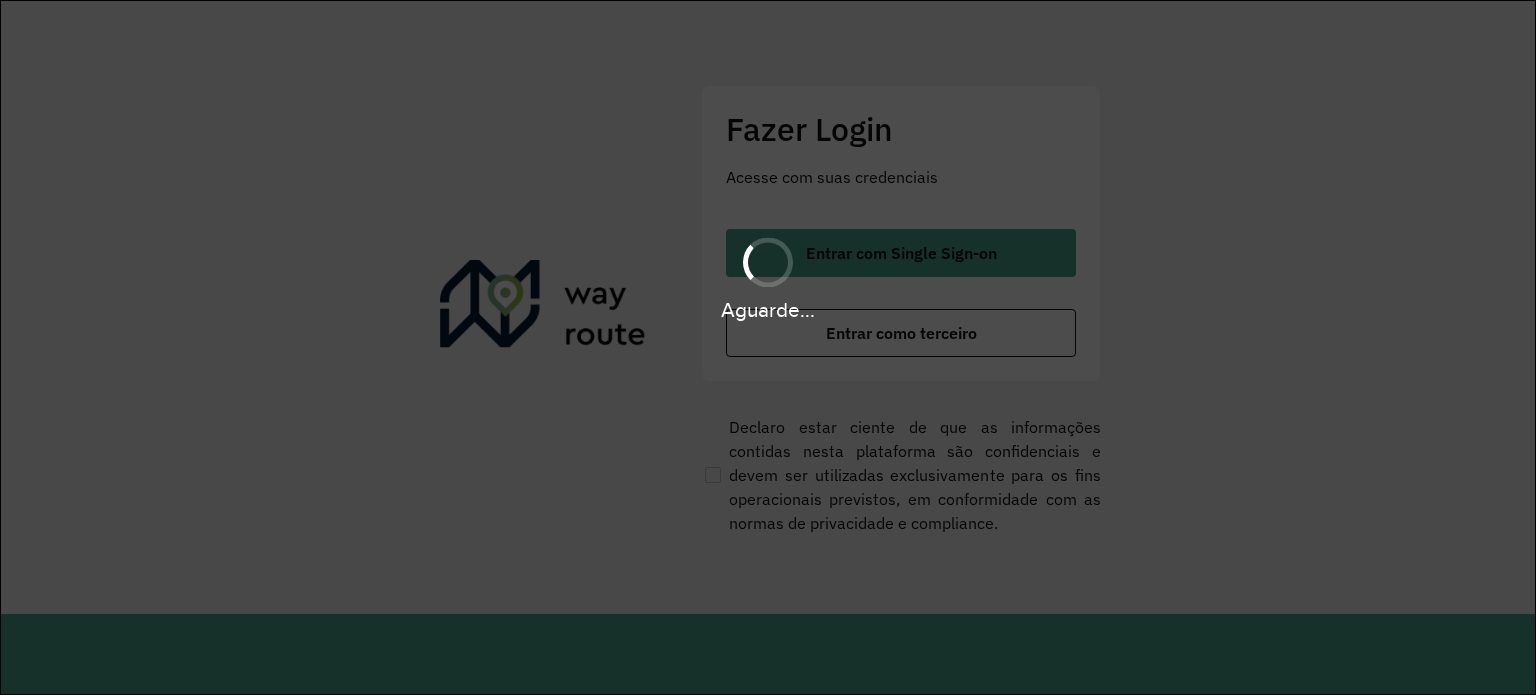 scroll, scrollTop: 0, scrollLeft: 0, axis: both 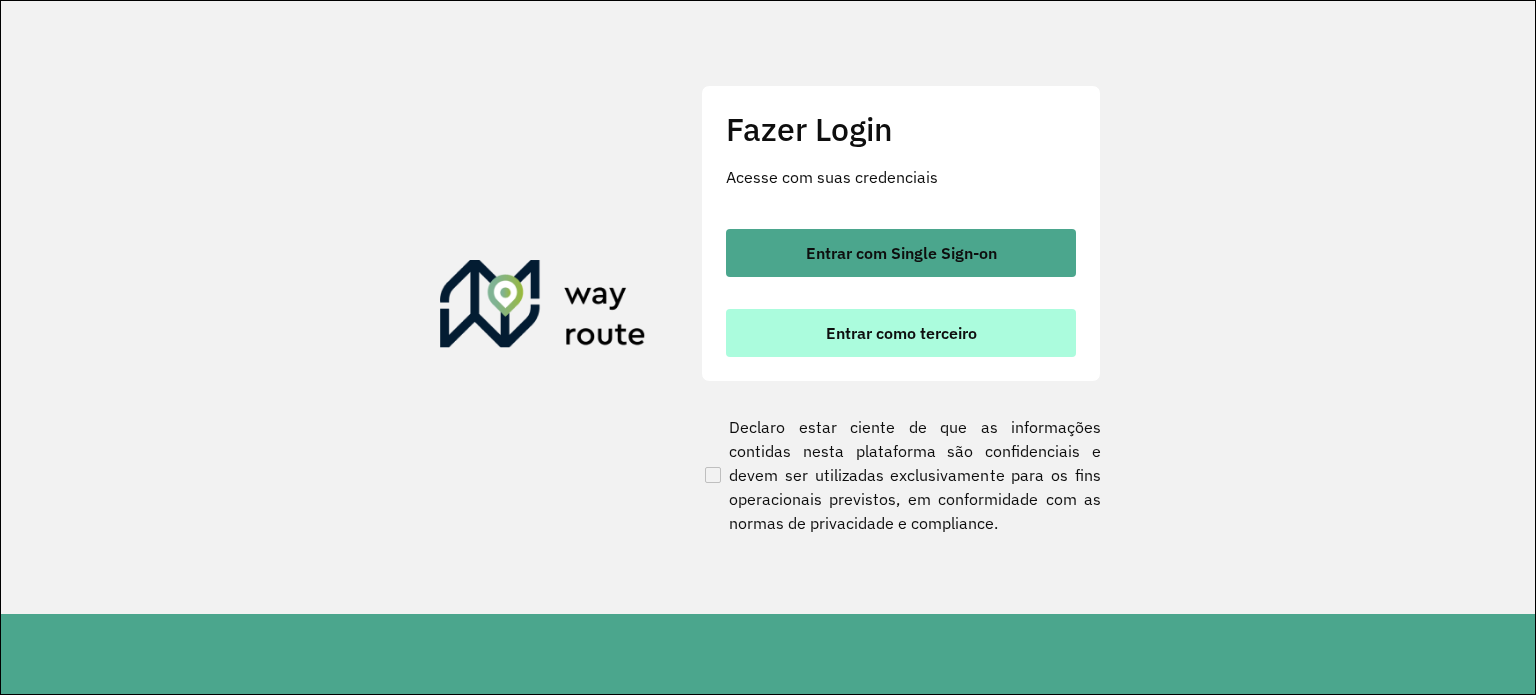 click on "Entrar como terceiro" at bounding box center [901, 333] 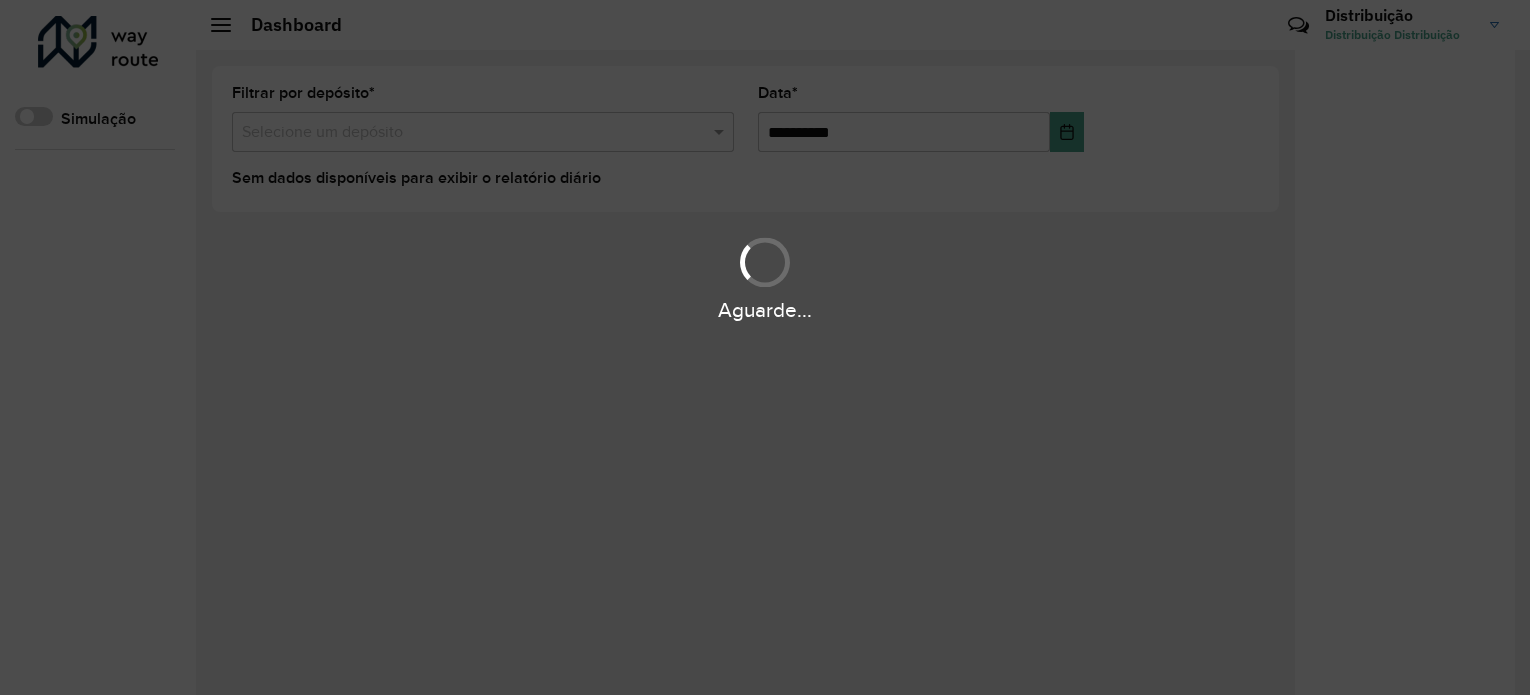 scroll, scrollTop: 0, scrollLeft: 0, axis: both 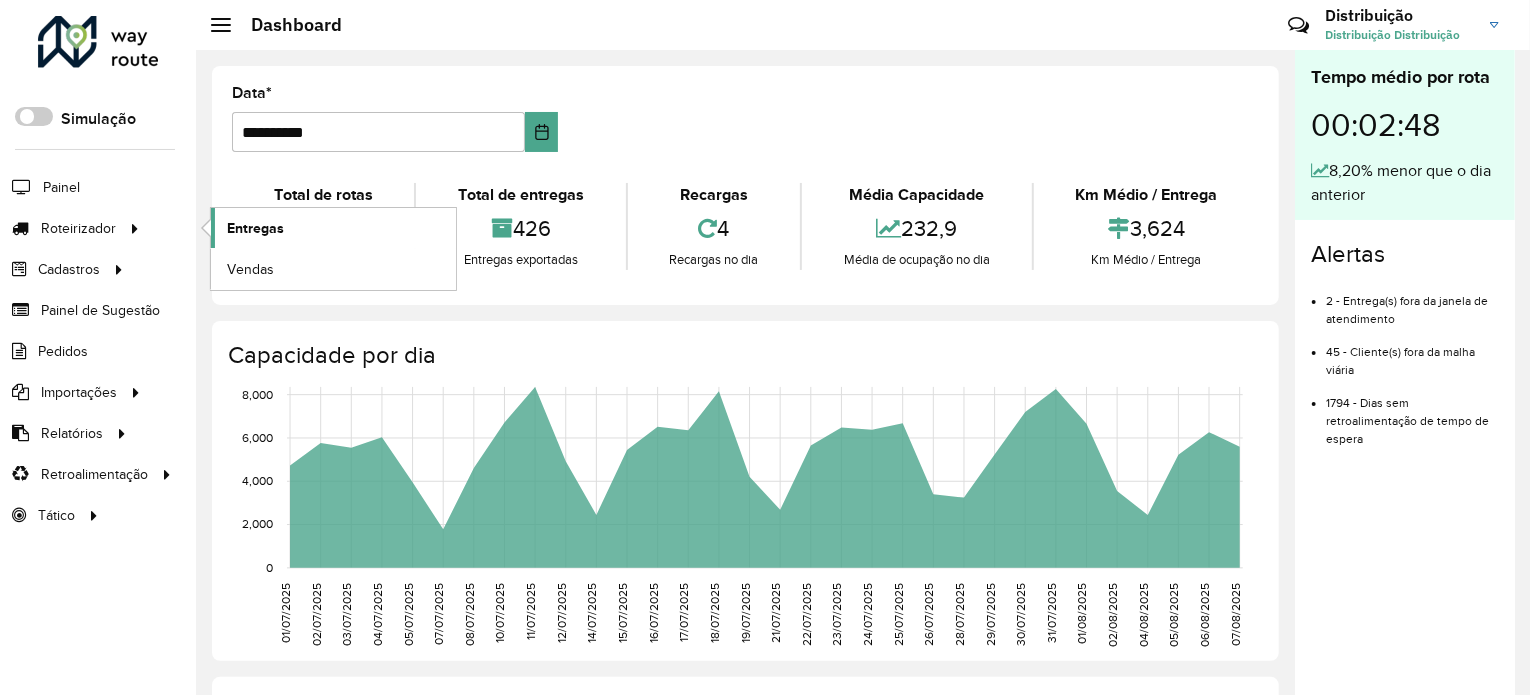click on "Entregas" 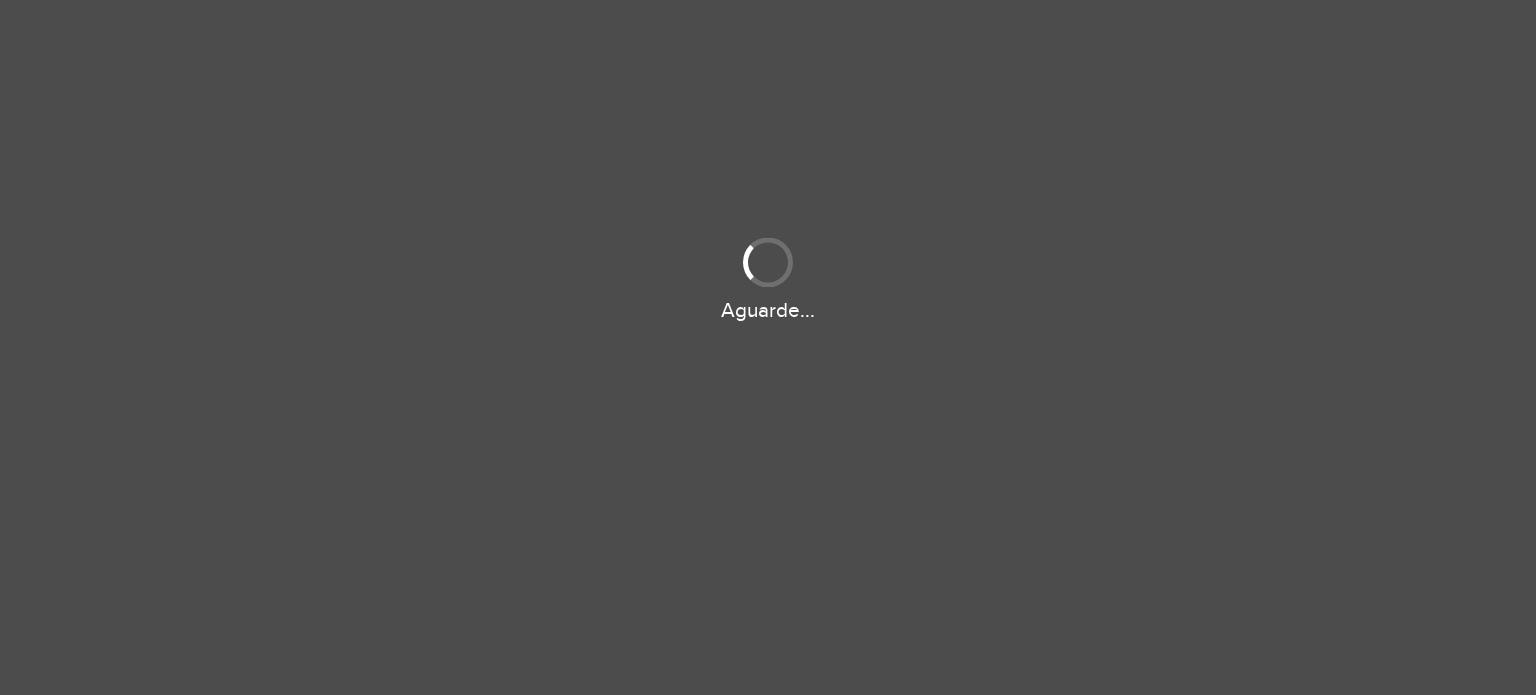 scroll, scrollTop: 0, scrollLeft: 0, axis: both 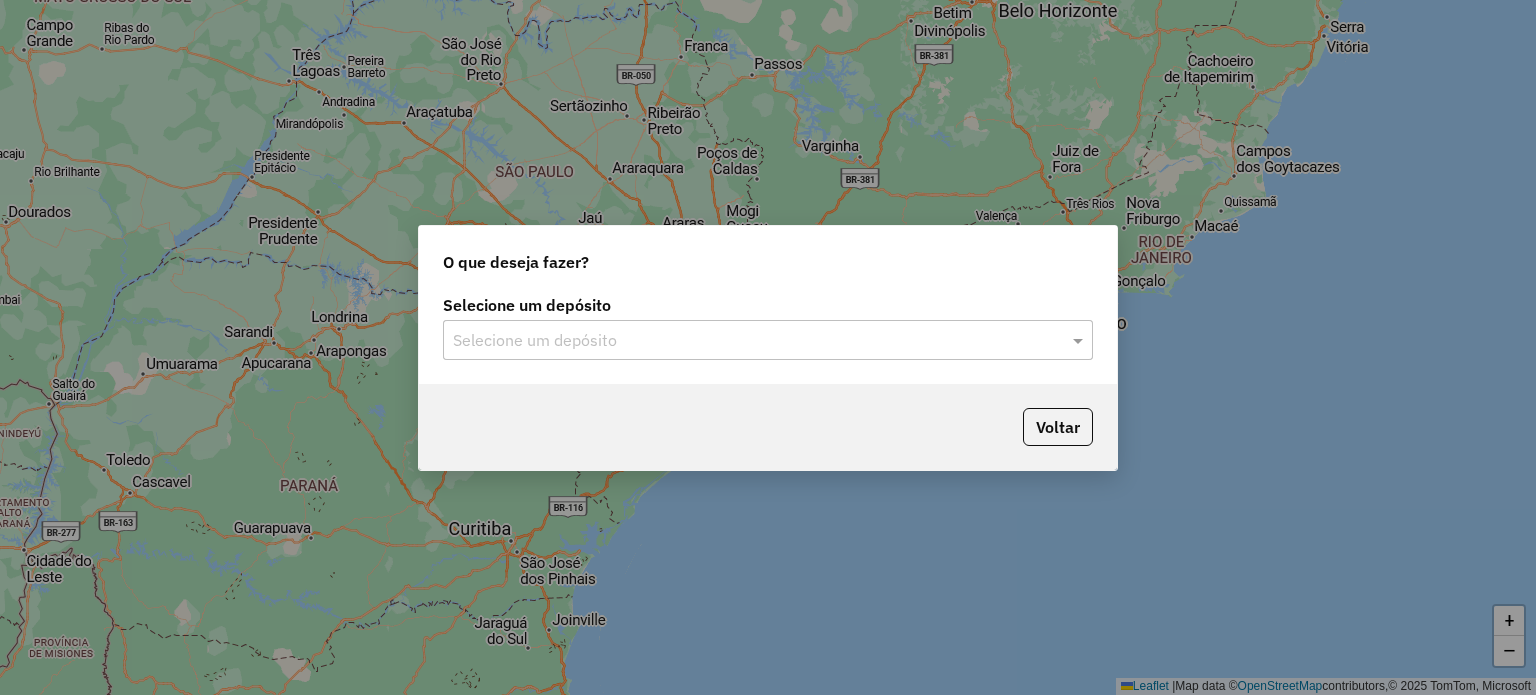 drag, startPoint x: 666, startPoint y: 343, endPoint x: 655, endPoint y: 353, distance: 14.866069 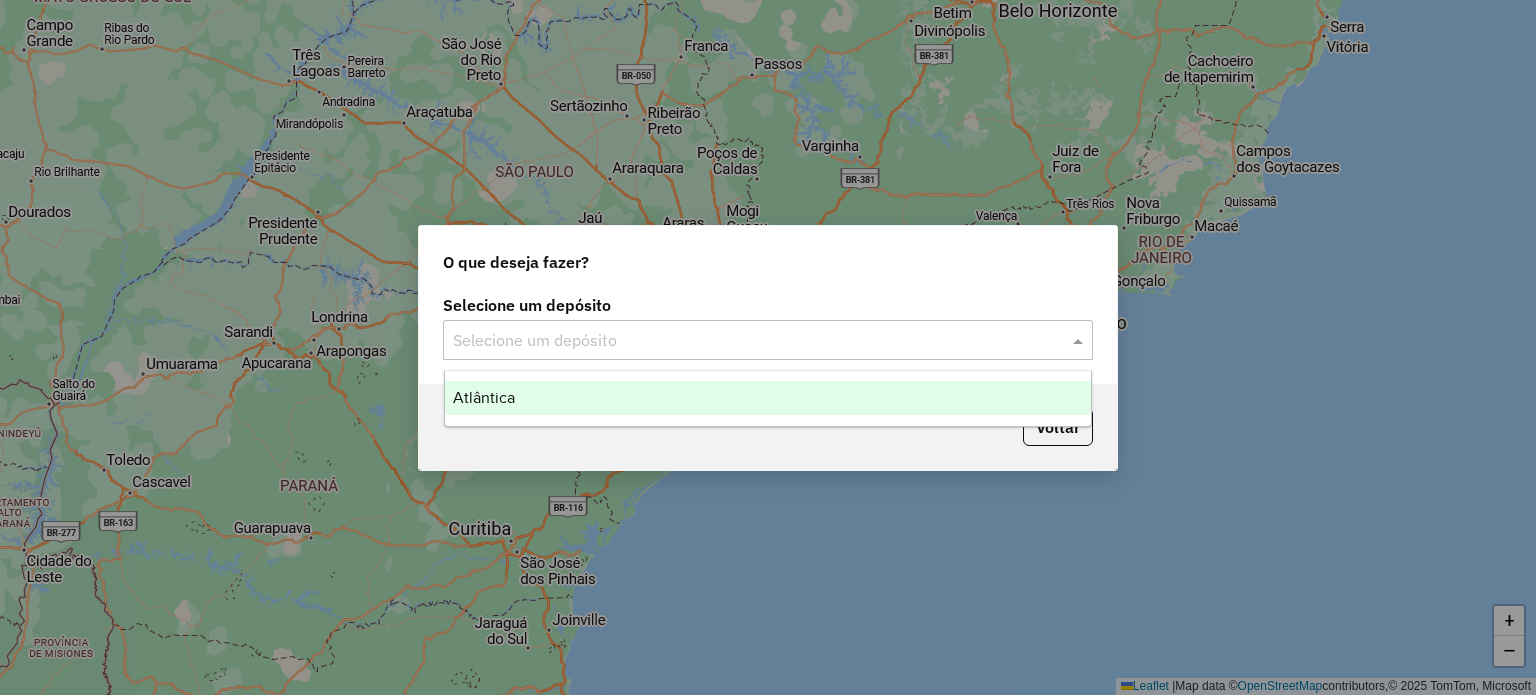 click on "Atlântica" at bounding box center [768, 398] 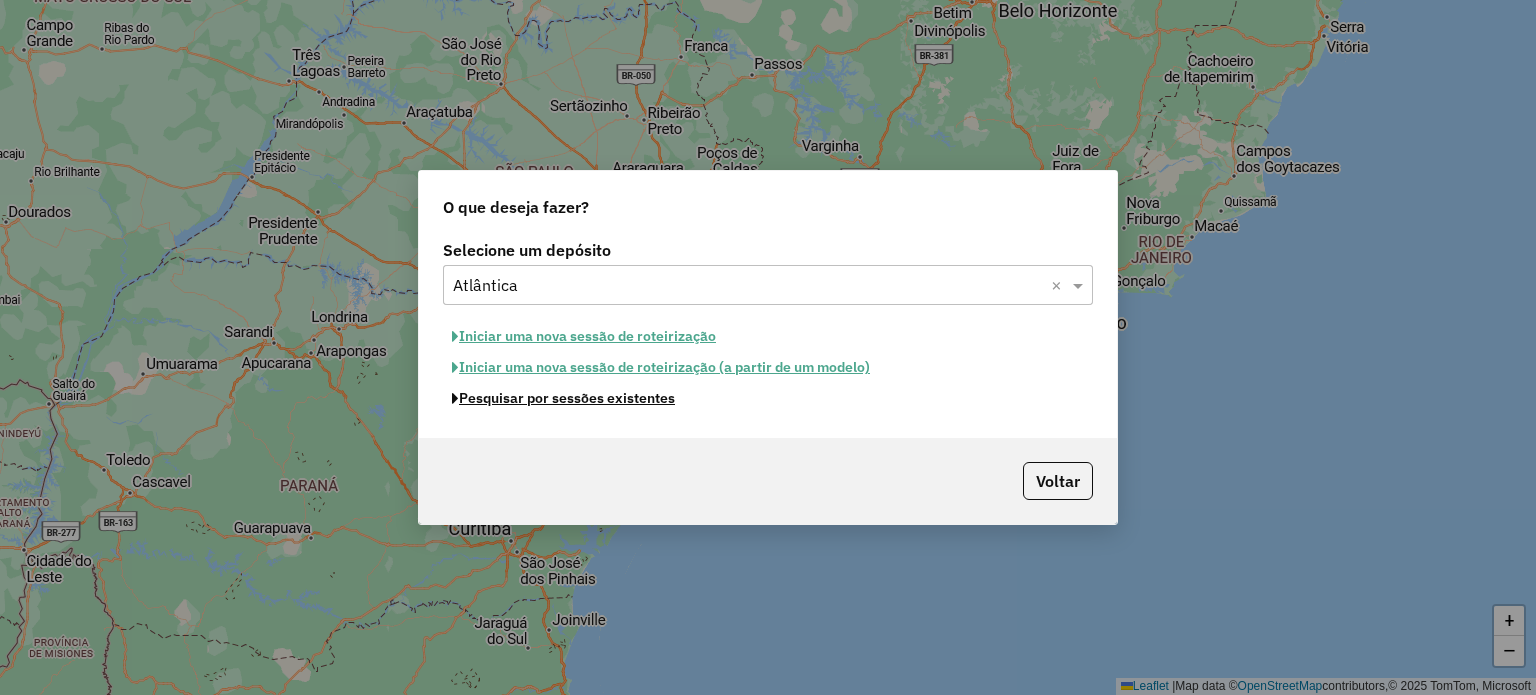 click on "Pesquisar por sessões existentes" 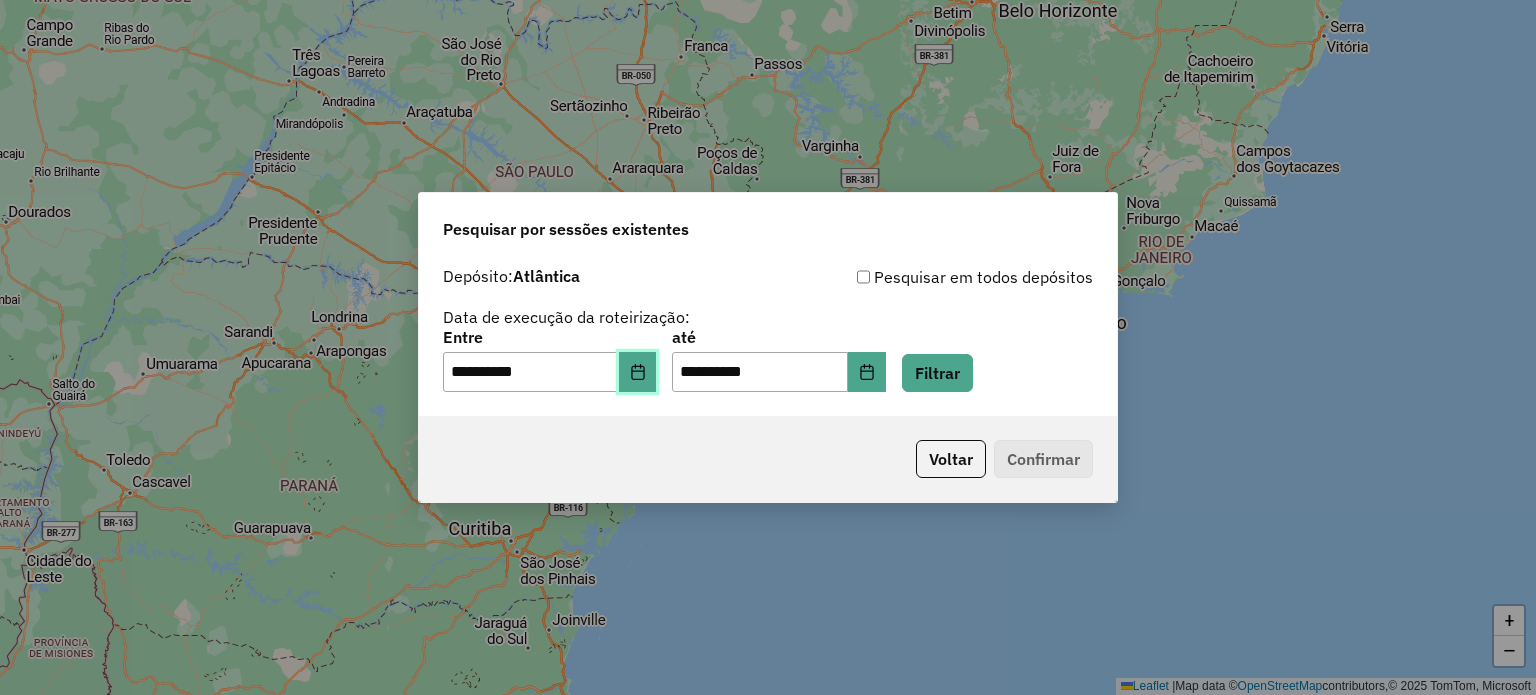 click at bounding box center [638, 372] 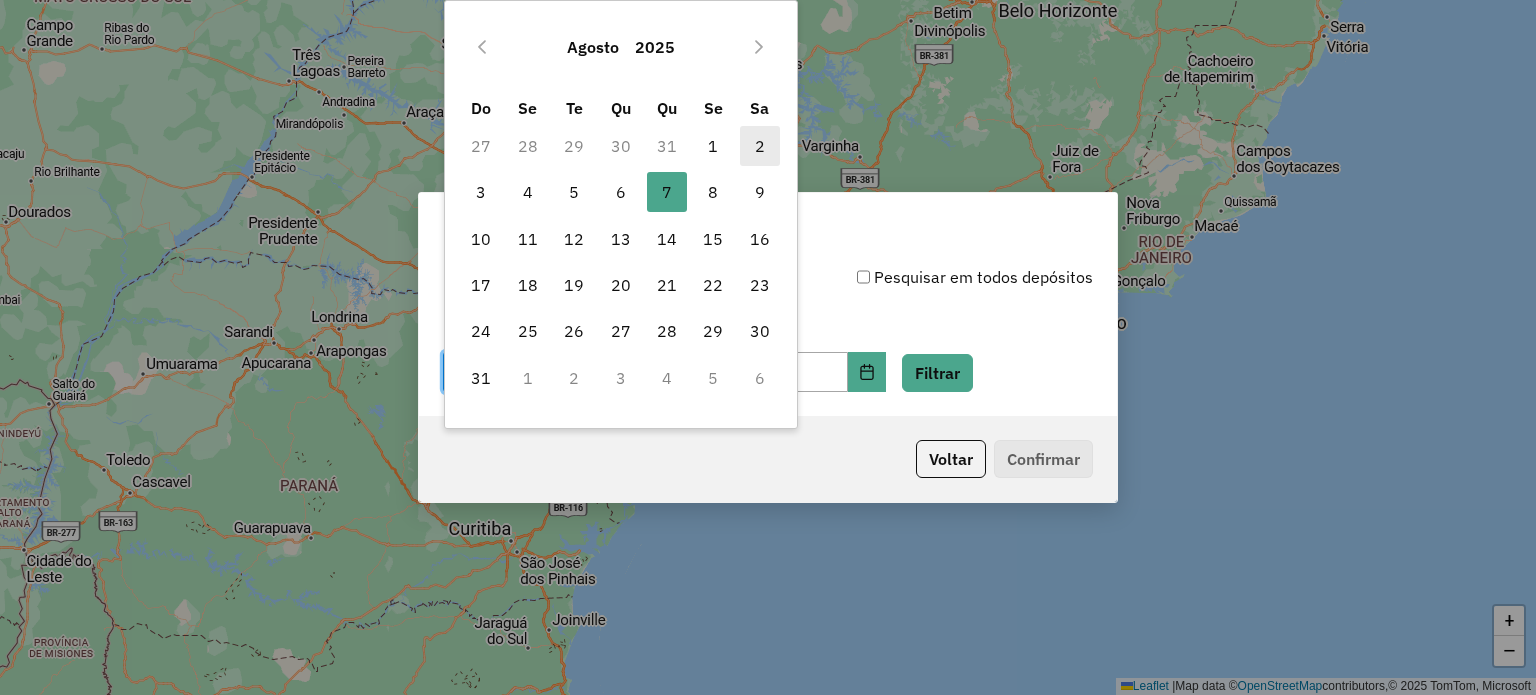 click on "2" at bounding box center [760, 146] 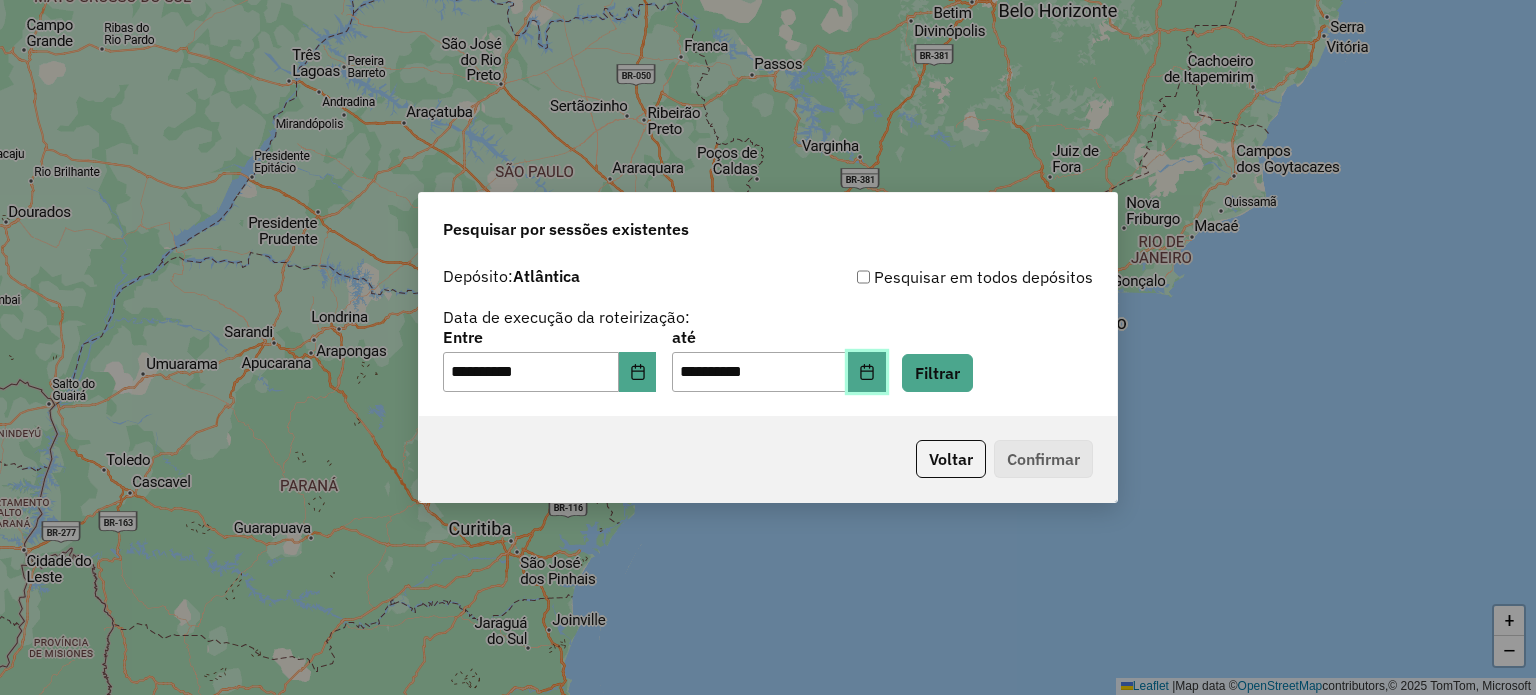 click at bounding box center (867, 372) 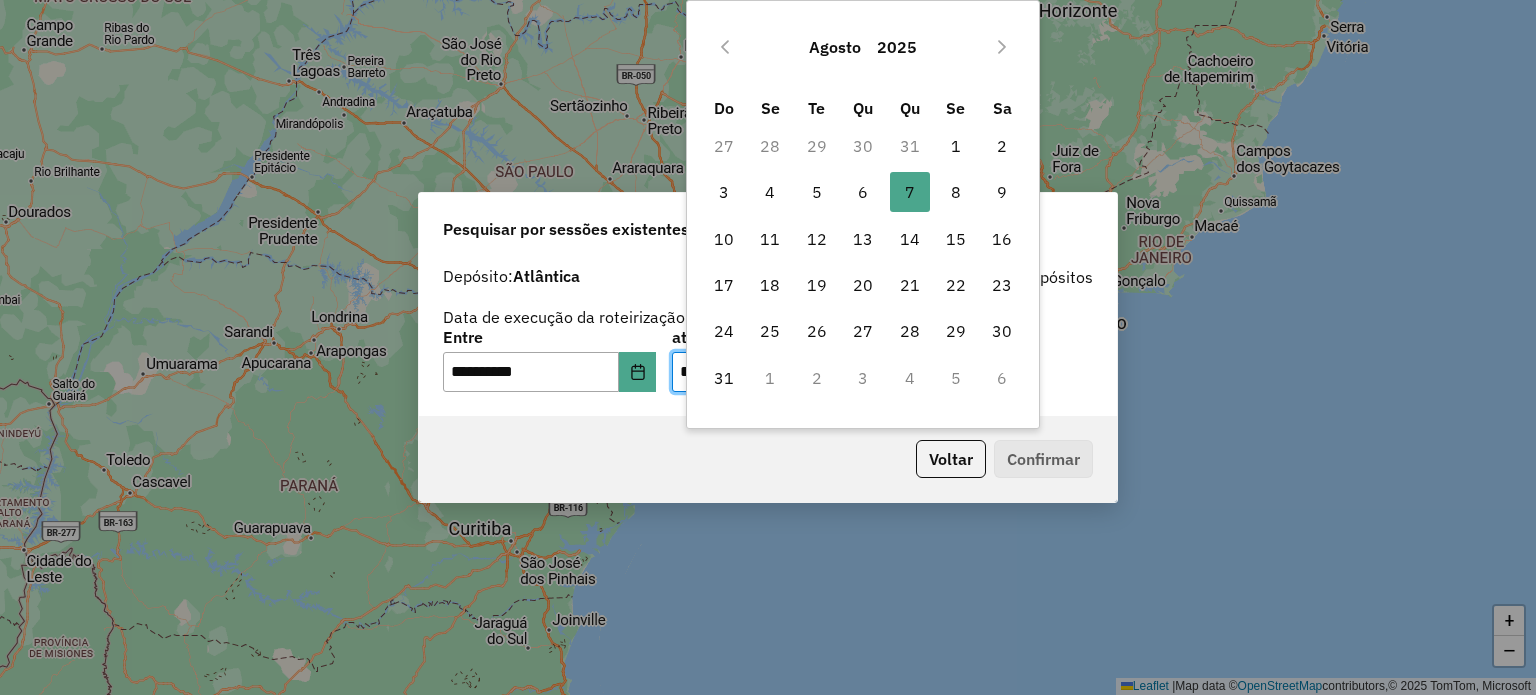 click on "Sa" at bounding box center (1002, 108) 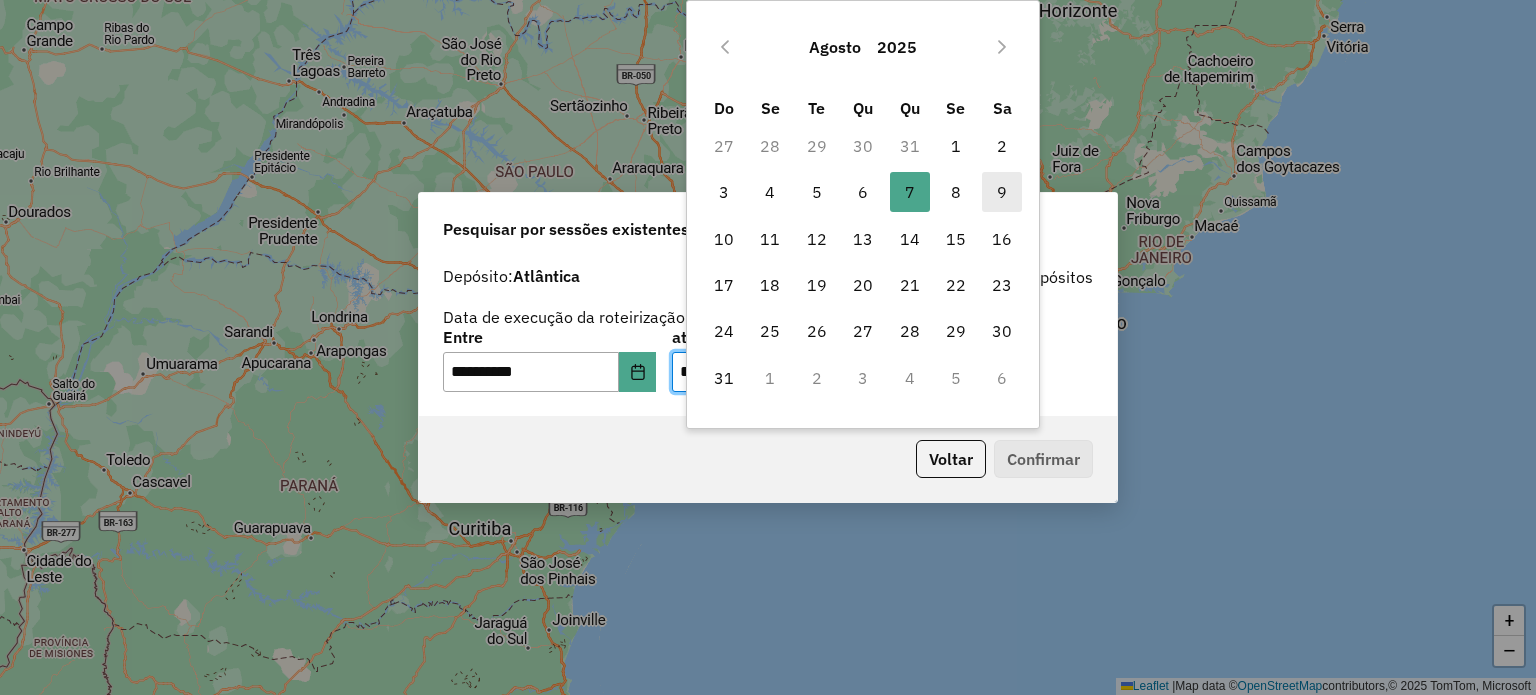 drag, startPoint x: 999, startPoint y: 135, endPoint x: 1019, endPoint y: 194, distance: 62.297672 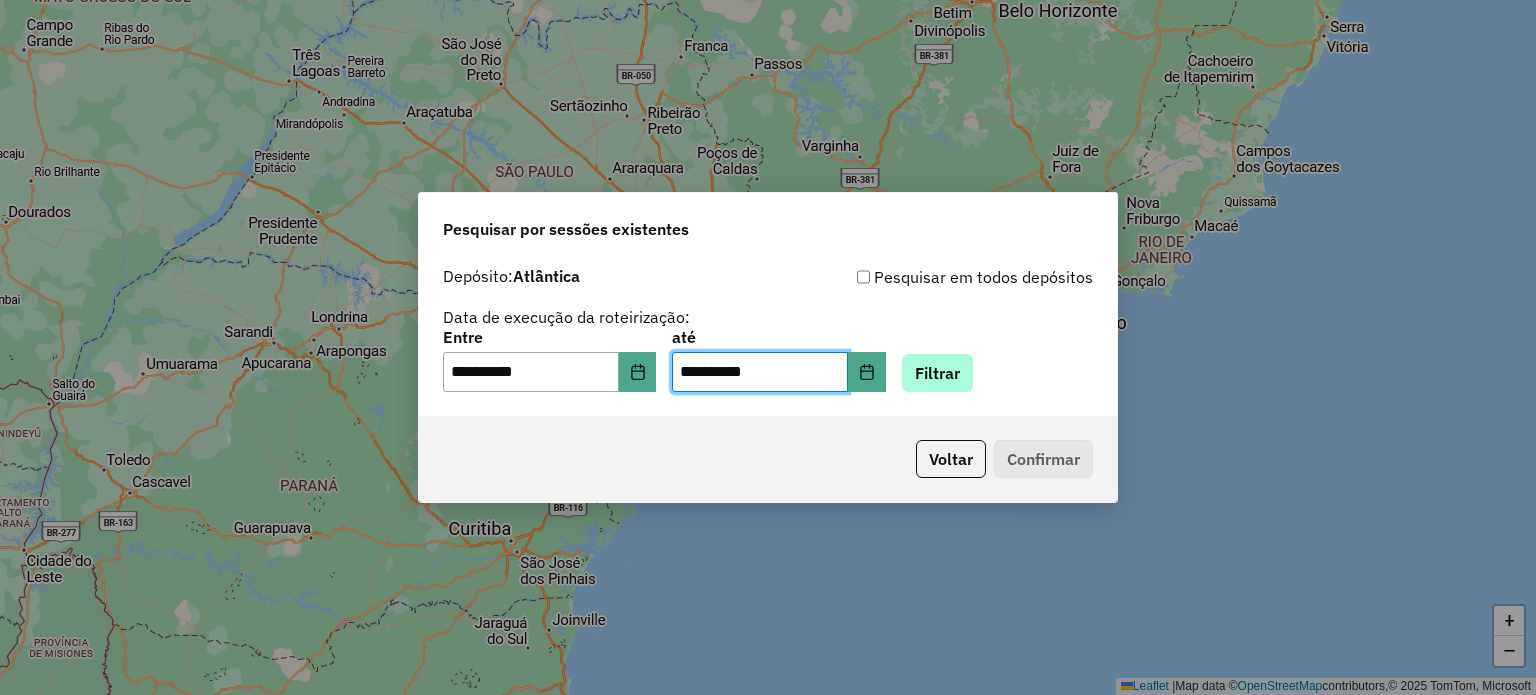 click on "**********" 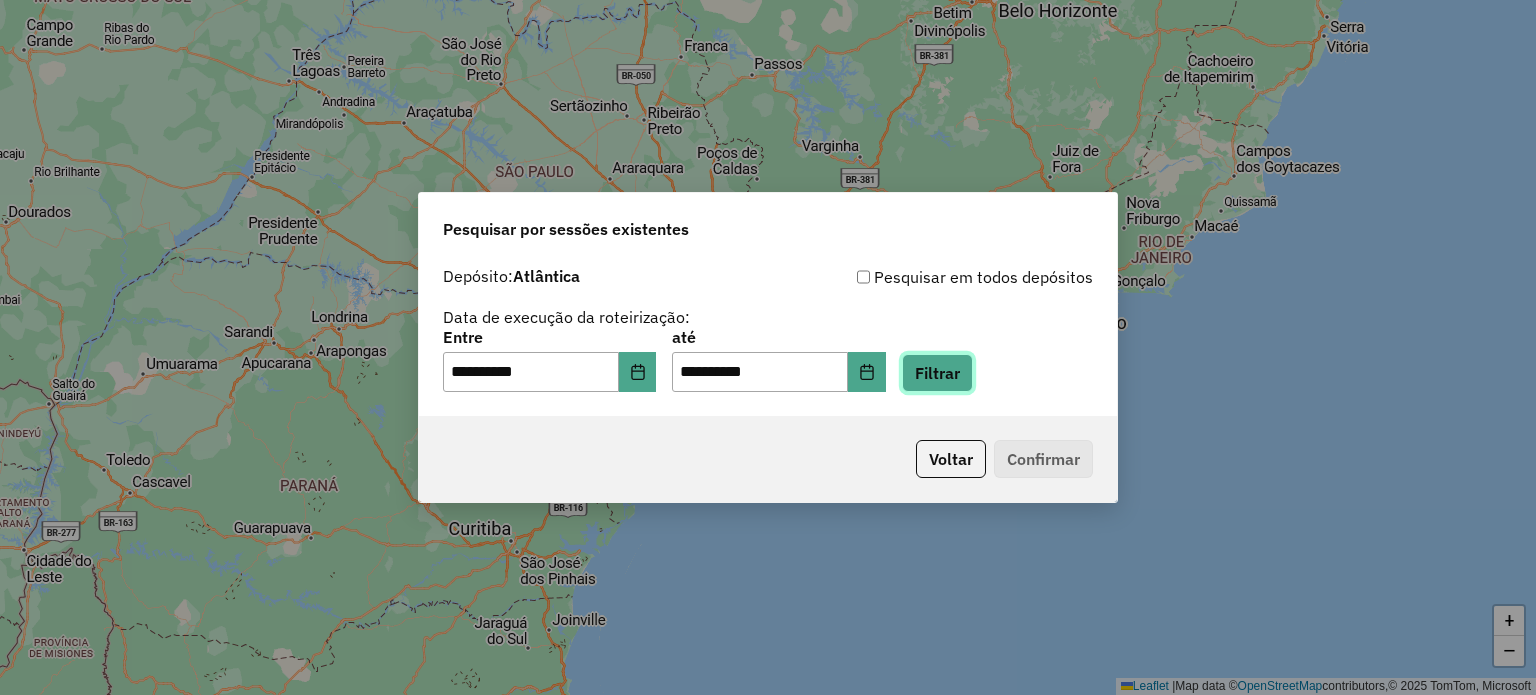 click on "Filtrar" 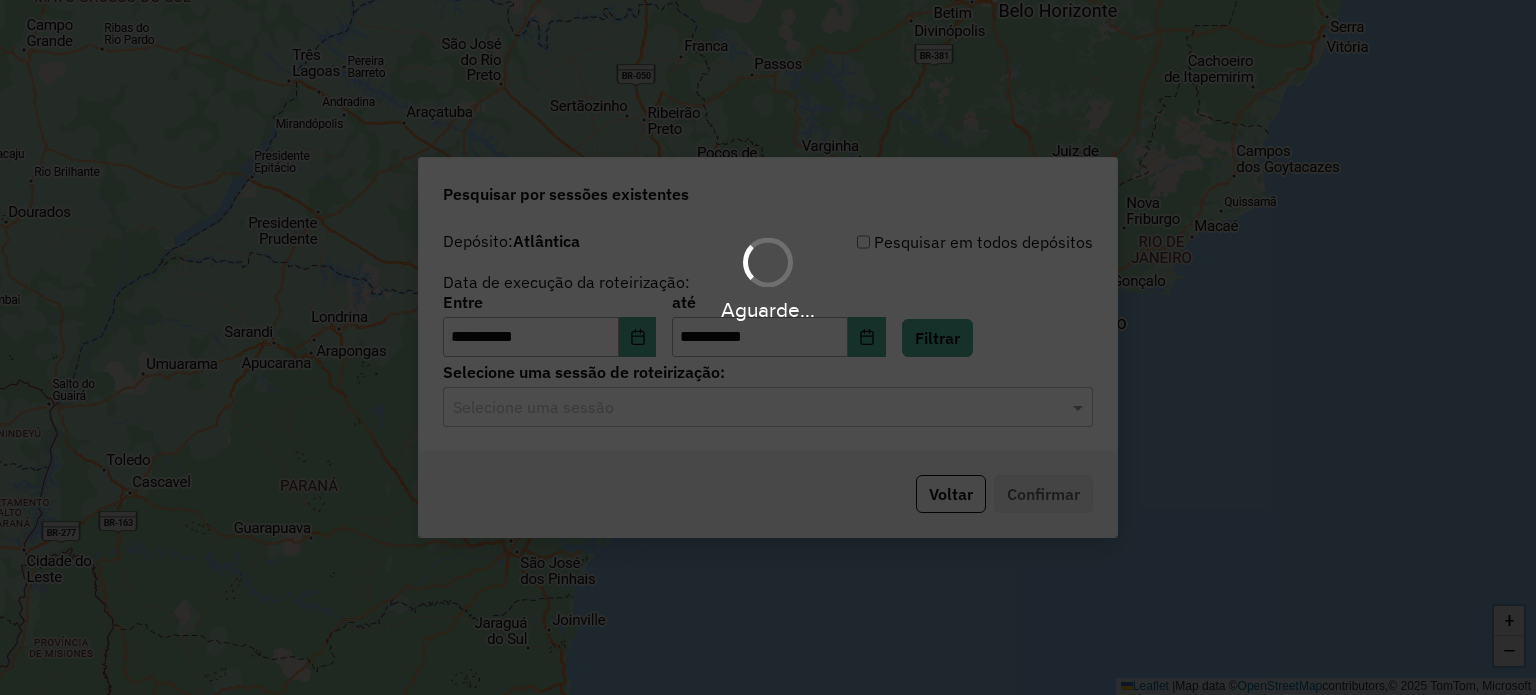 click on "Aguarde..." at bounding box center [768, 347] 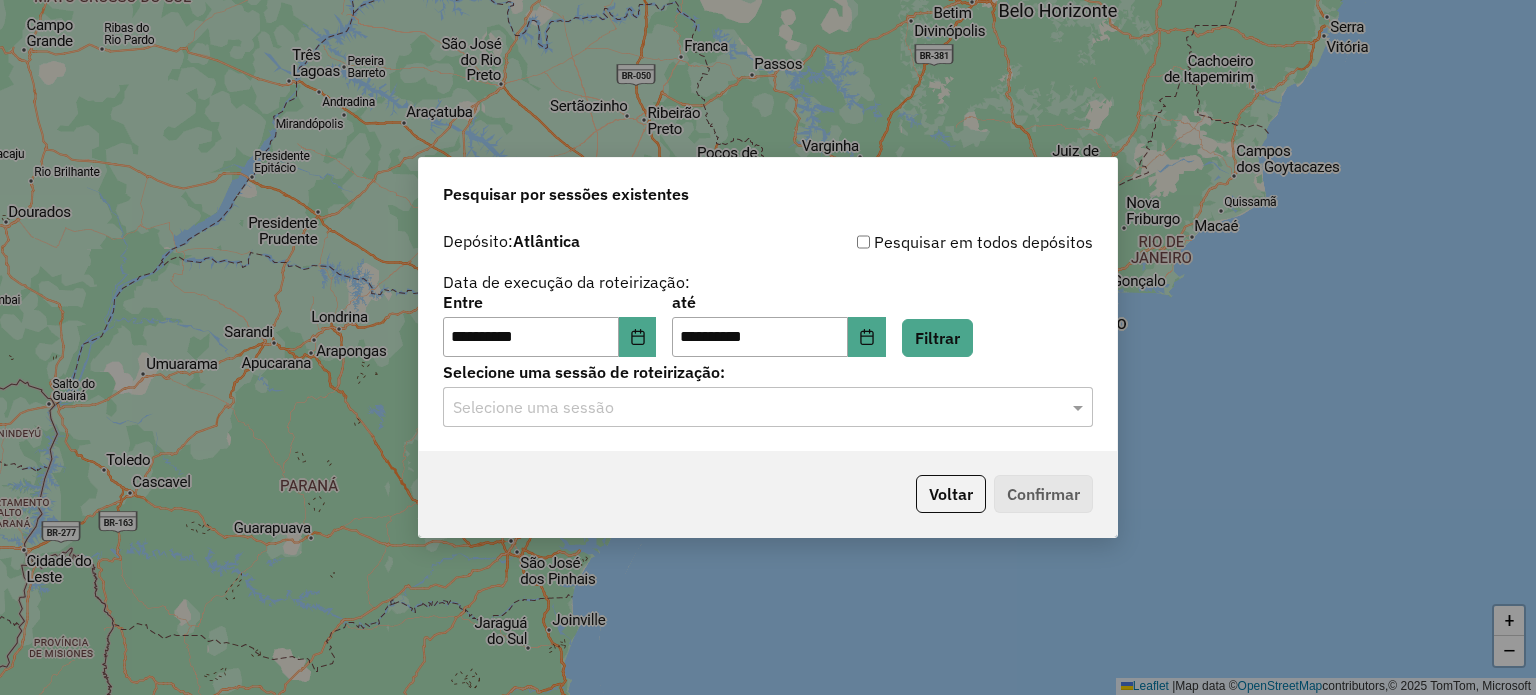 click on "Selecione uma sessão" 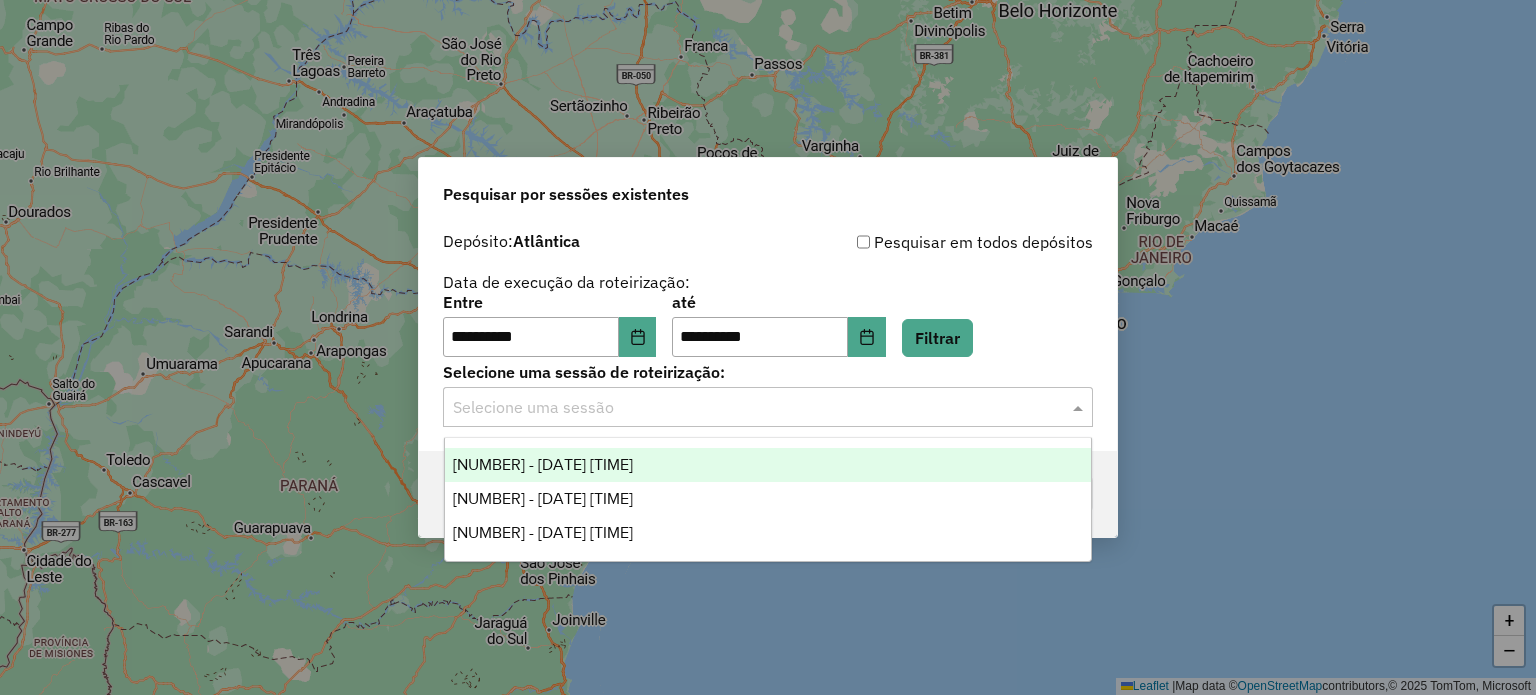 click on "974042 - 02/08/2025 18:24" at bounding box center (543, 464) 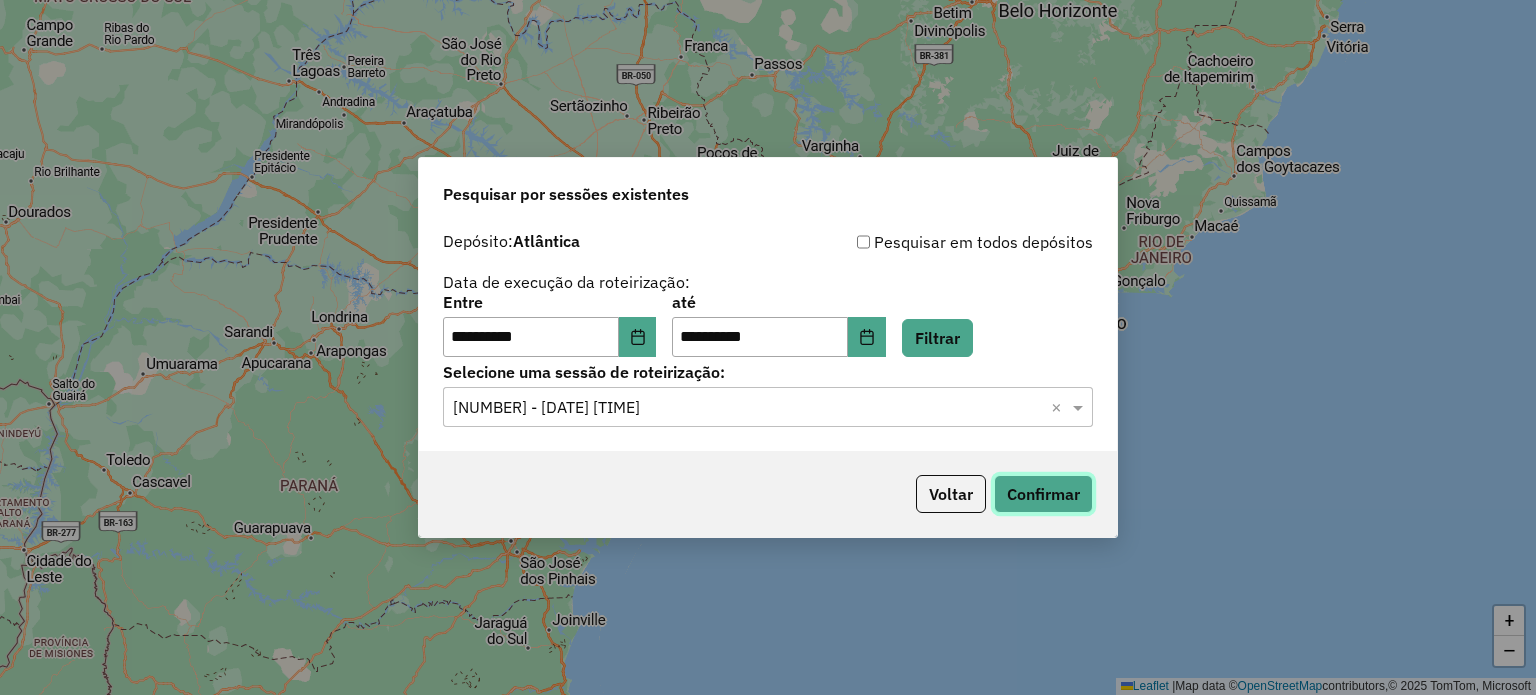 click on "Confirmar" 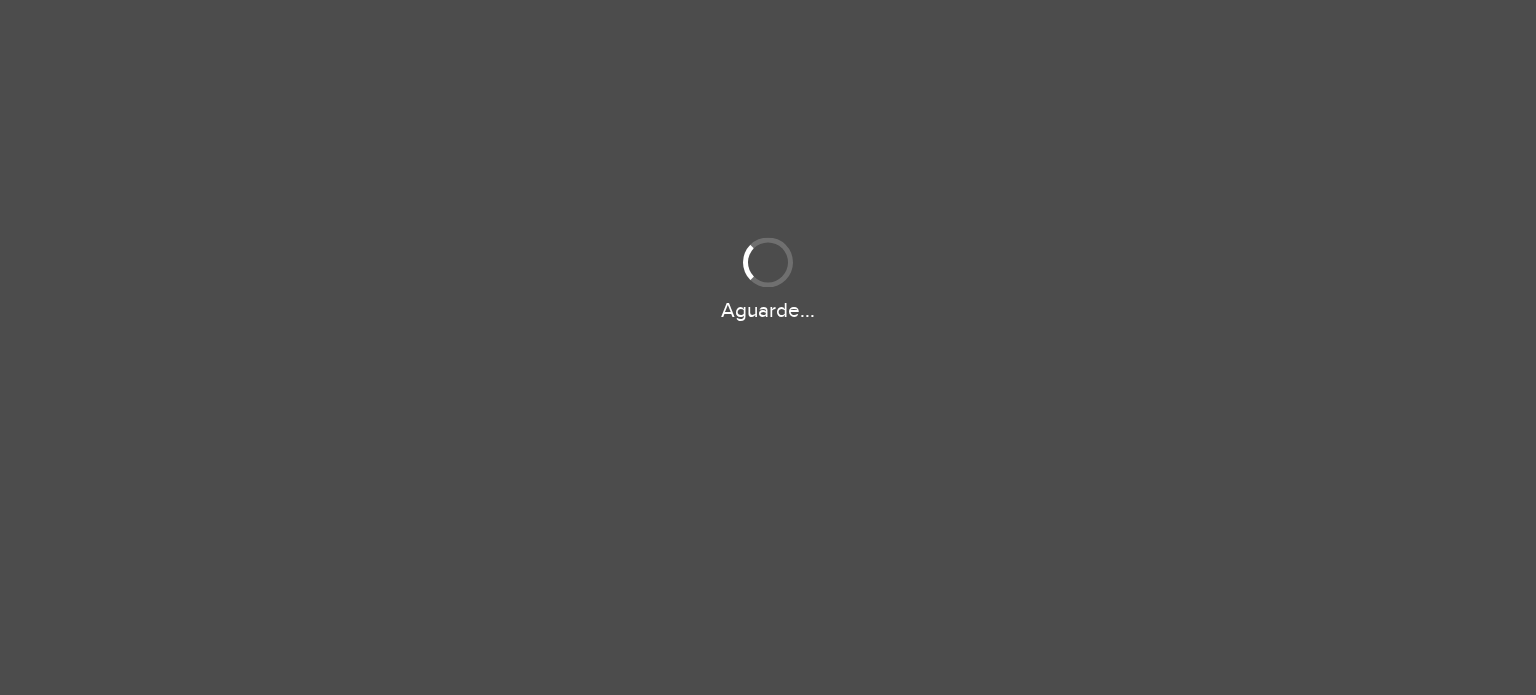 scroll, scrollTop: 0, scrollLeft: 0, axis: both 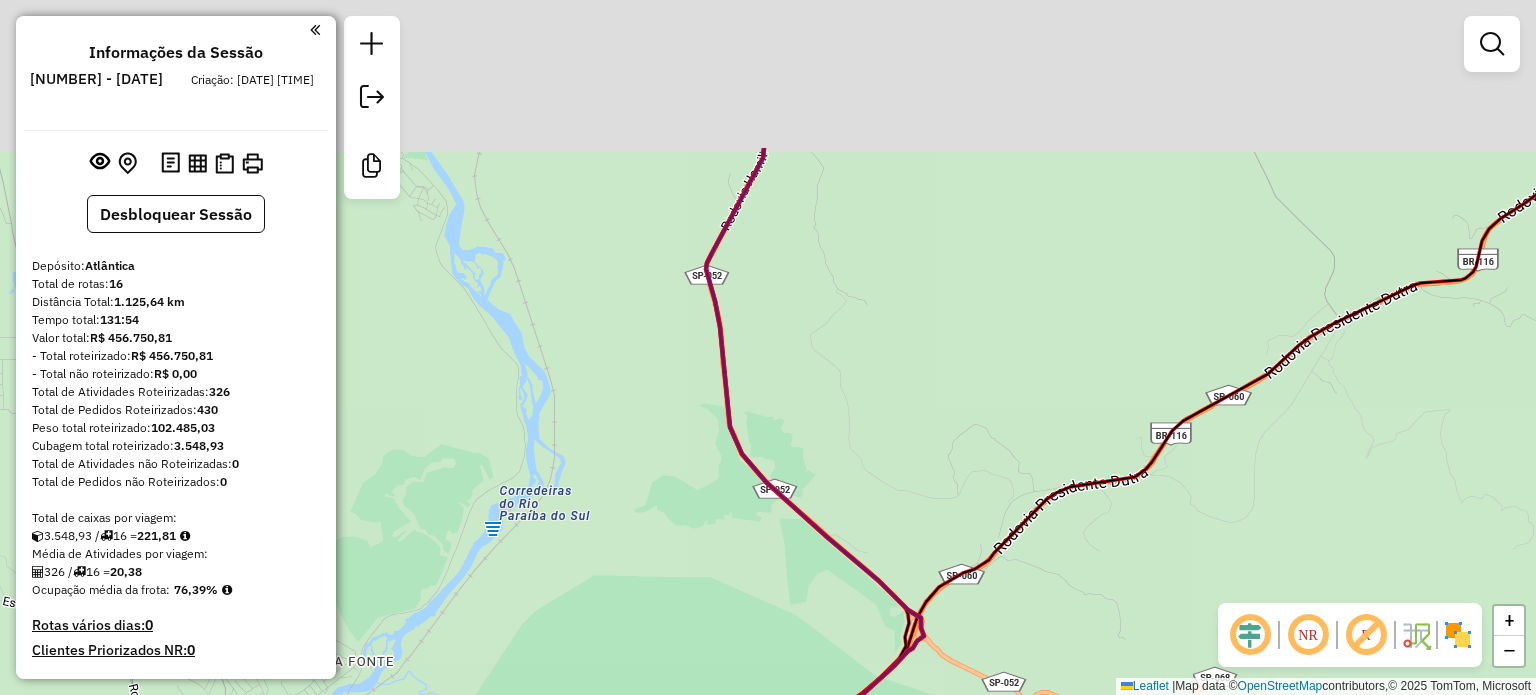 drag, startPoint x: 824, startPoint y: 239, endPoint x: 986, endPoint y: 521, distance: 325.21994 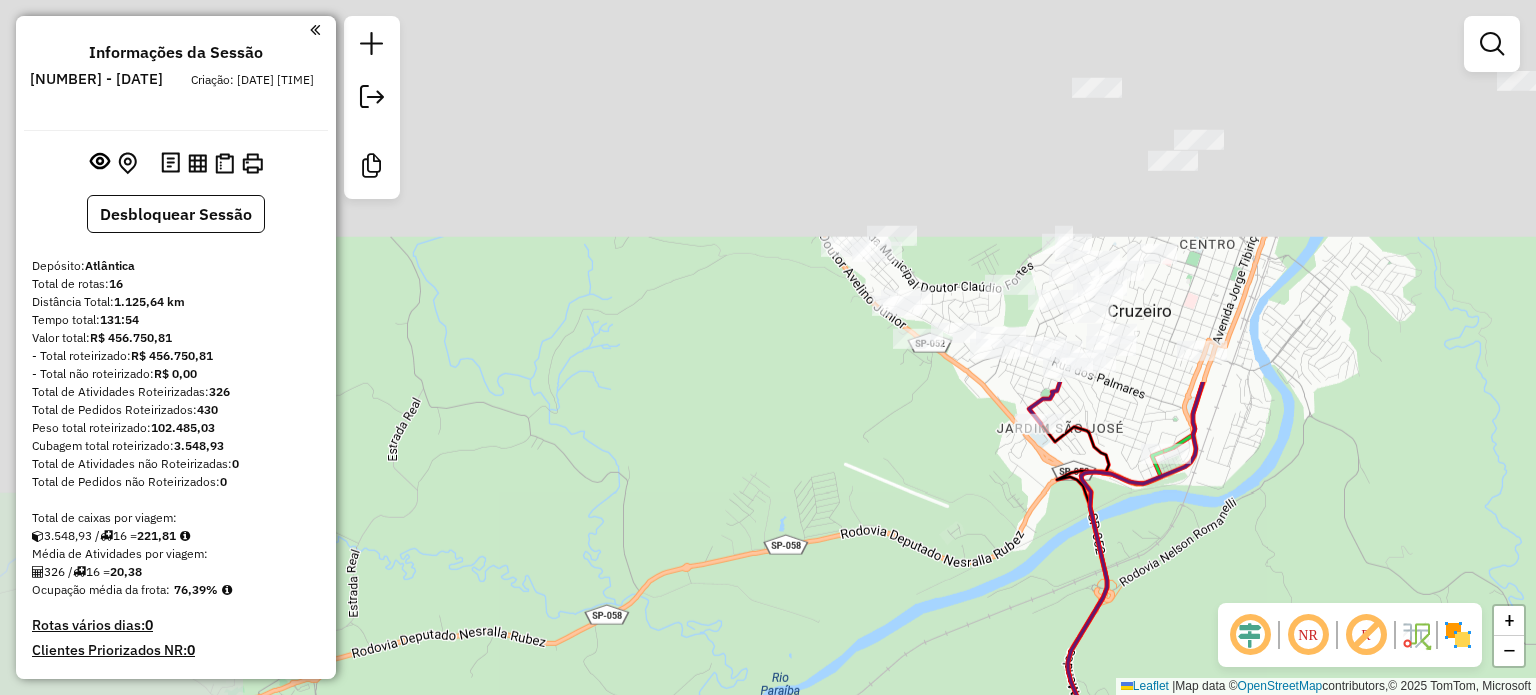 drag, startPoint x: 866, startPoint y: 152, endPoint x: 1112, endPoint y: 595, distance: 506.71985 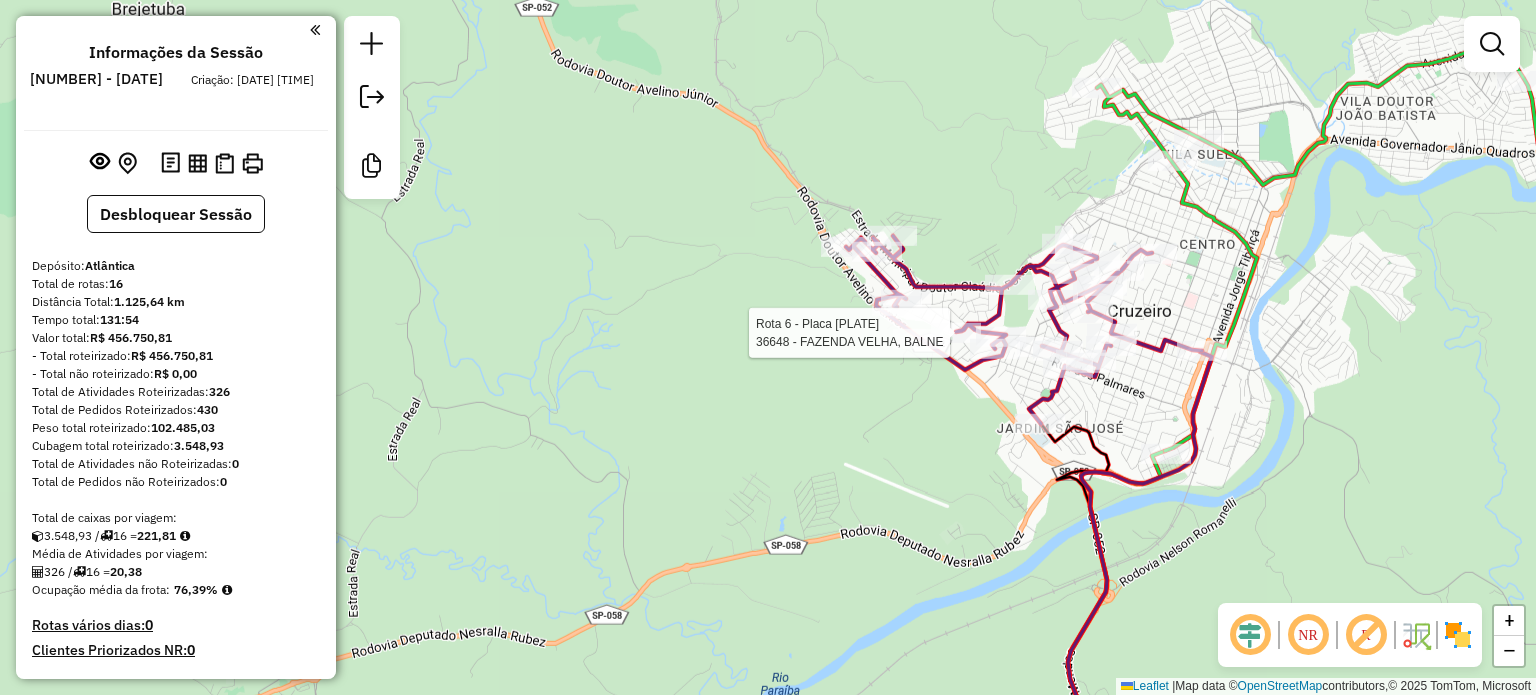 select on "**********" 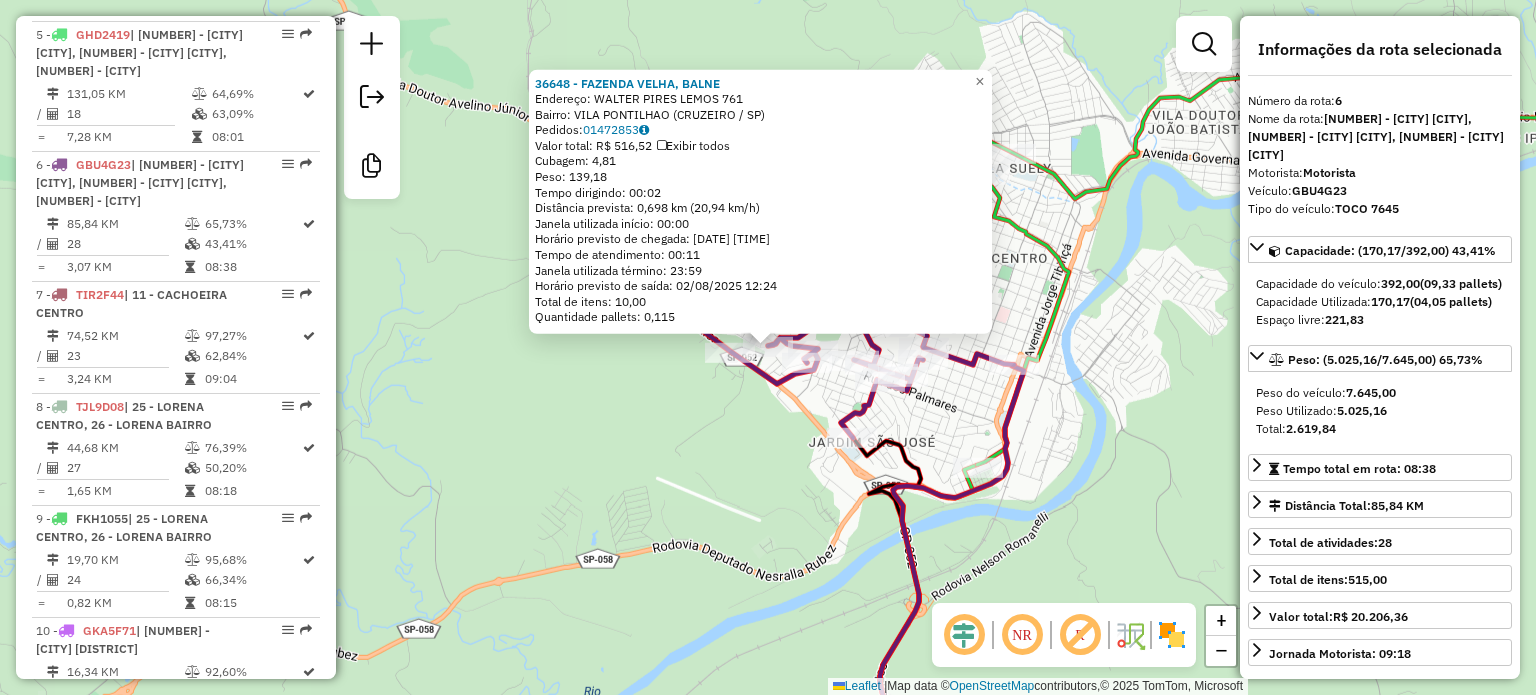 scroll, scrollTop: 1520, scrollLeft: 0, axis: vertical 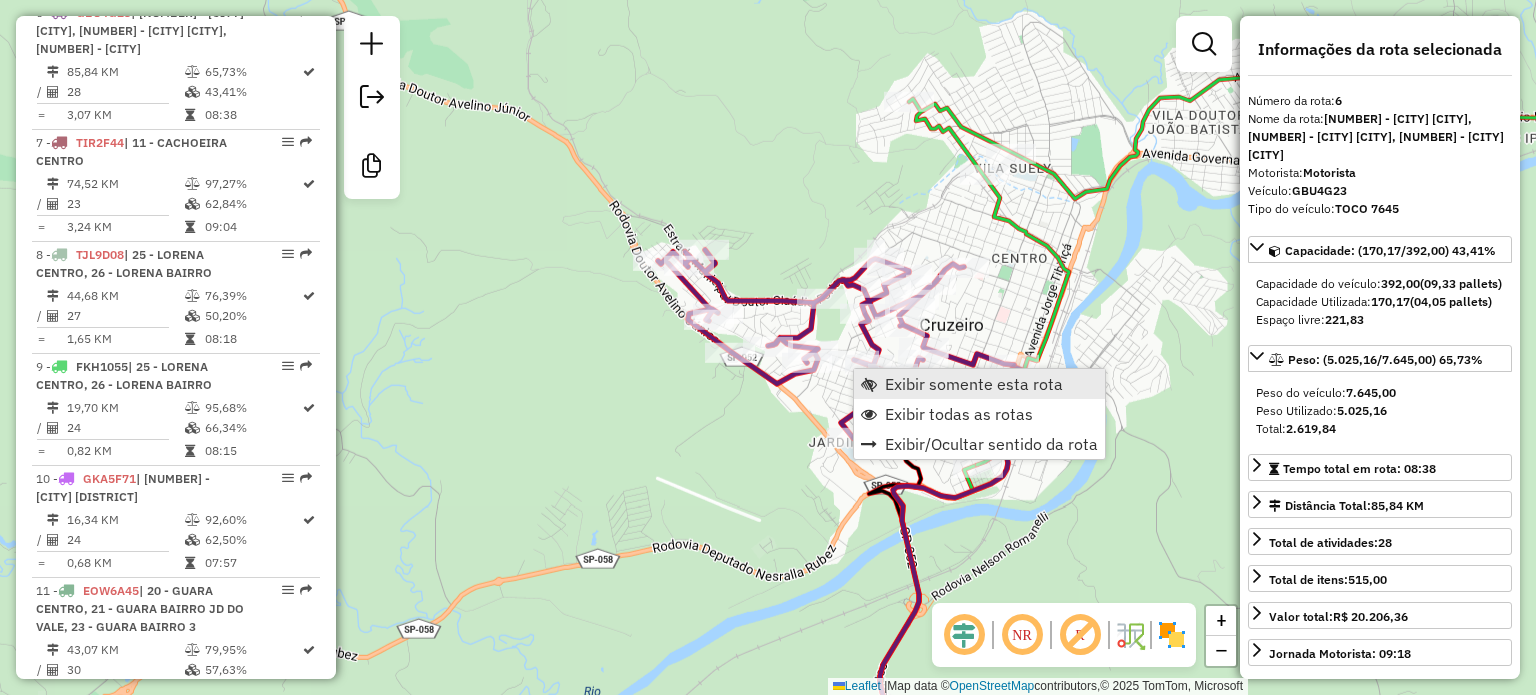 click on "Exibir somente esta rota" at bounding box center [974, 384] 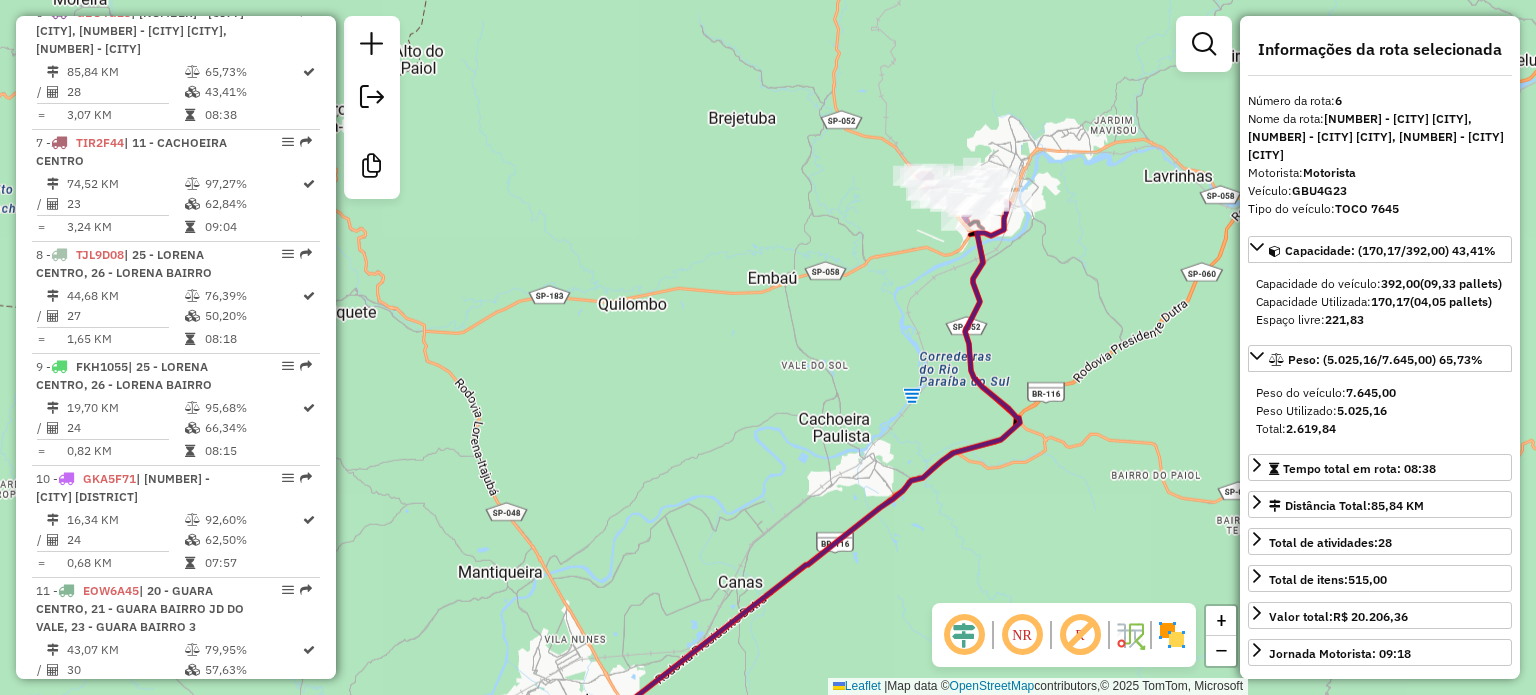 drag, startPoint x: 1007, startPoint y: 276, endPoint x: 921, endPoint y: 446, distance: 190.51509 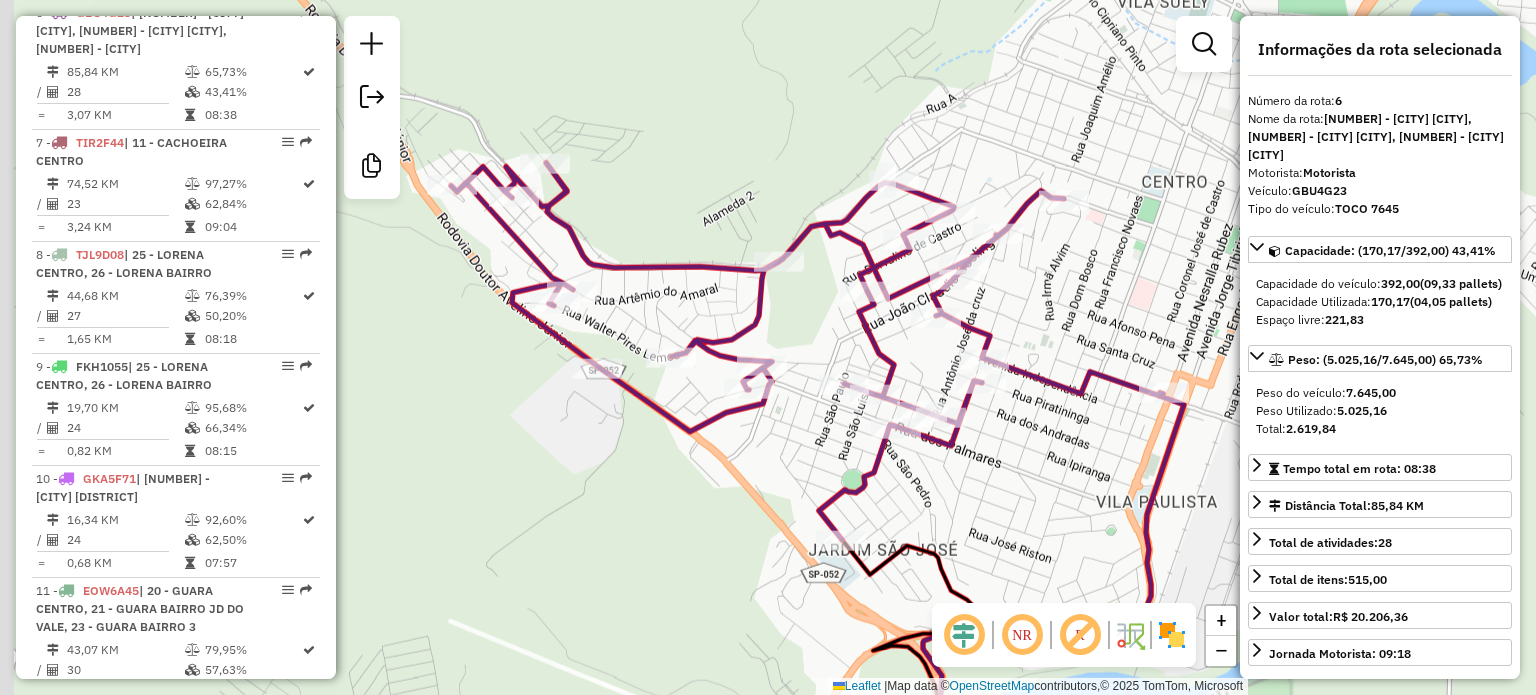 drag, startPoint x: 903, startPoint y: 365, endPoint x: 1097, endPoint y: 447, distance: 210.61813 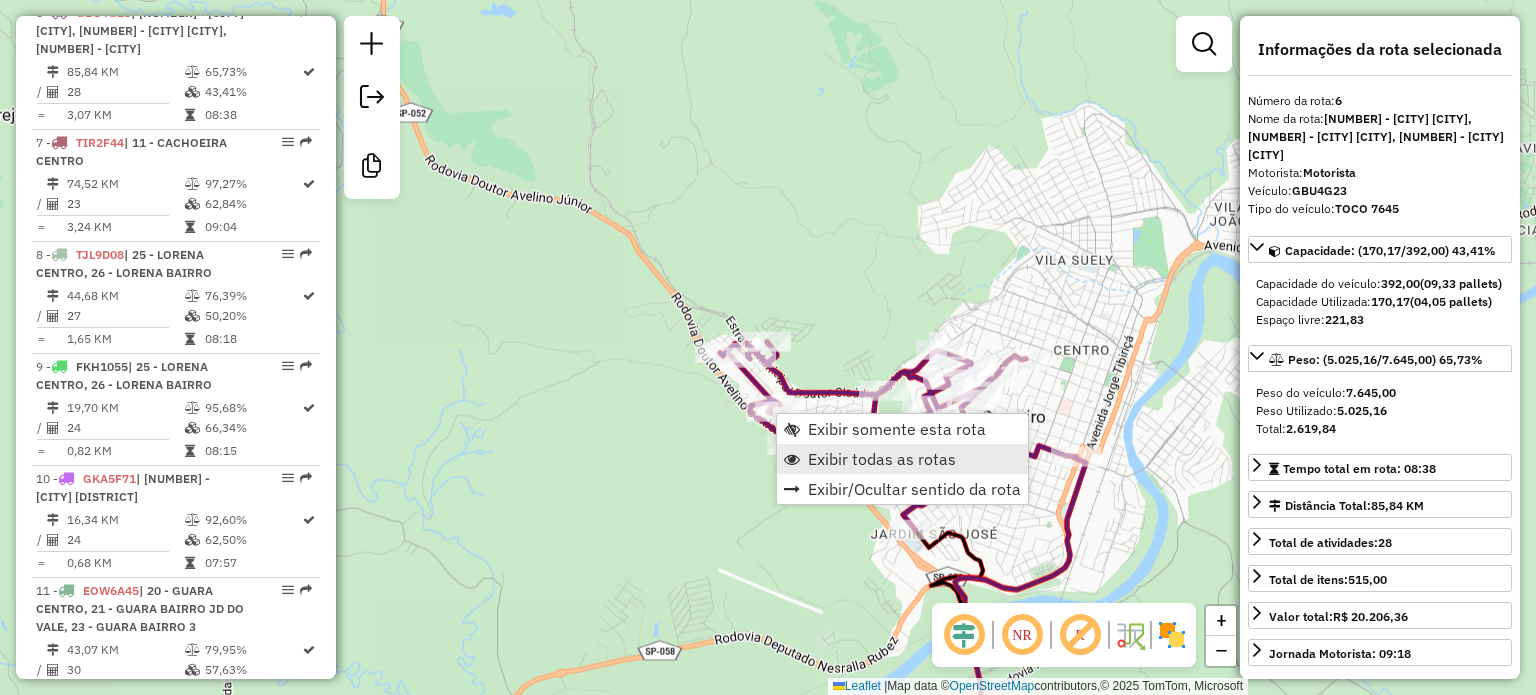 click on "Exibir todas as rotas" at bounding box center (882, 459) 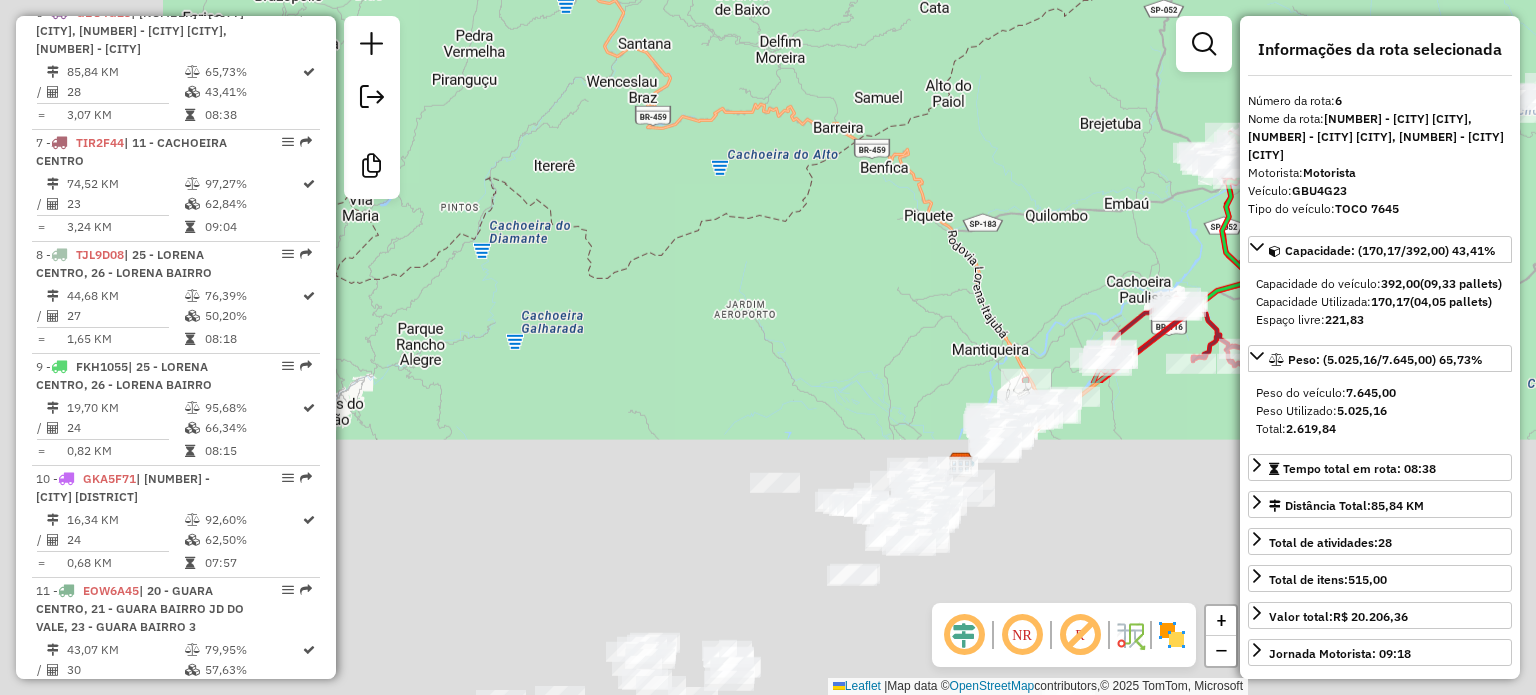 drag, startPoint x: 751, startPoint y: 617, endPoint x: 1153, endPoint y: 235, distance: 554.55206 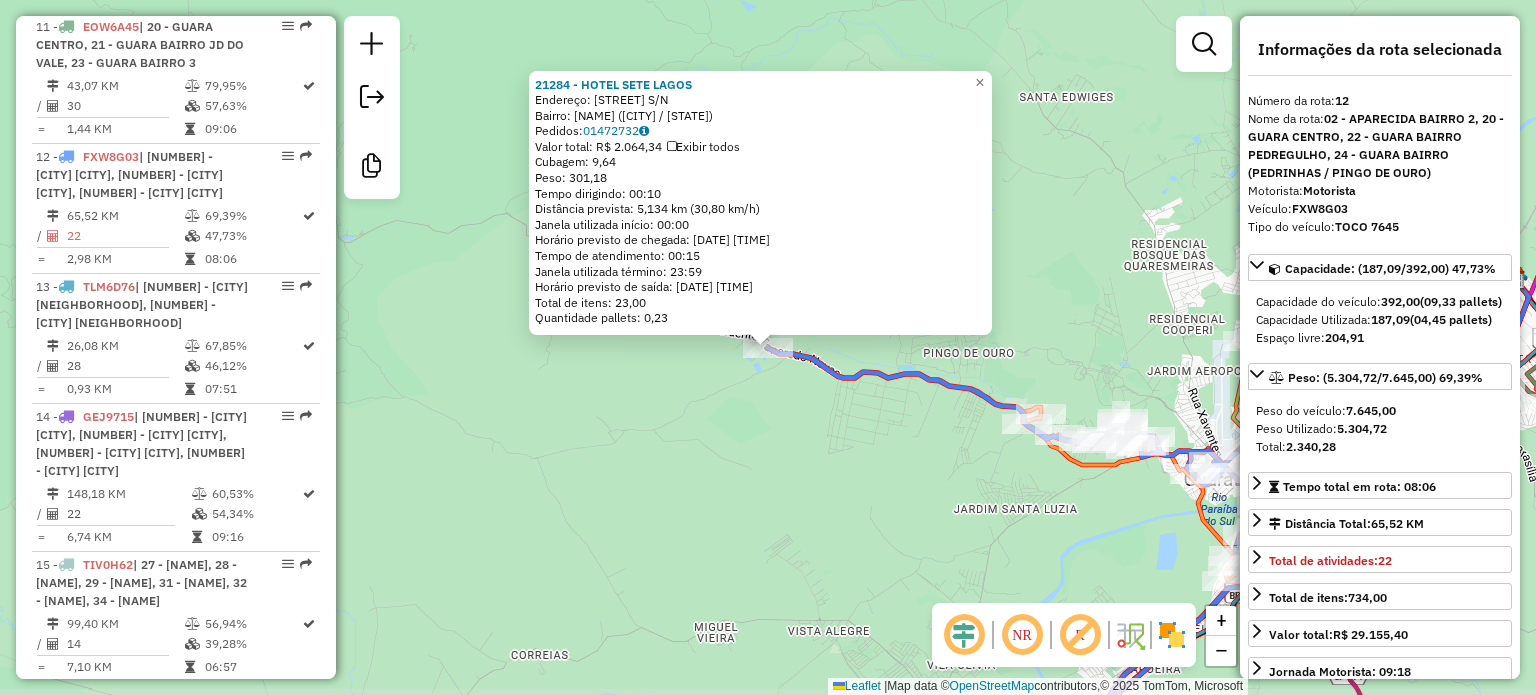 scroll, scrollTop: 2227, scrollLeft: 0, axis: vertical 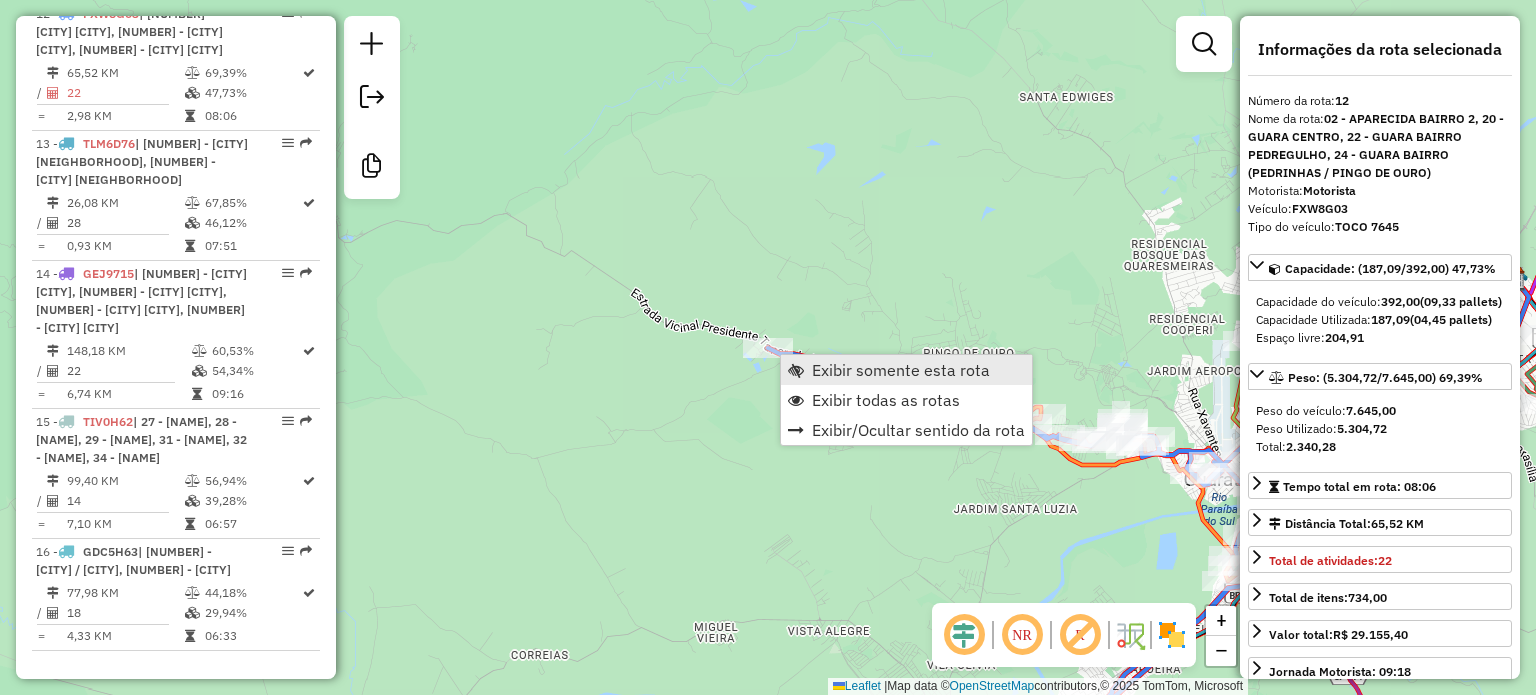 click on "Exibir somente esta rota" at bounding box center (901, 370) 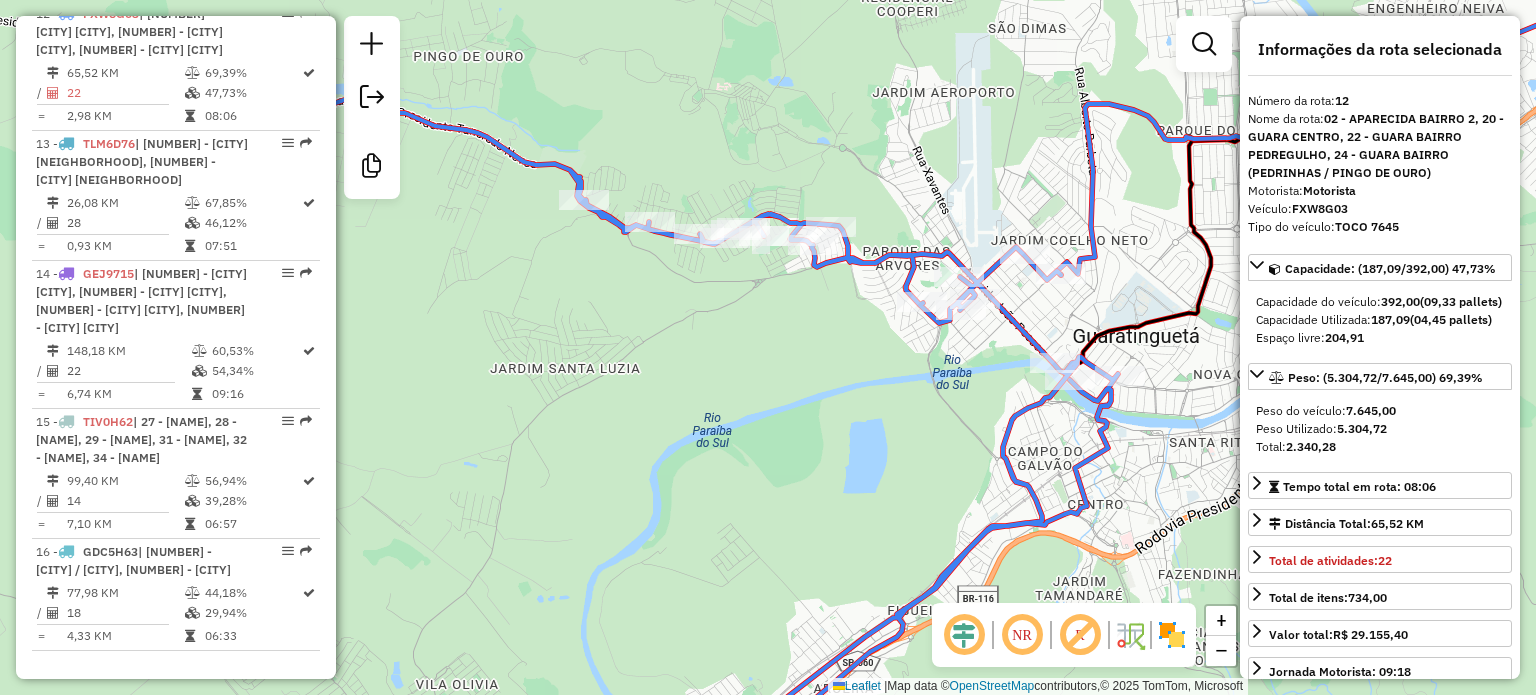 drag, startPoint x: 674, startPoint y: 358, endPoint x: 769, endPoint y: 367, distance: 95.42536 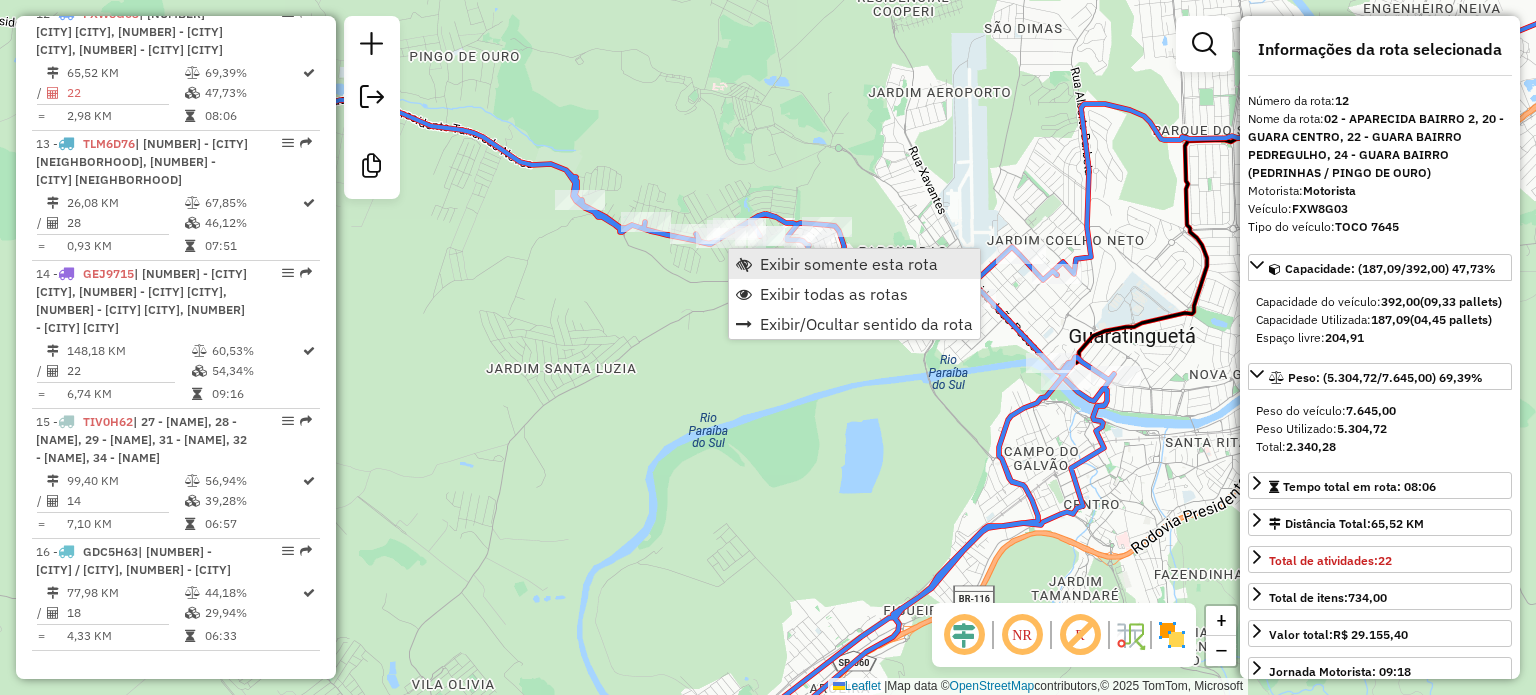 click on "Exibir somente esta rota" at bounding box center (849, 264) 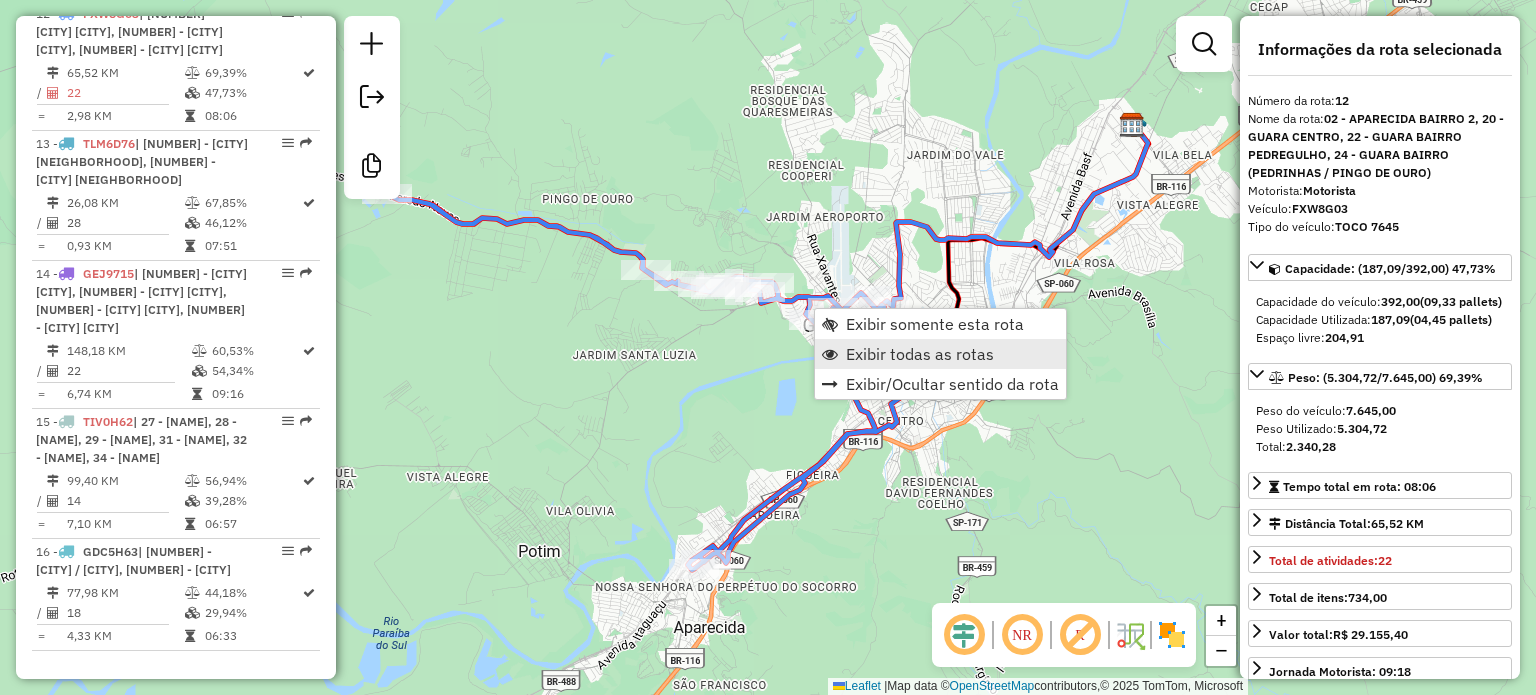 click on "Exibir todas as rotas" at bounding box center (920, 354) 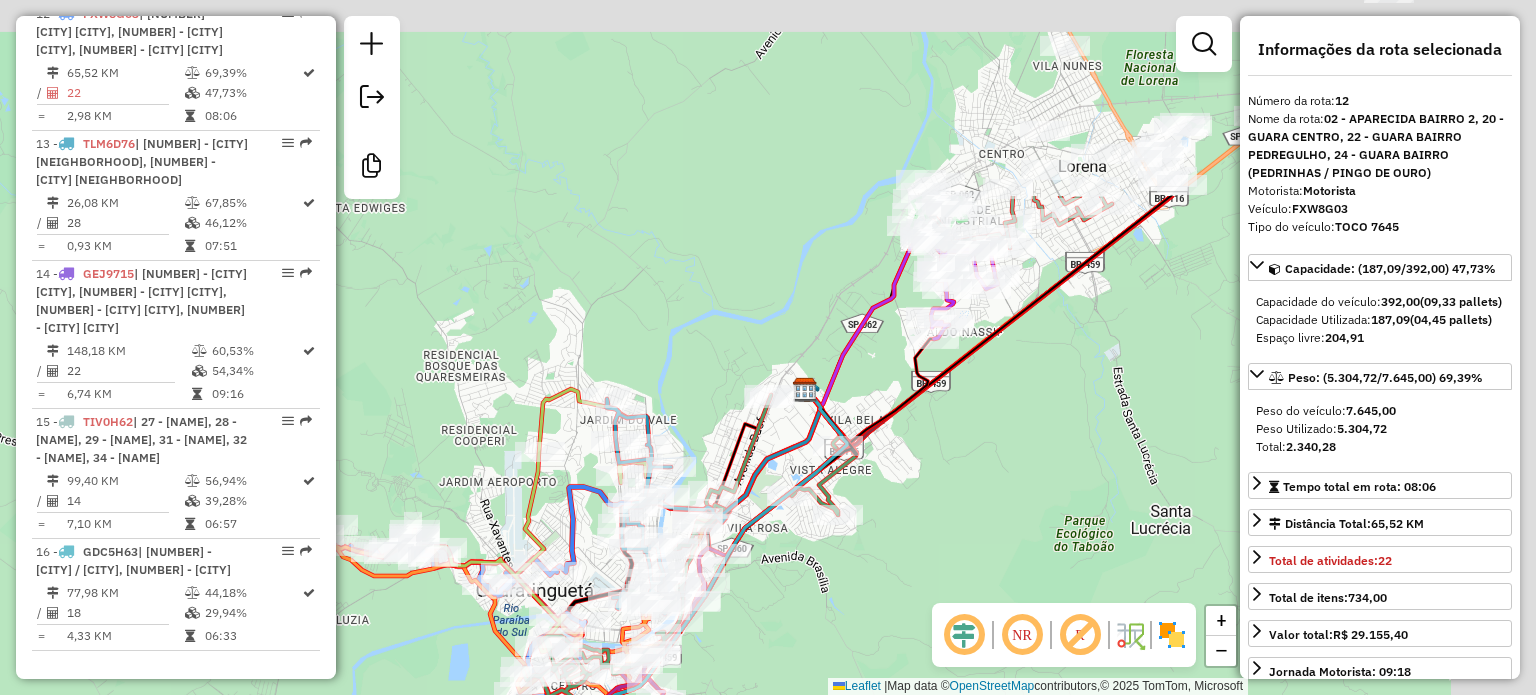 drag, startPoint x: 1088, startPoint y: 265, endPoint x: 751, endPoint y: 535, distance: 431.82056 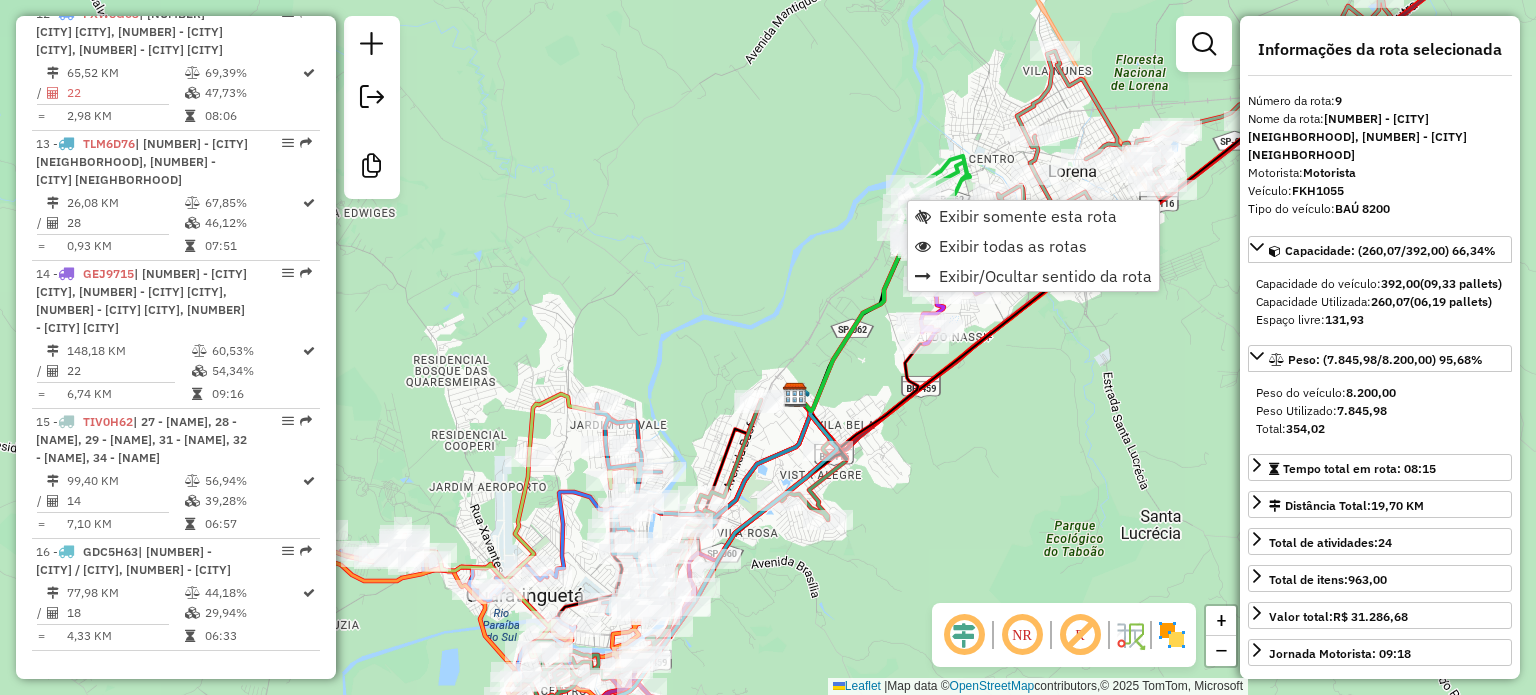 scroll, scrollTop: 1872, scrollLeft: 0, axis: vertical 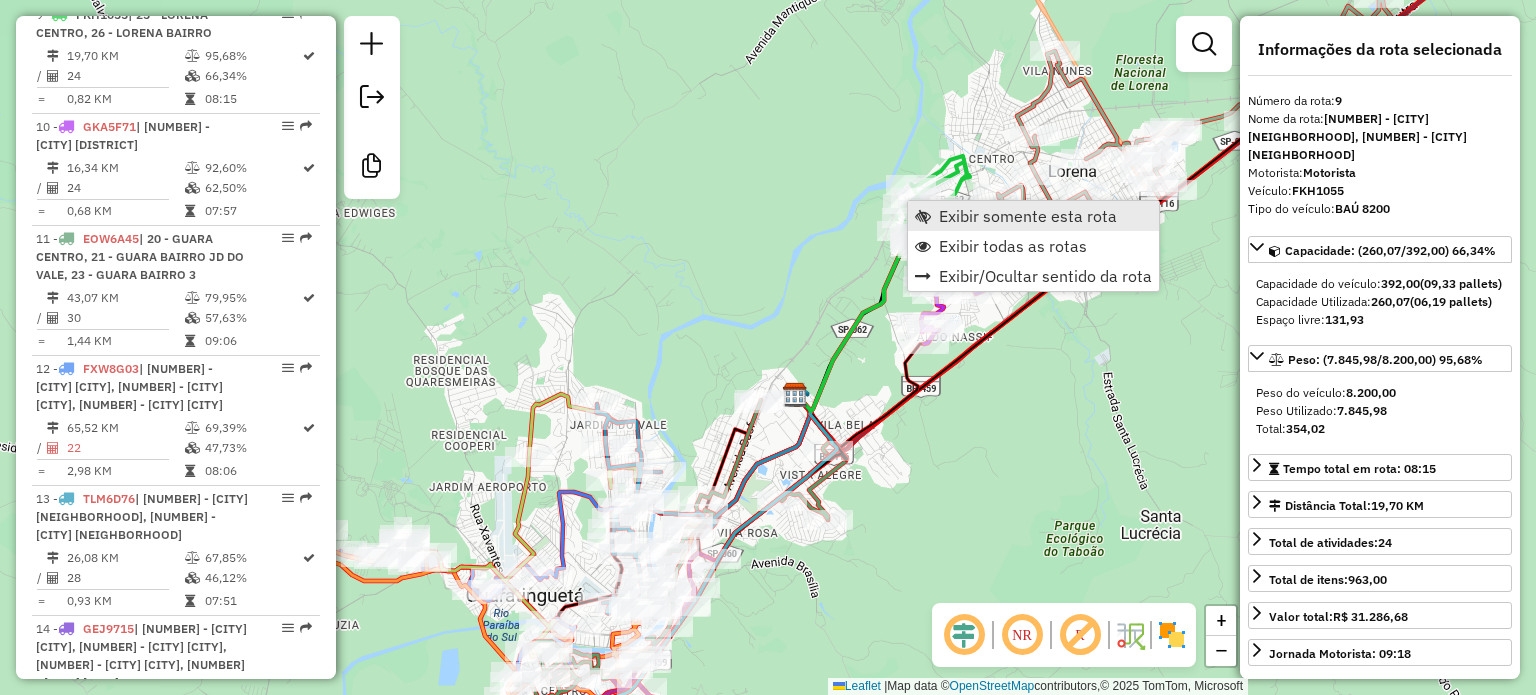 click on "Exibir somente esta rota" at bounding box center [1028, 216] 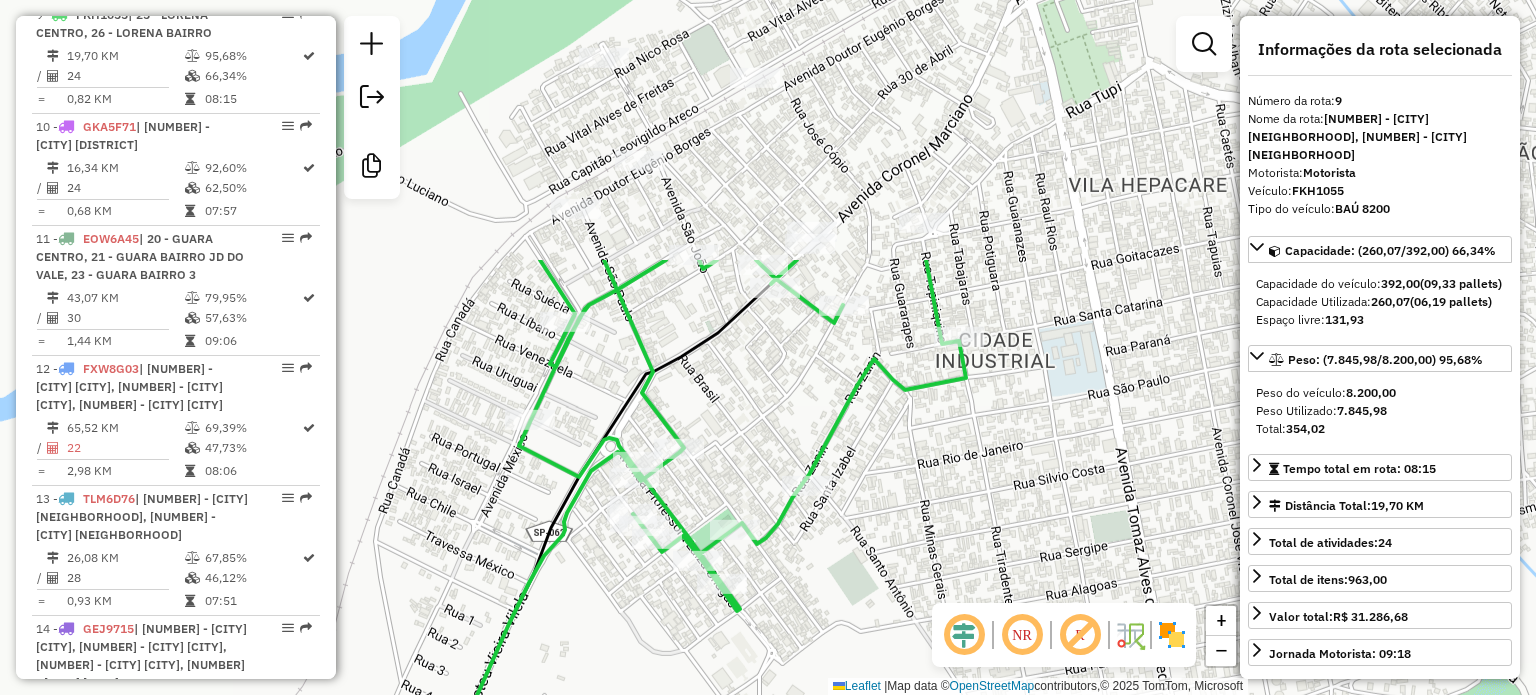 drag, startPoint x: 788, startPoint y: 363, endPoint x: 624, endPoint y: 609, distance: 295.6552 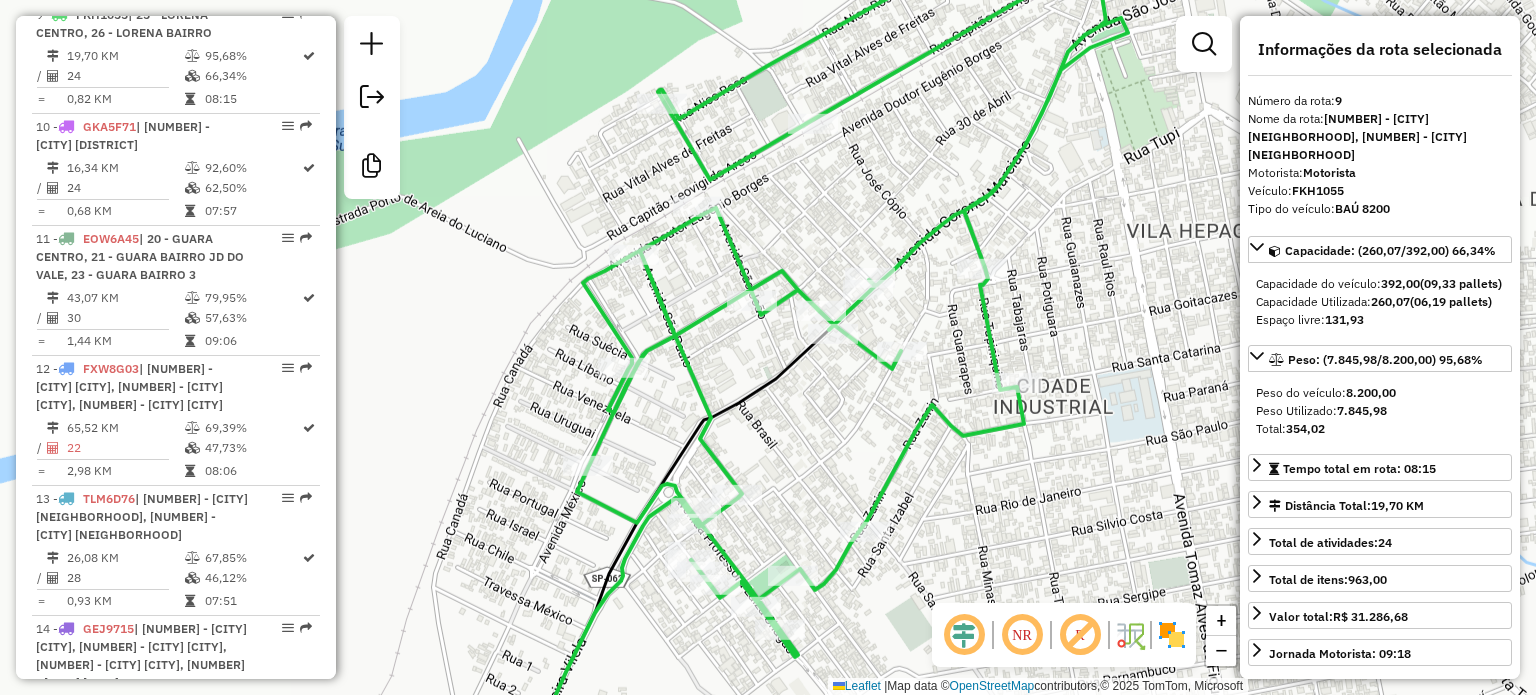 drag, startPoint x: 716, startPoint y: 427, endPoint x: 774, endPoint y: 473, distance: 74.02702 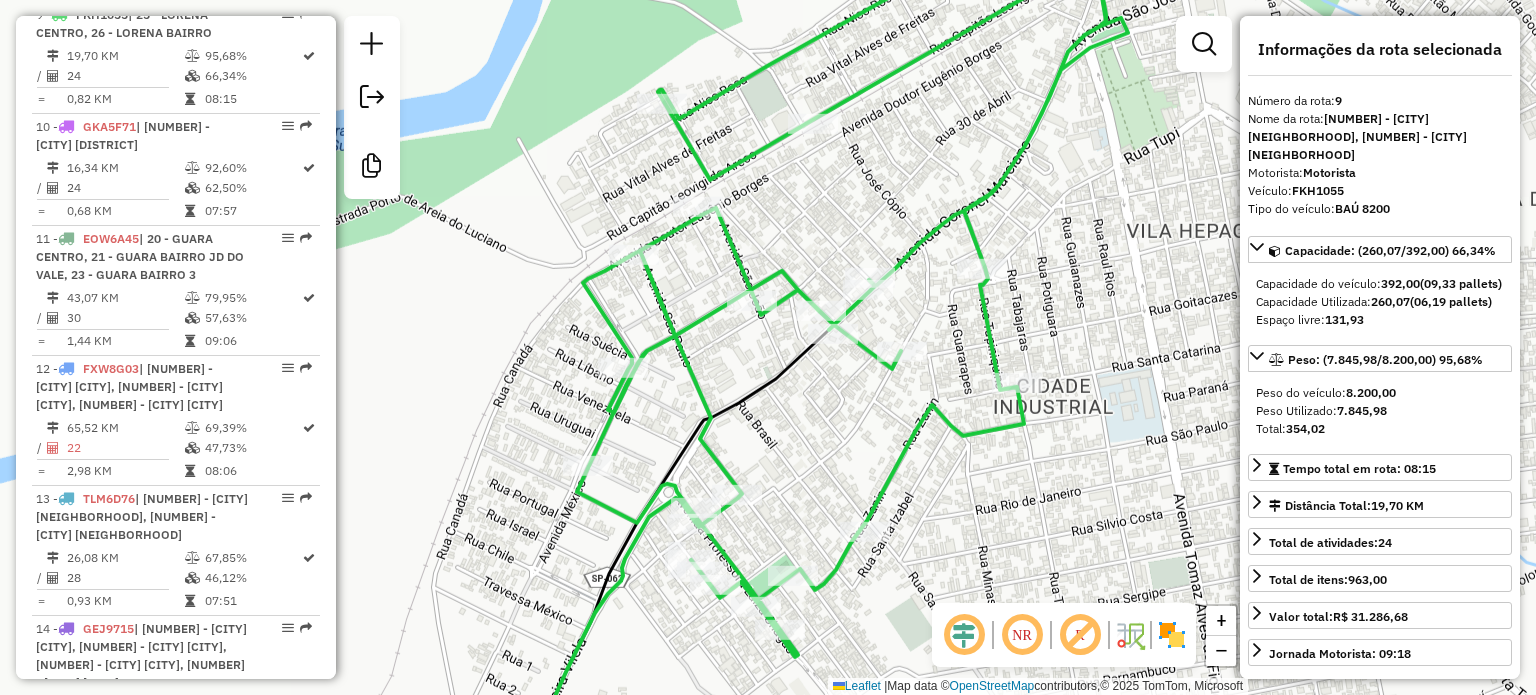 drag, startPoint x: 764, startPoint y: 308, endPoint x: 812, endPoint y: 275, distance: 58.249462 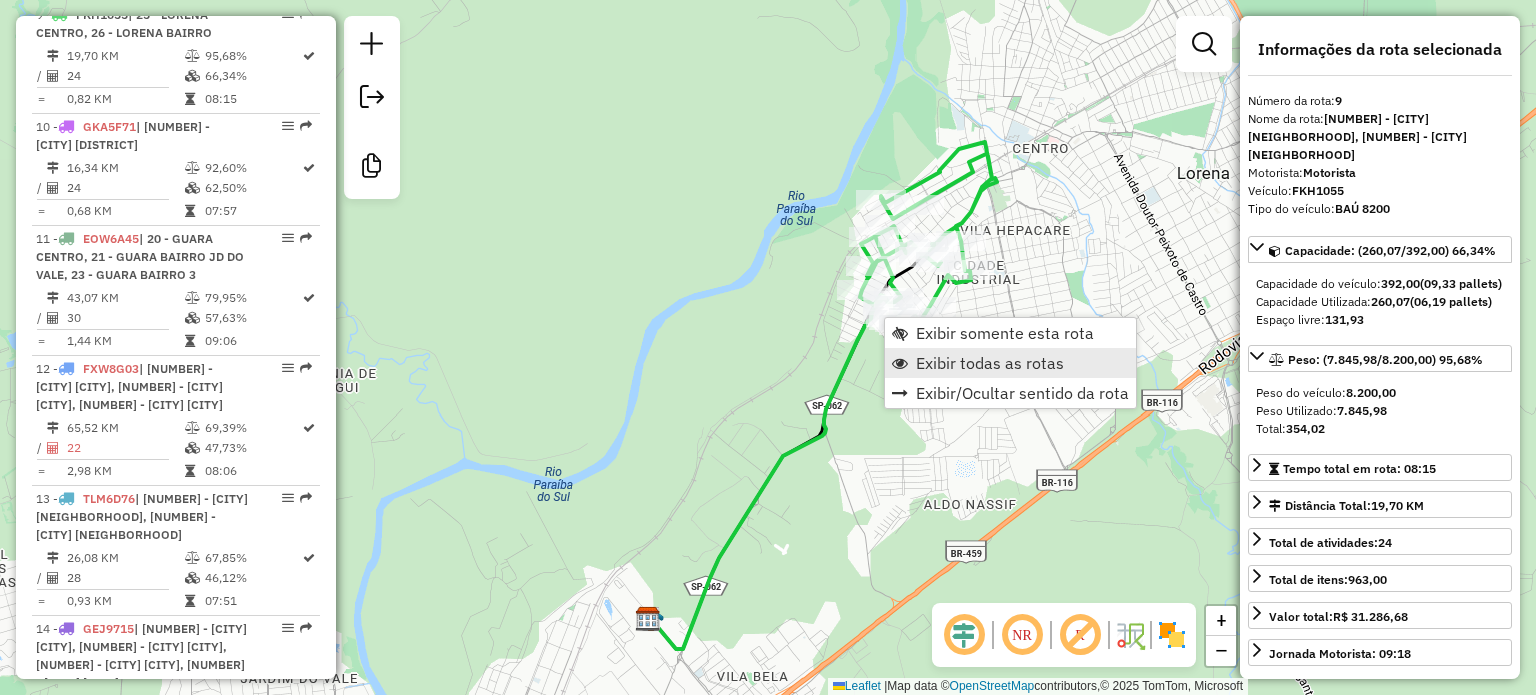 click on "Exibir todas as rotas" at bounding box center (990, 363) 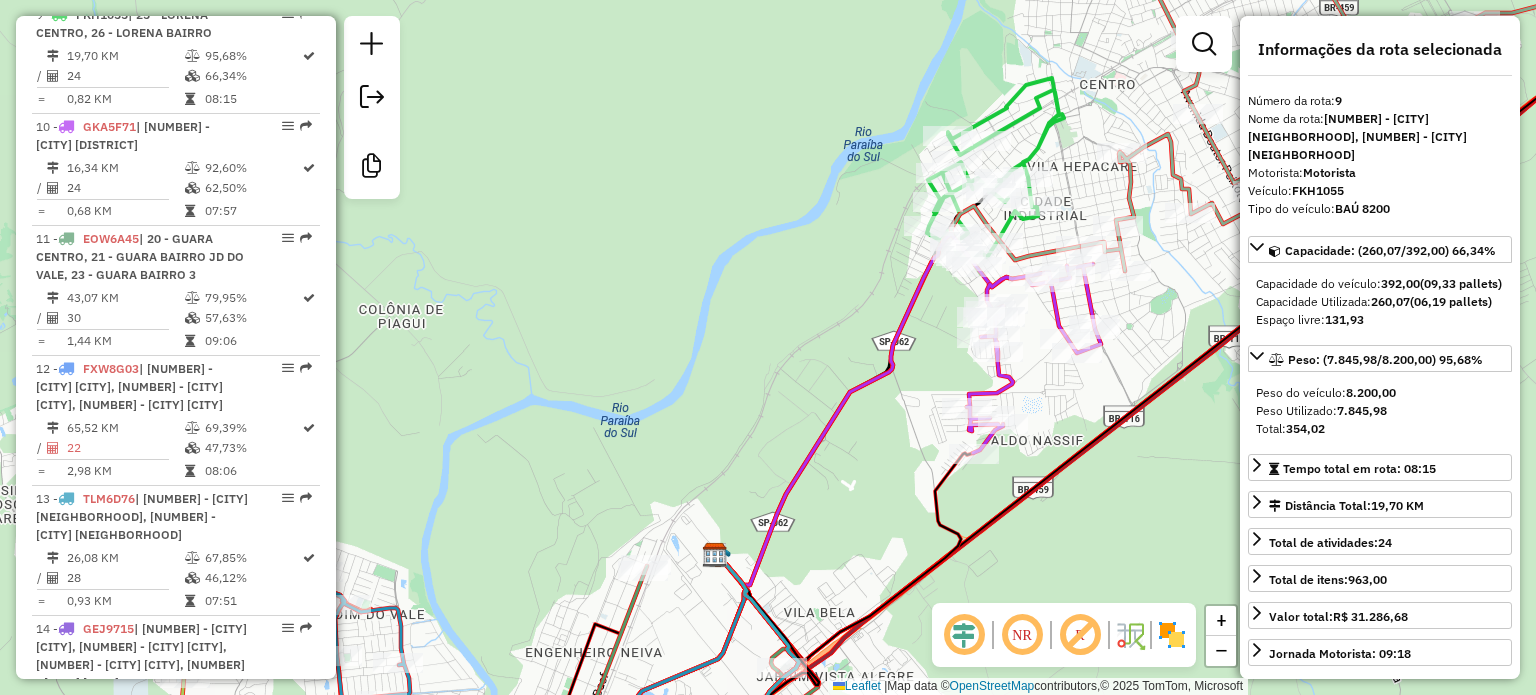 drag, startPoint x: 600, startPoint y: 539, endPoint x: 991, endPoint y: 206, distance: 513.58545 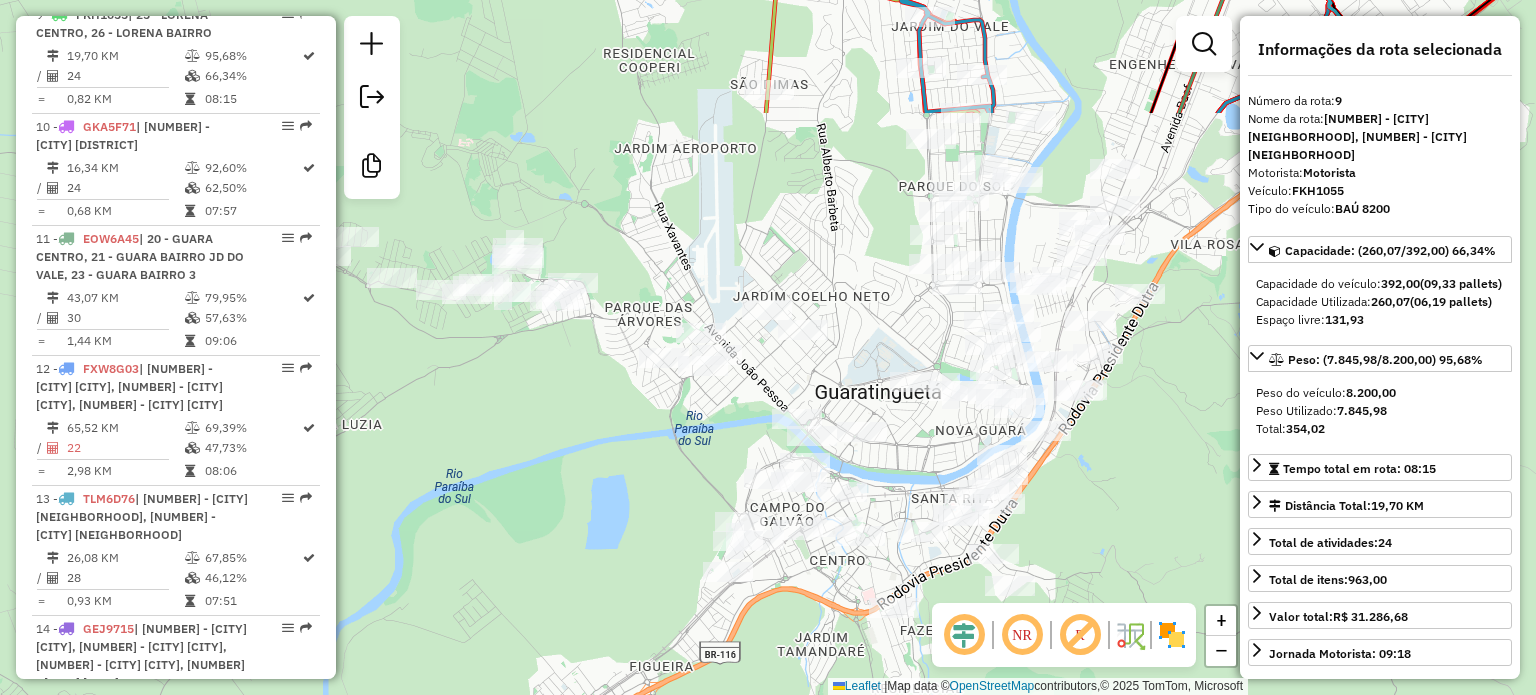 drag, startPoint x: 619, startPoint y: 496, endPoint x: 1090, endPoint y: 141, distance: 589.80164 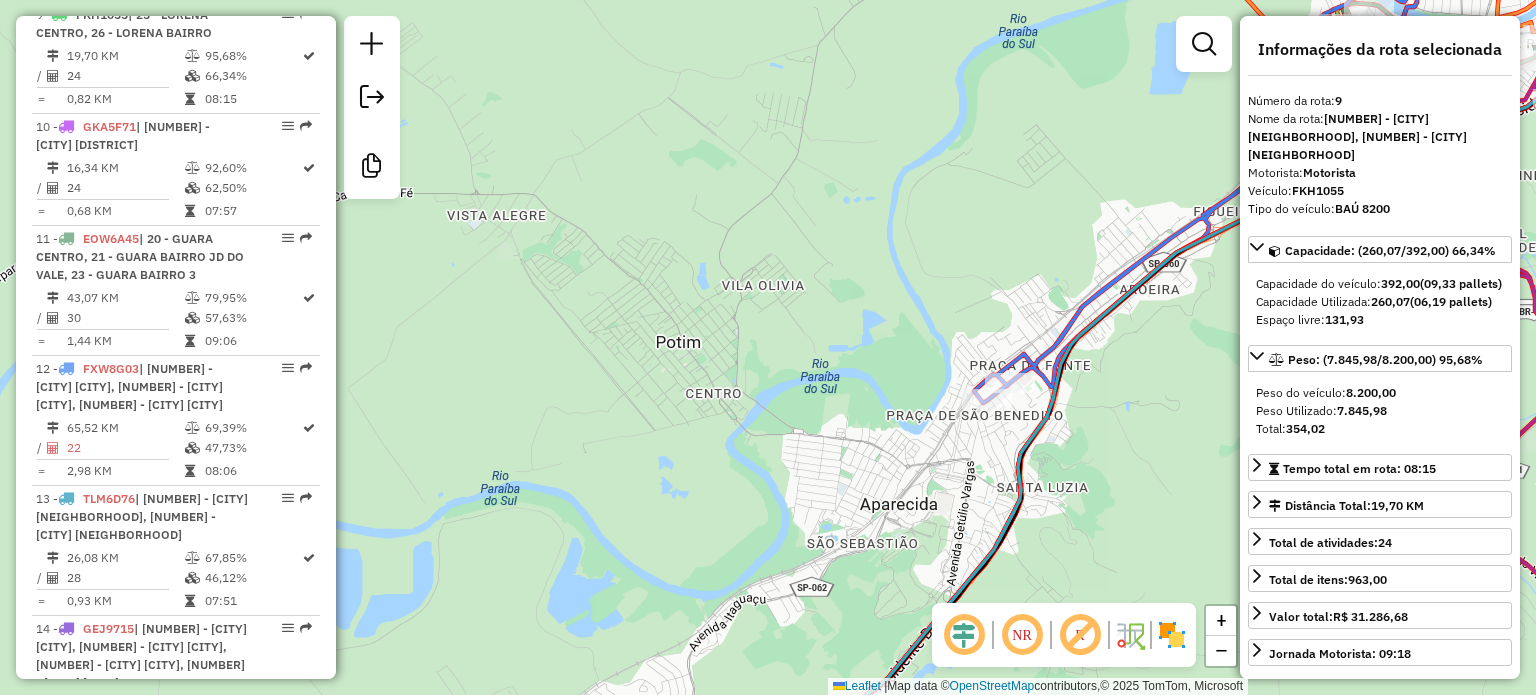 drag, startPoint x: 939, startPoint y: 347, endPoint x: 1146, endPoint y: 99, distance: 323.03714 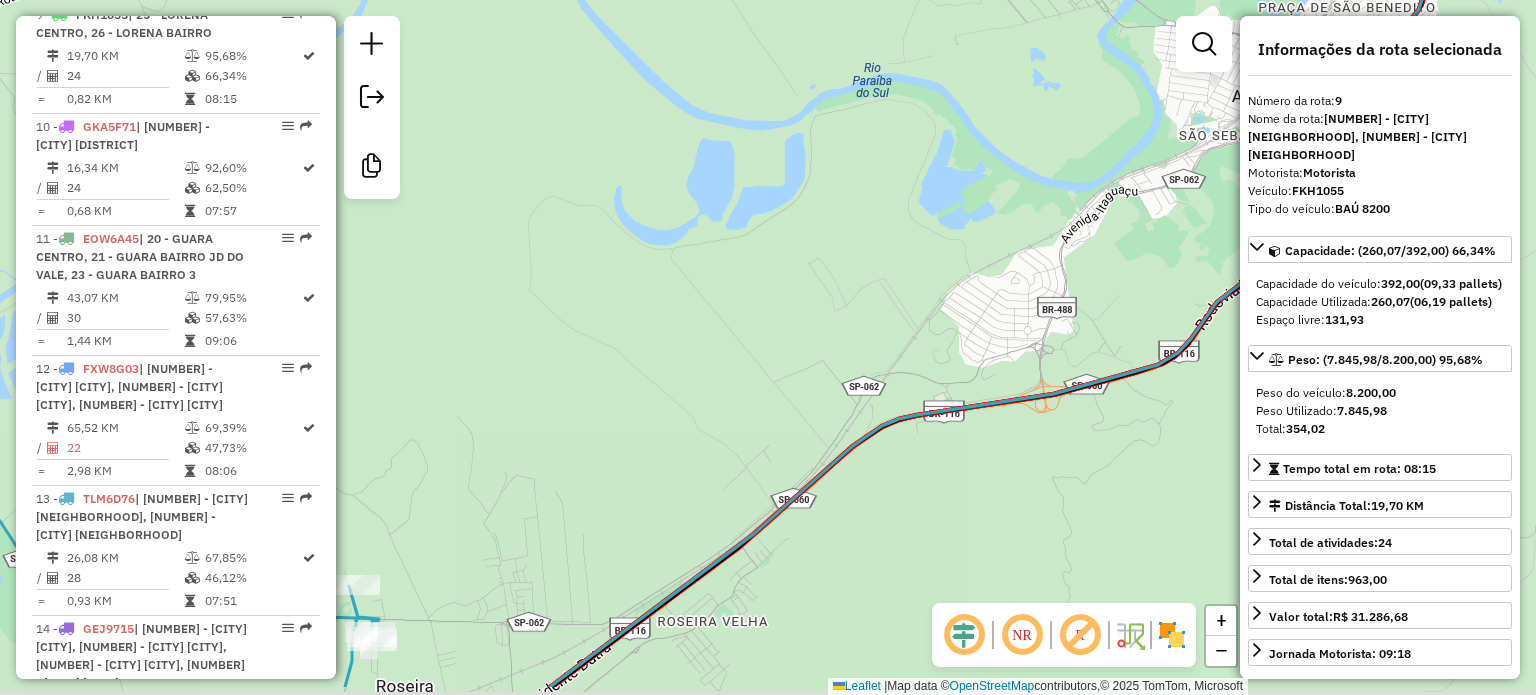 drag, startPoint x: 962, startPoint y: 343, endPoint x: 996, endPoint y: 279, distance: 72.47068 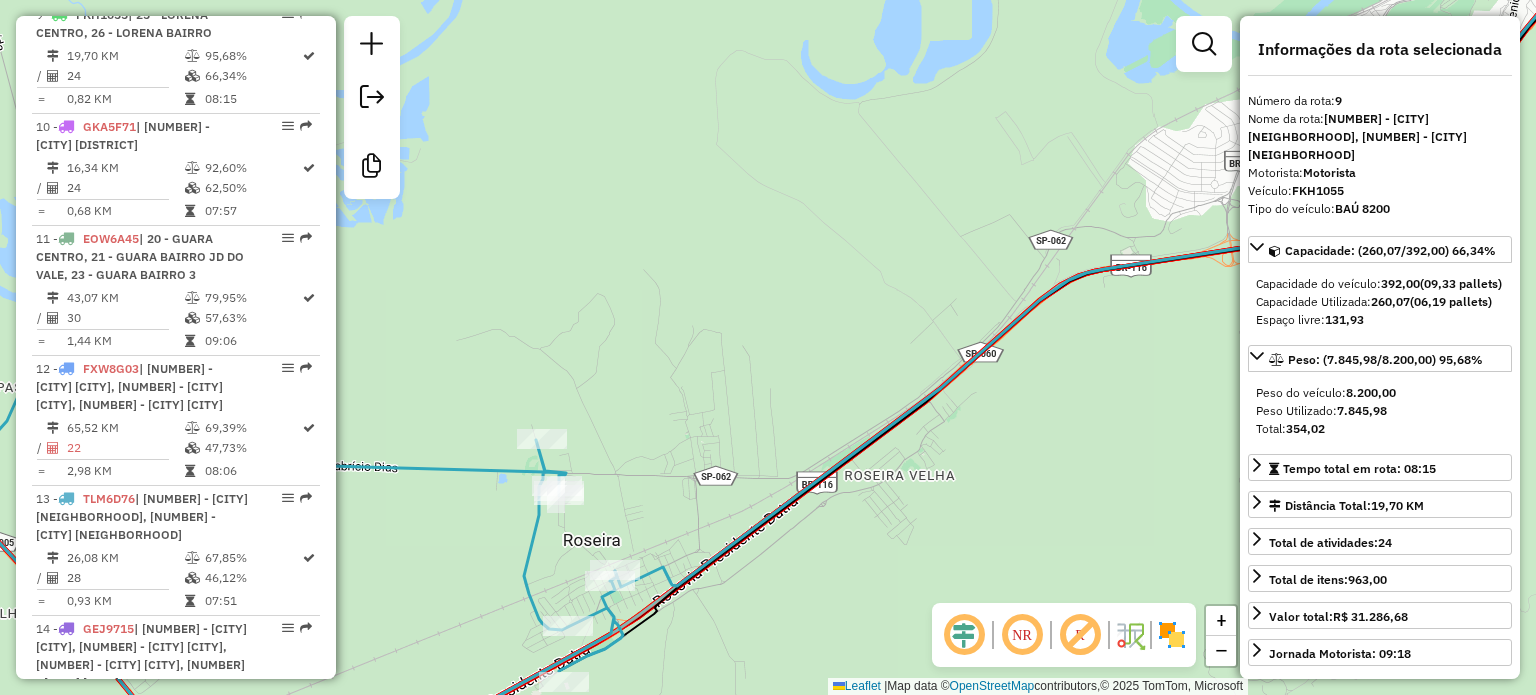 drag, startPoint x: 899, startPoint y: 251, endPoint x: 908, endPoint y: 246, distance: 10.29563 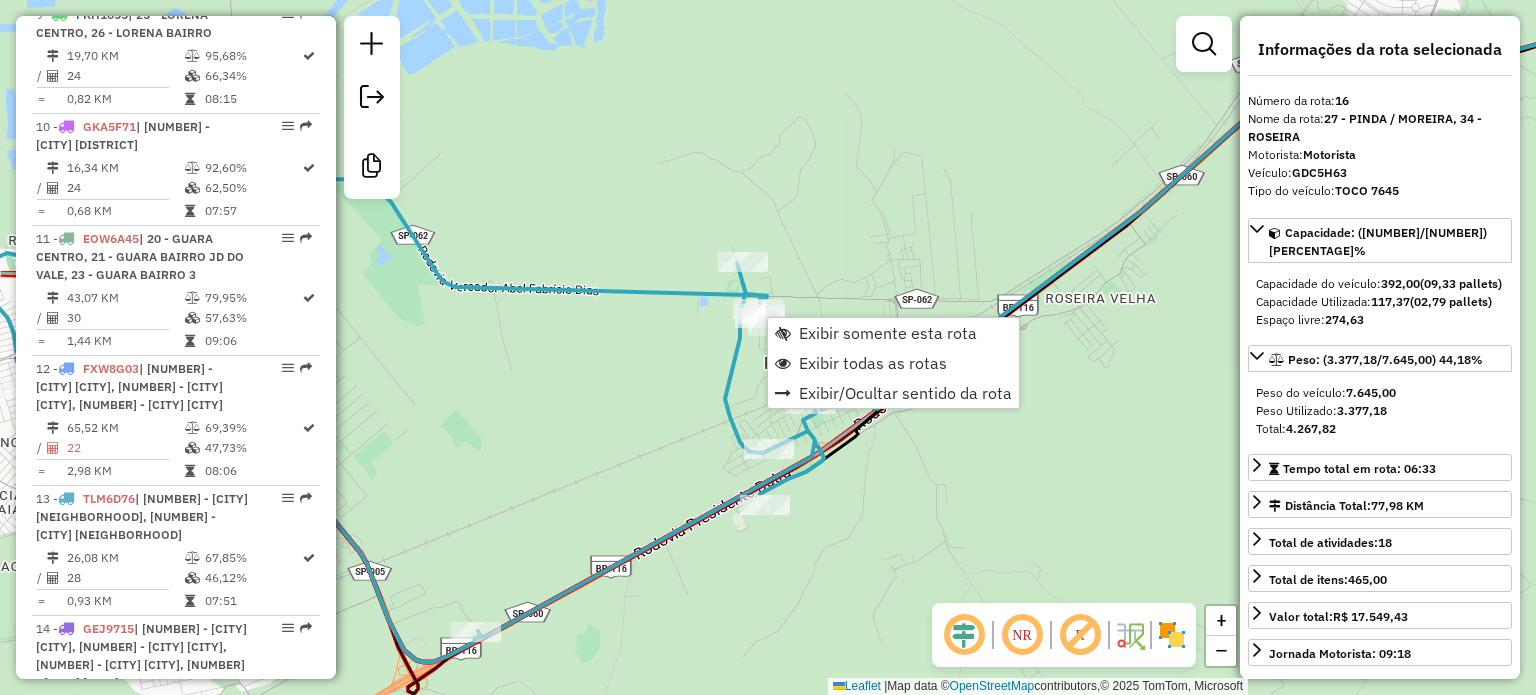 scroll, scrollTop: 2318, scrollLeft: 0, axis: vertical 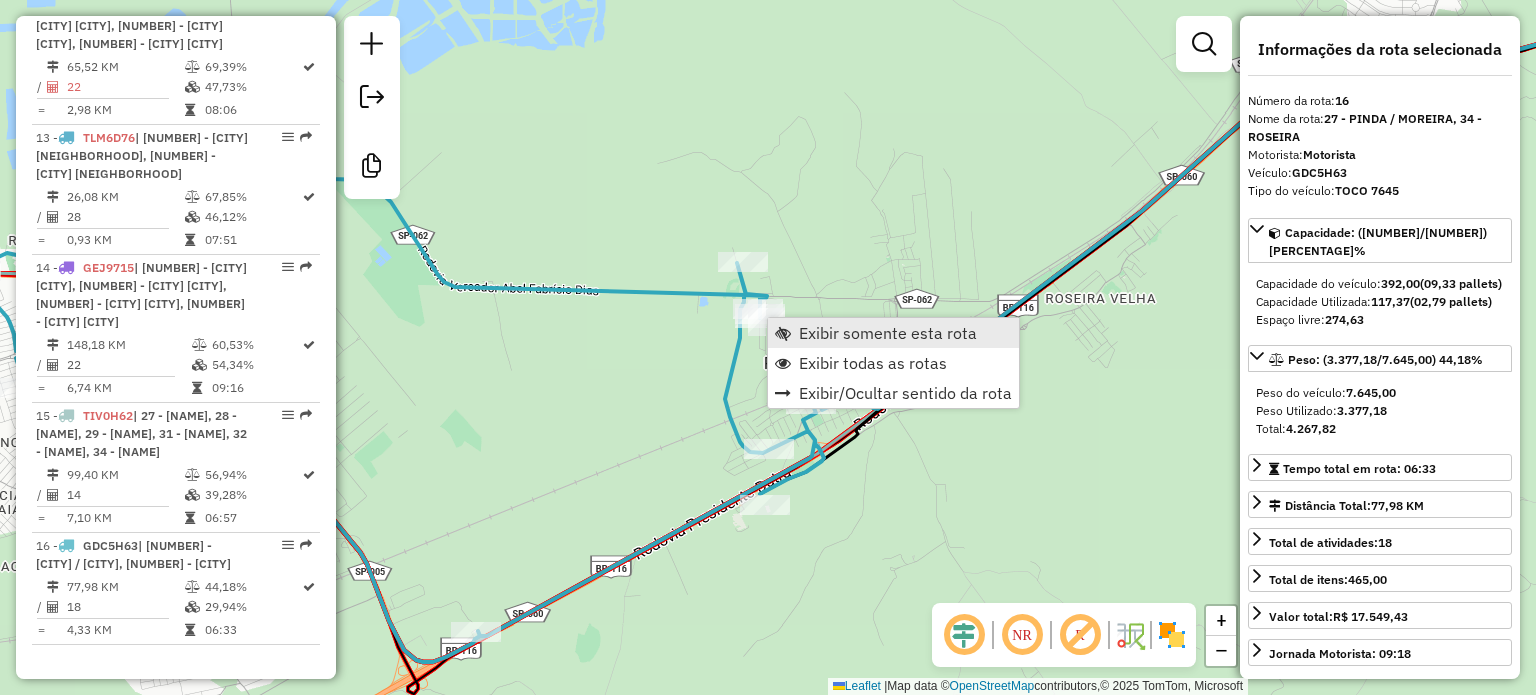 click on "Exibir somente esta rota" at bounding box center [888, 333] 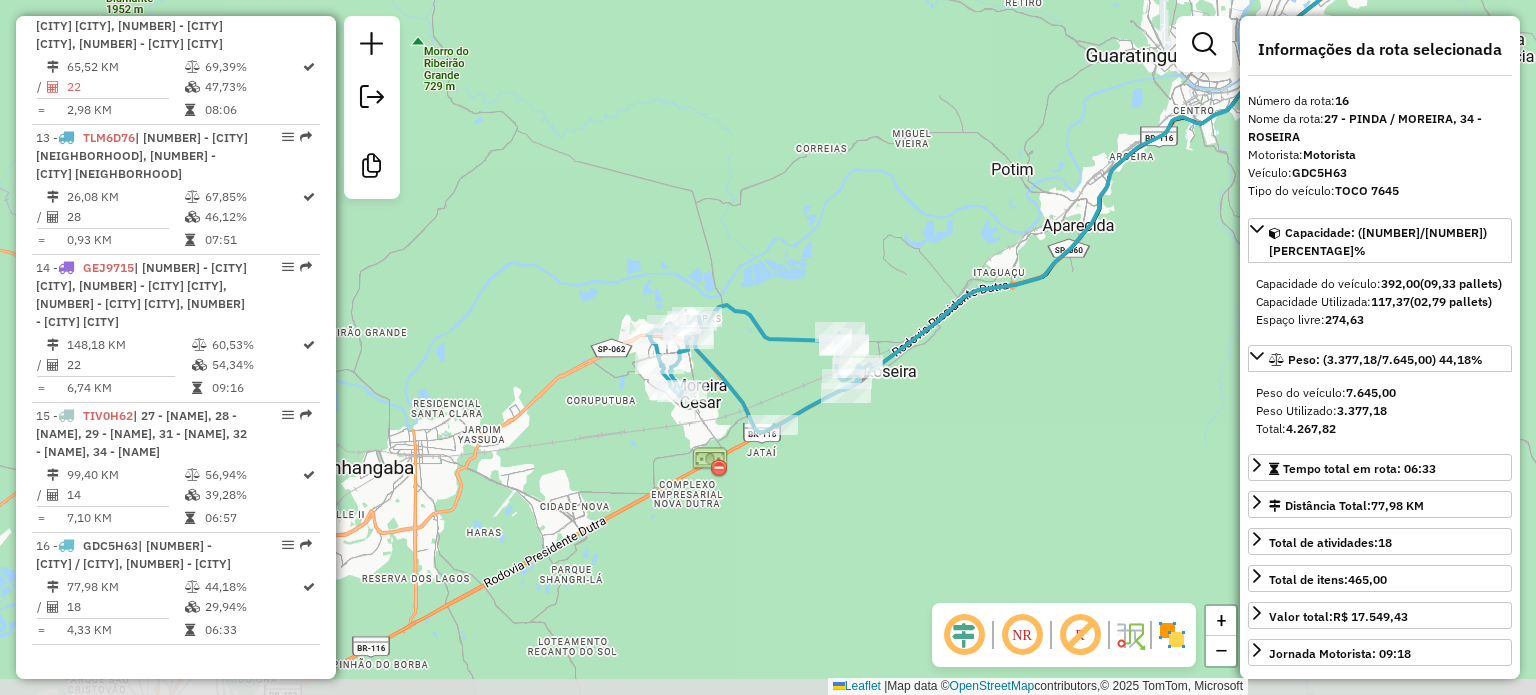 drag, startPoint x: 680, startPoint y: 339, endPoint x: 902, endPoint y: 189, distance: 267.92535 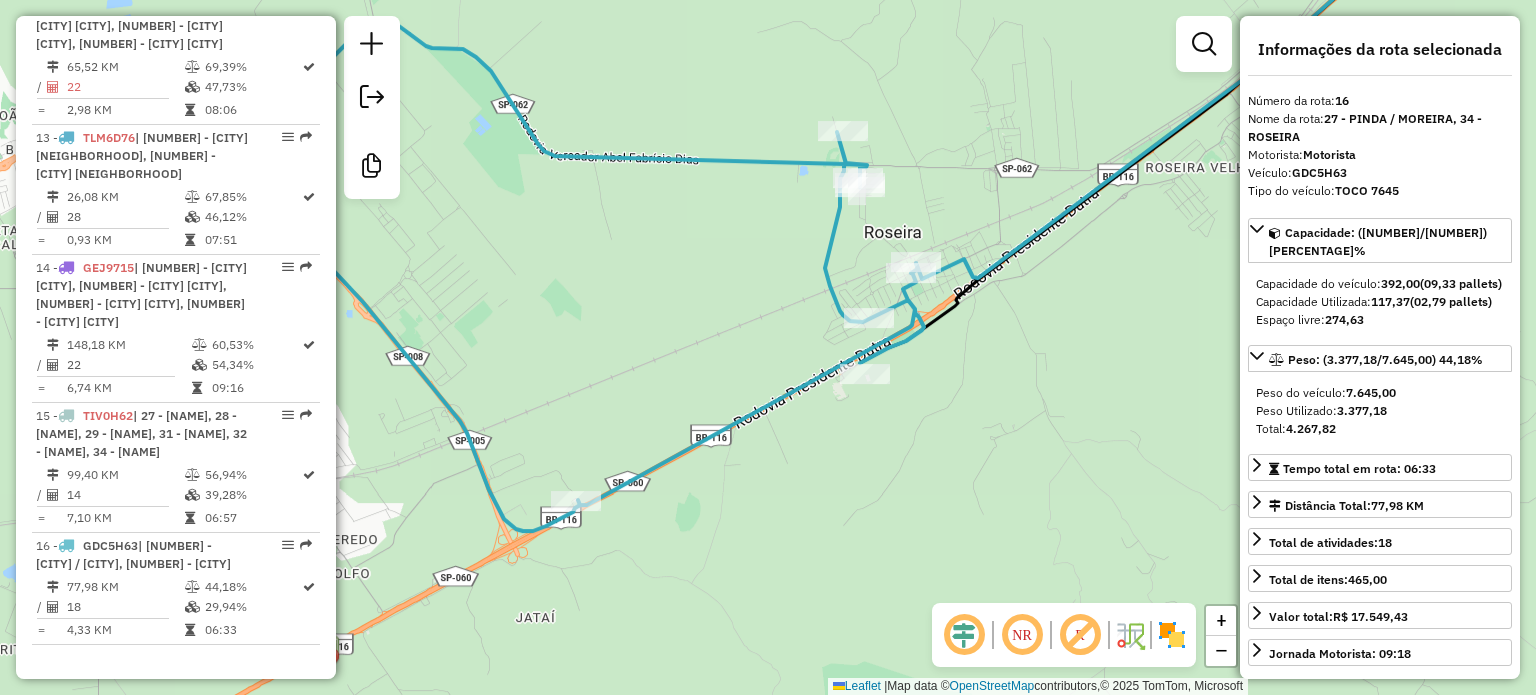 drag, startPoint x: 781, startPoint y: 506, endPoint x: 969, endPoint y: 319, distance: 265.166 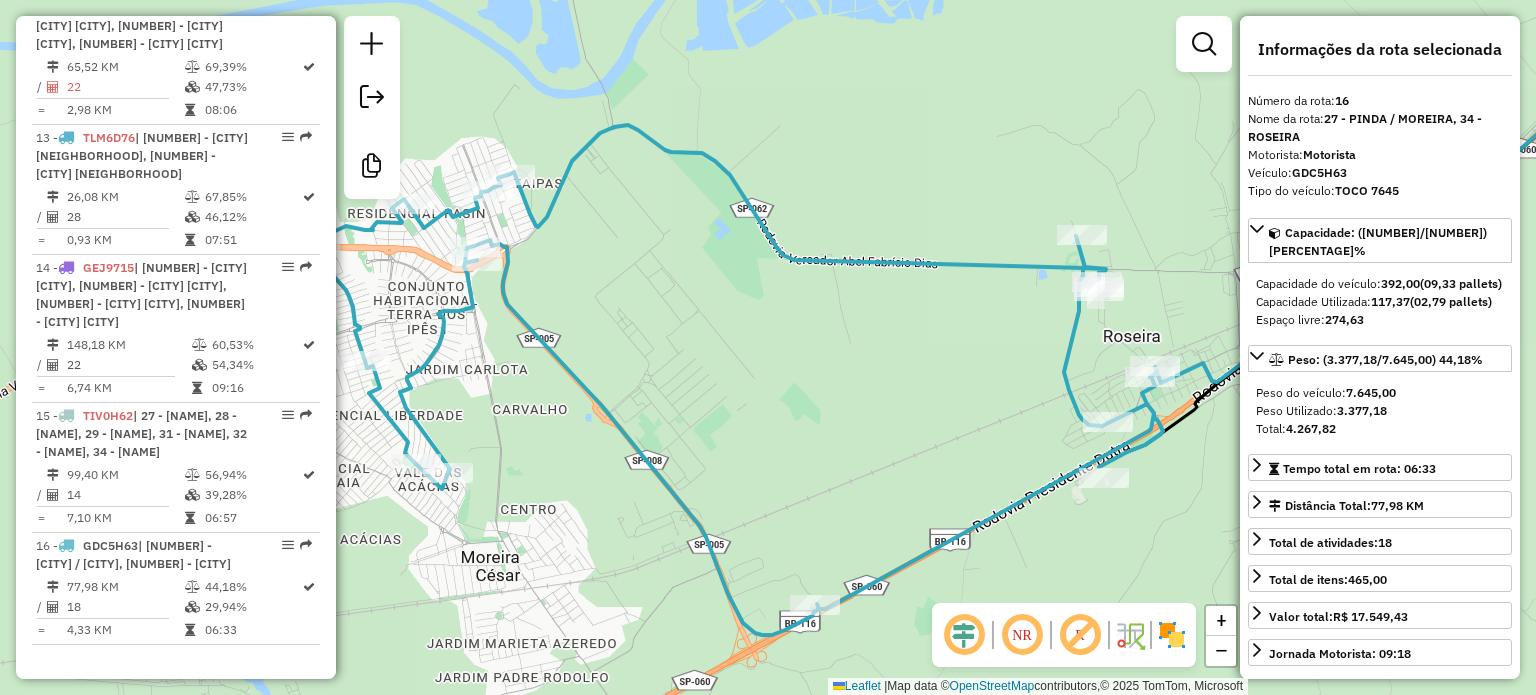 drag, startPoint x: 686, startPoint y: 291, endPoint x: 889, endPoint y: 429, distance: 245.46486 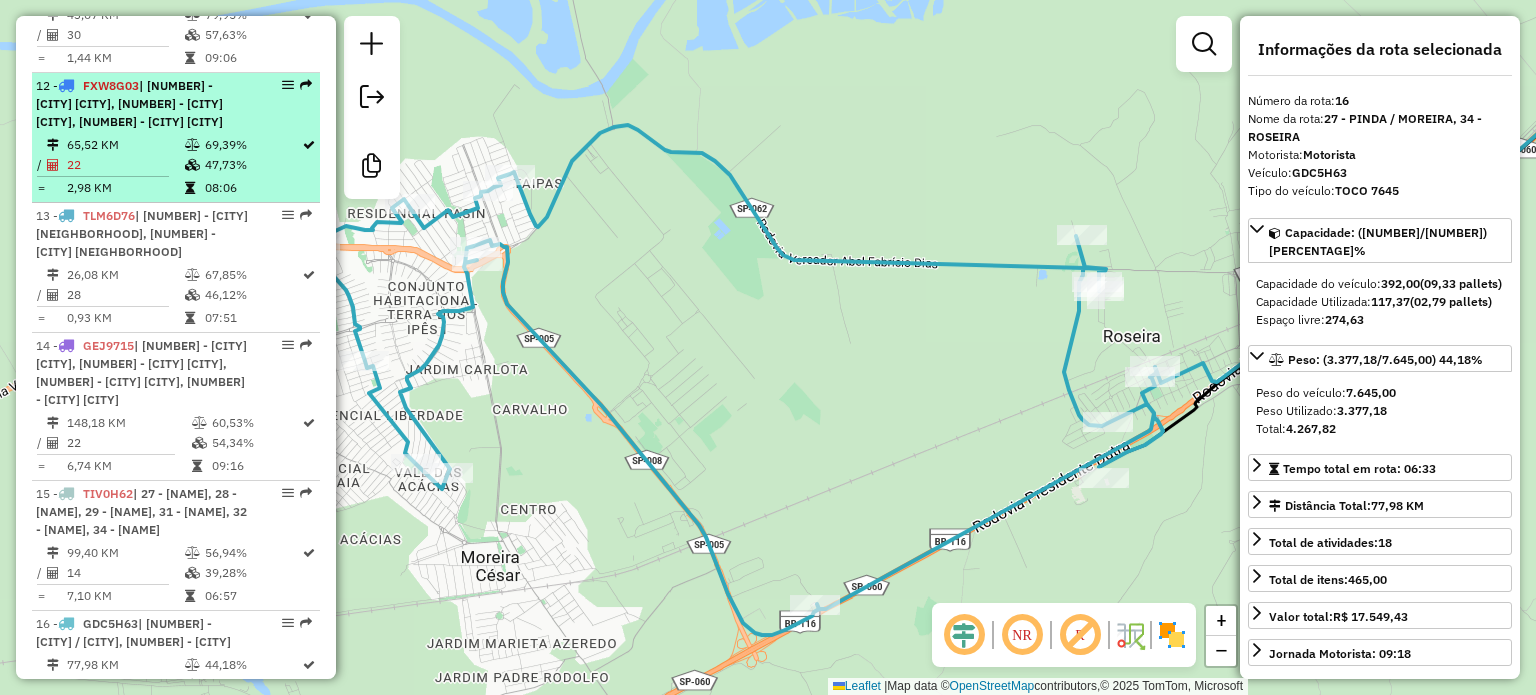 scroll, scrollTop: 2018, scrollLeft: 0, axis: vertical 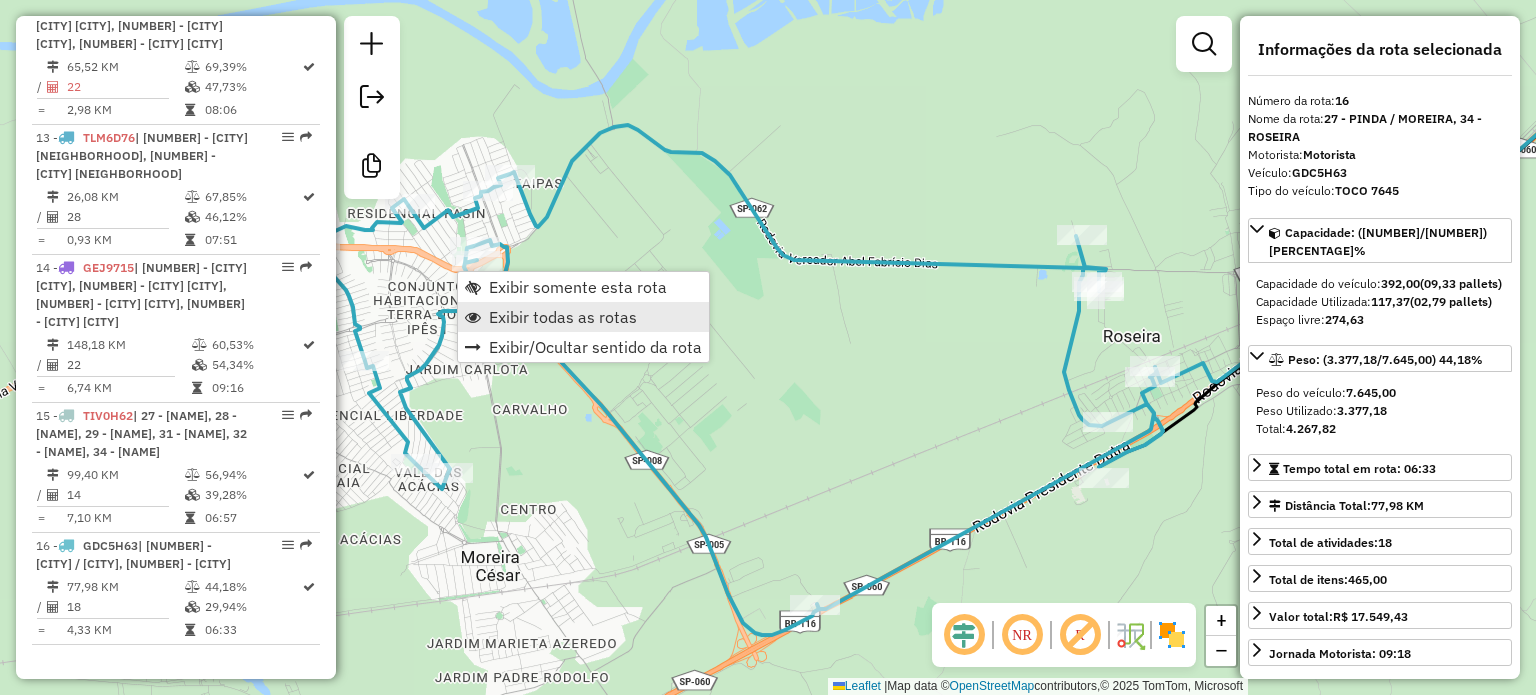 click on "Exibir todas as rotas" at bounding box center [583, 317] 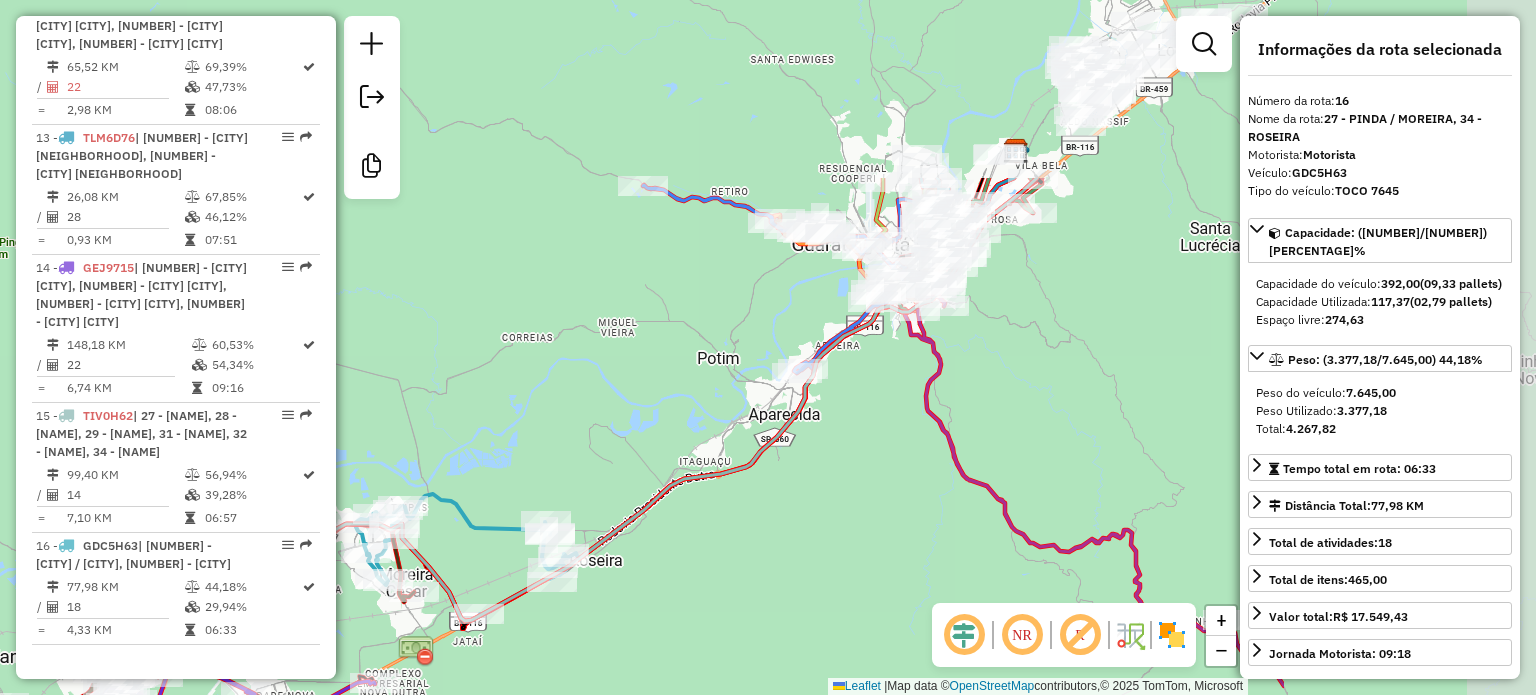 drag, startPoint x: 1040, startPoint y: 283, endPoint x: 689, endPoint y: 479, distance: 402.01617 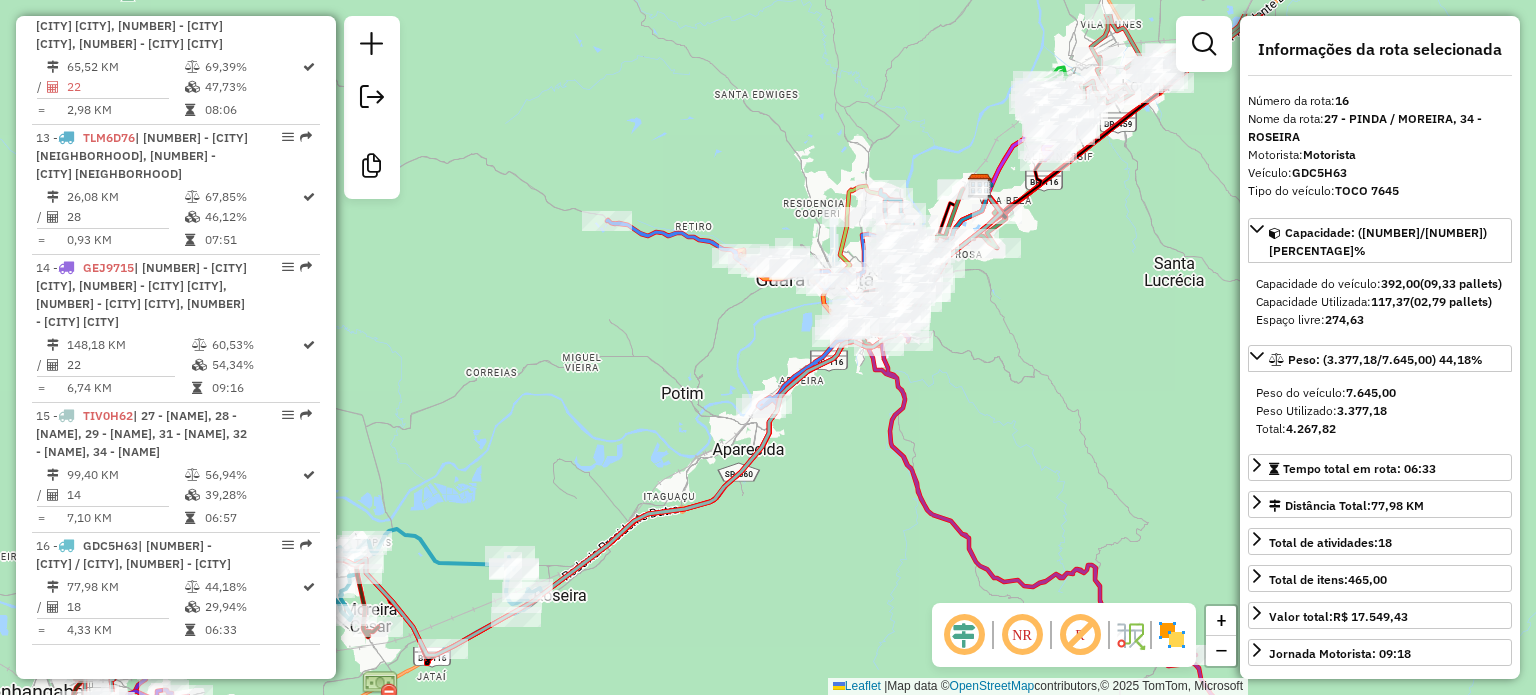 drag, startPoint x: 791, startPoint y: 341, endPoint x: 752, endPoint y: 374, distance: 51.088158 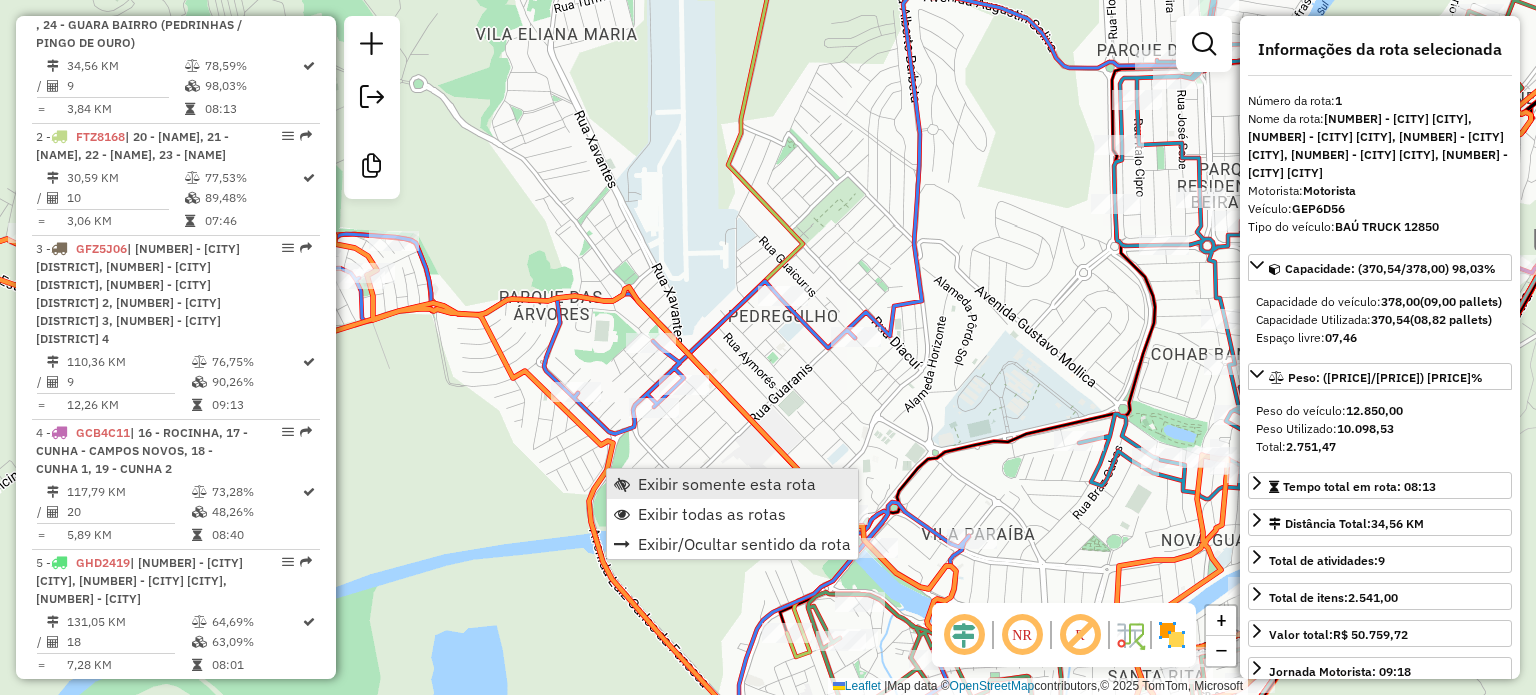 scroll, scrollTop: 763, scrollLeft: 0, axis: vertical 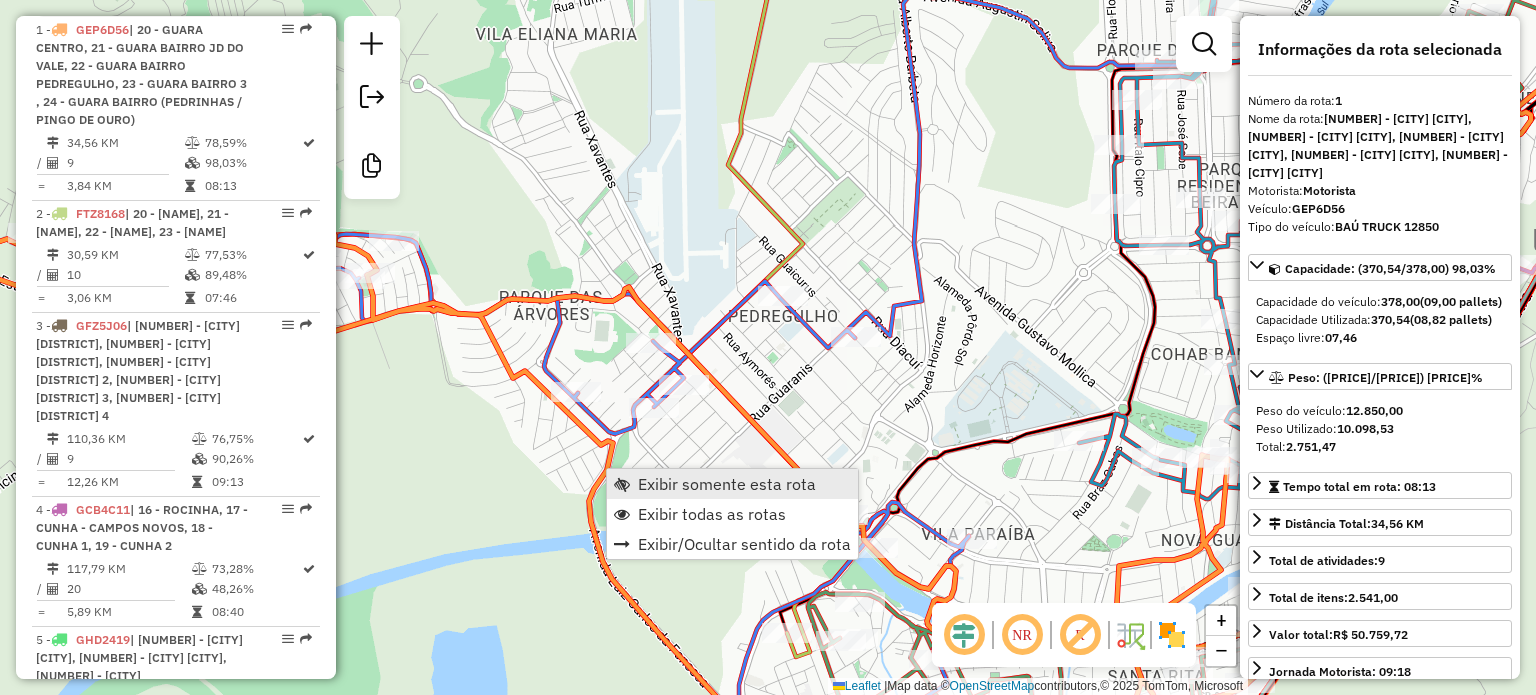 click on "Exibir somente esta rota" at bounding box center [727, 484] 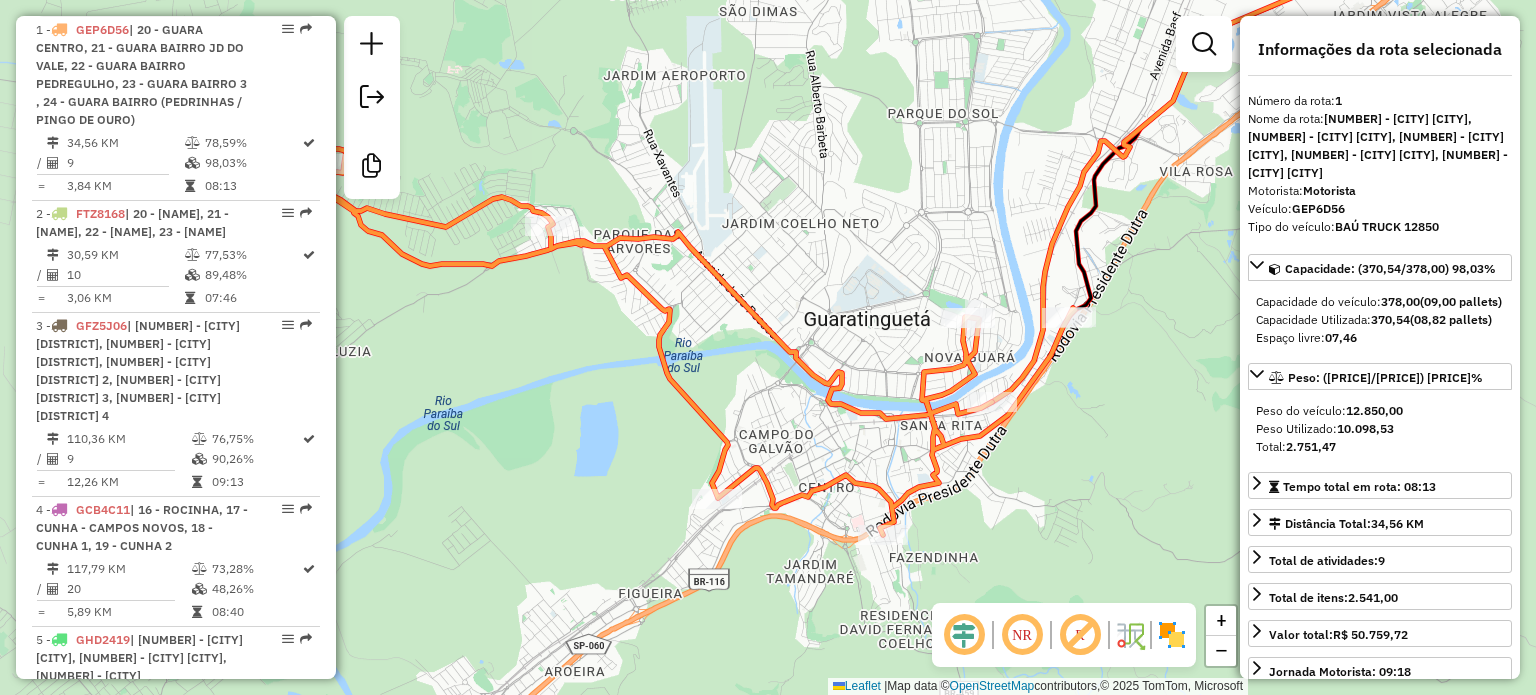 drag, startPoint x: 785, startPoint y: 405, endPoint x: 833, endPoint y: 274, distance: 139.51703 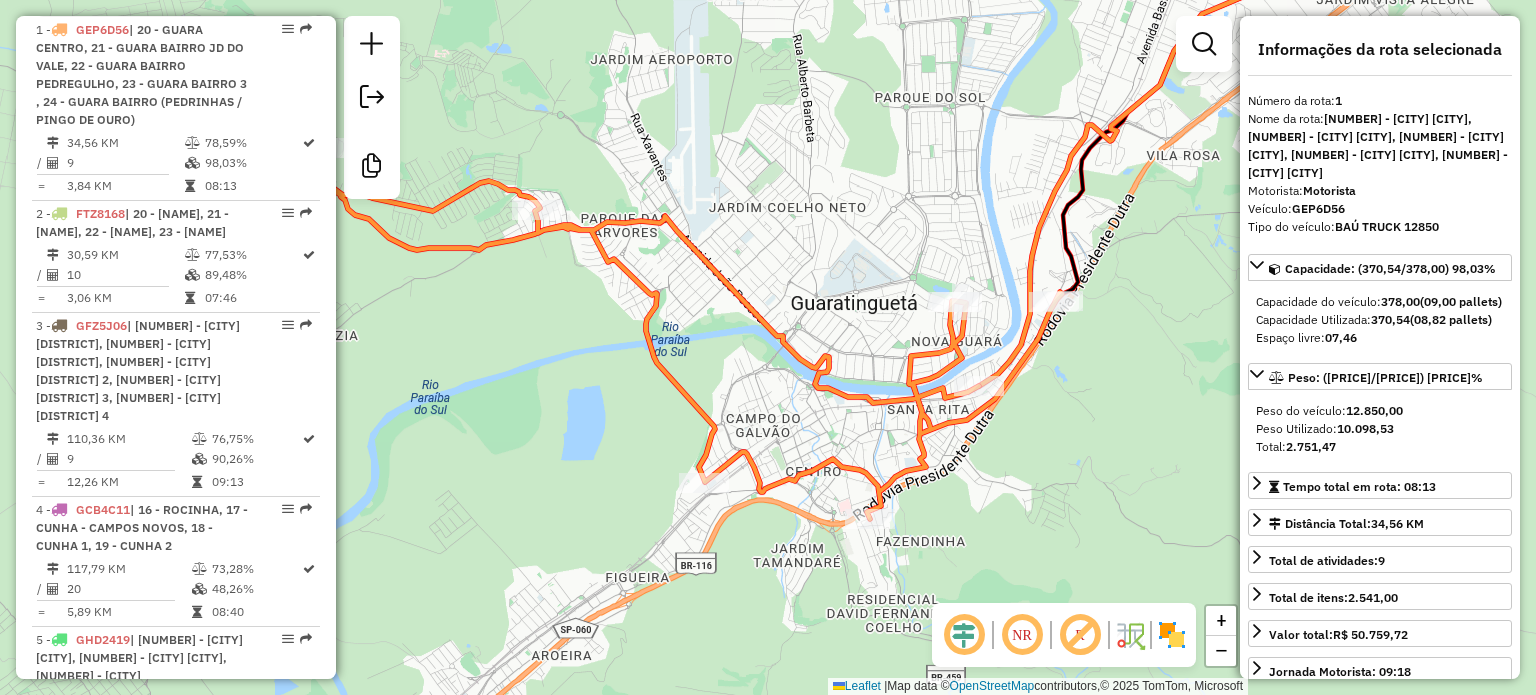 drag, startPoint x: 835, startPoint y: 315, endPoint x: 808, endPoint y: 300, distance: 30.88689 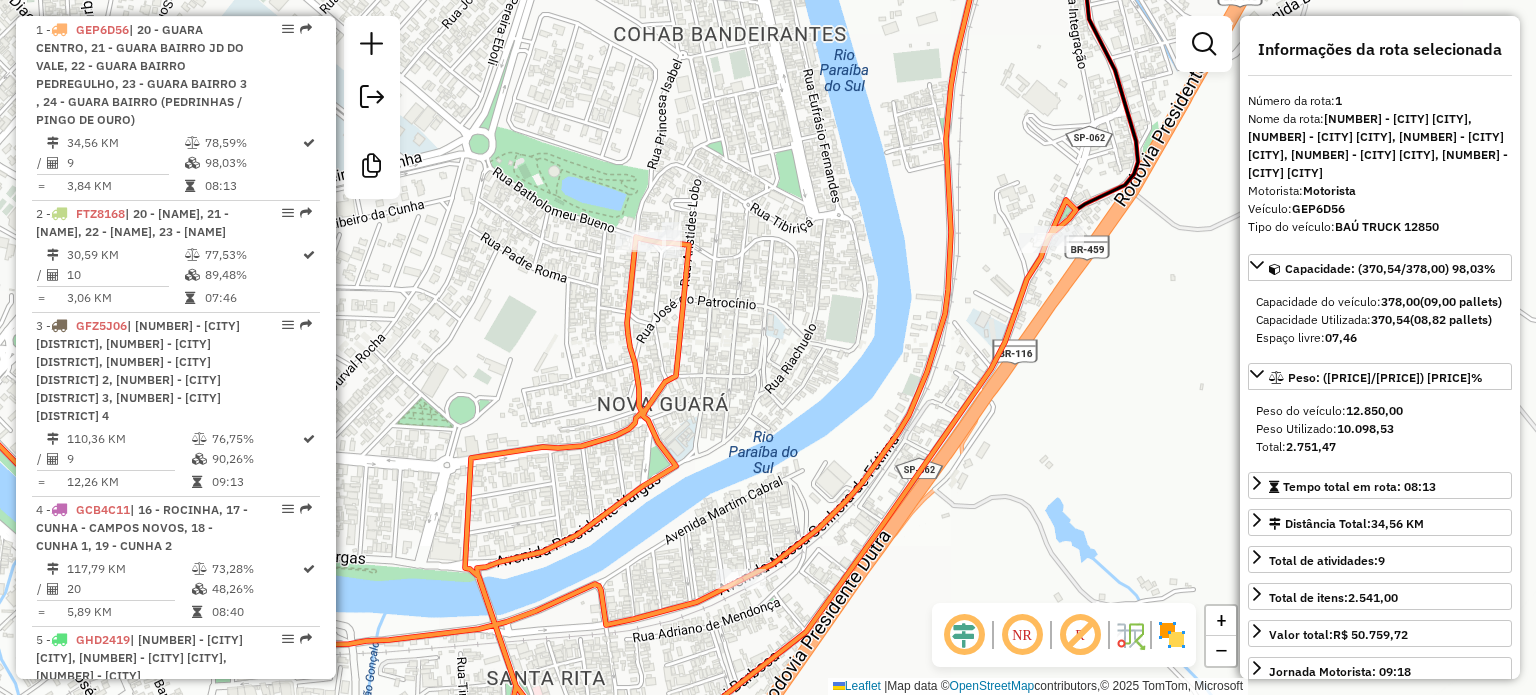 drag, startPoint x: 166, startPoint y: 96, endPoint x: 710, endPoint y: 219, distance: 557.732 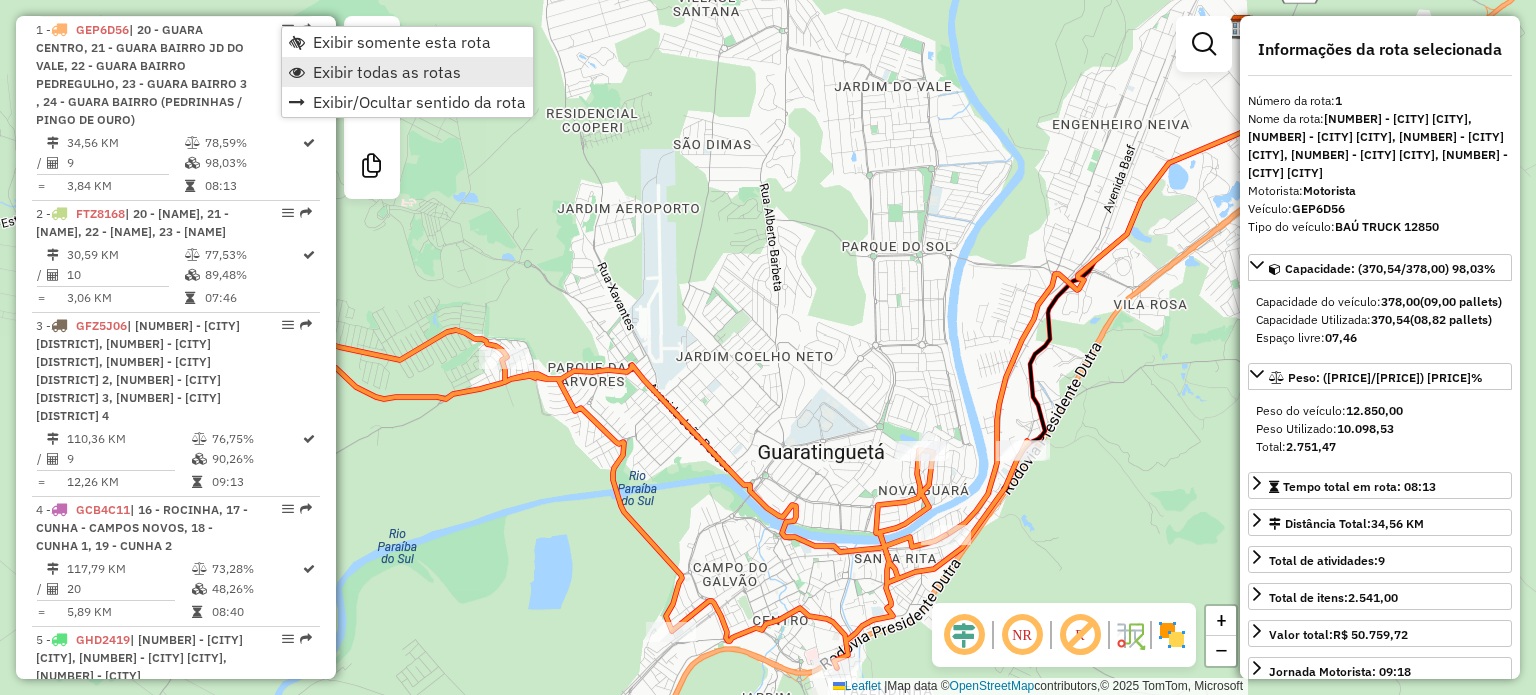 click on "Exibir todas as rotas" at bounding box center (387, 72) 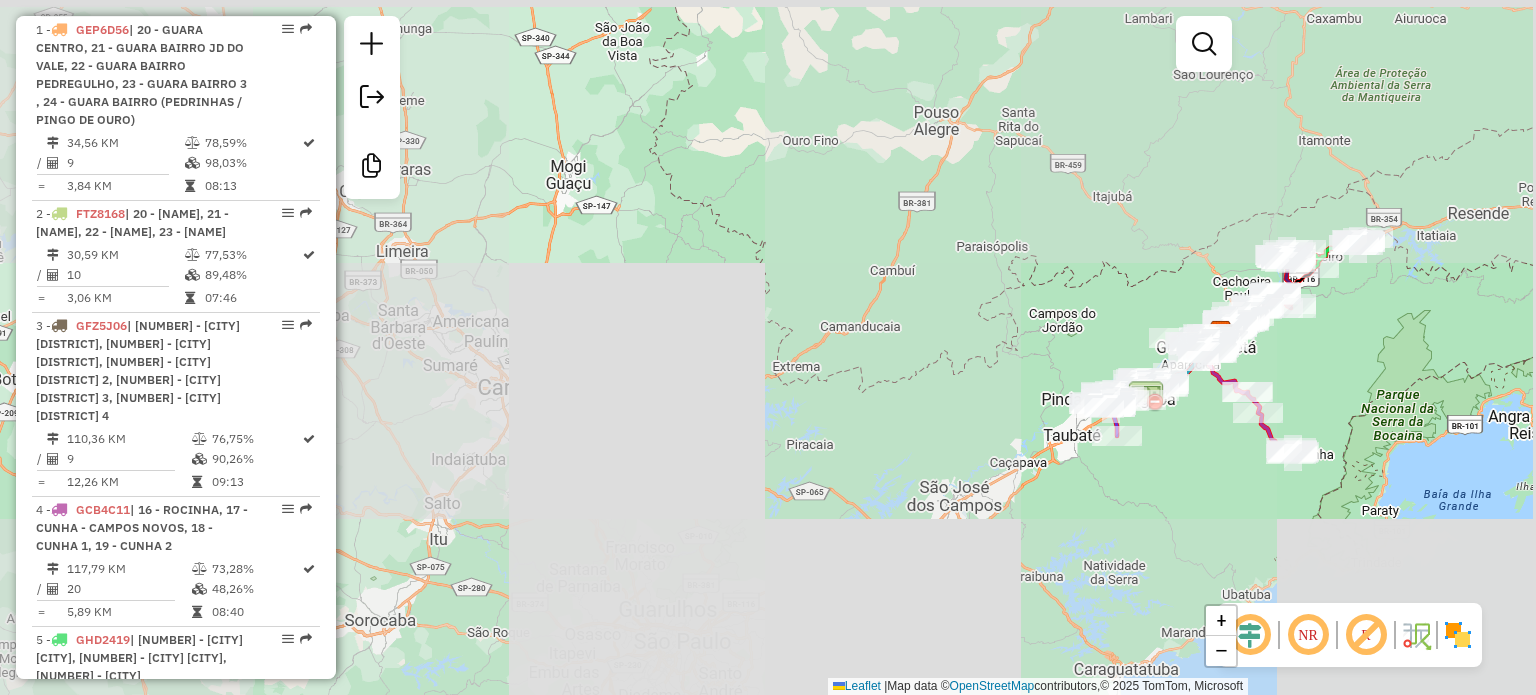 drag, startPoint x: 1344, startPoint y: 307, endPoint x: 1048, endPoint y: 407, distance: 312.4356 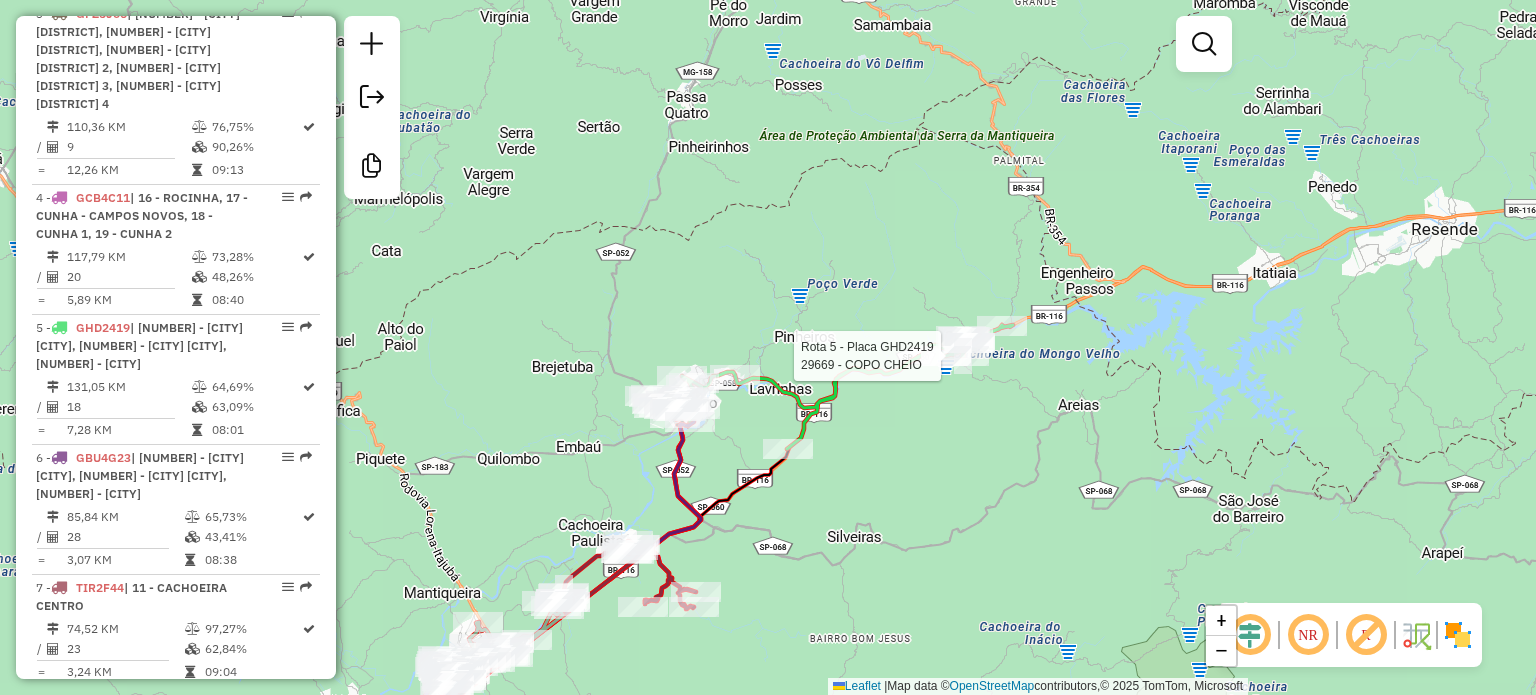 select on "**********" 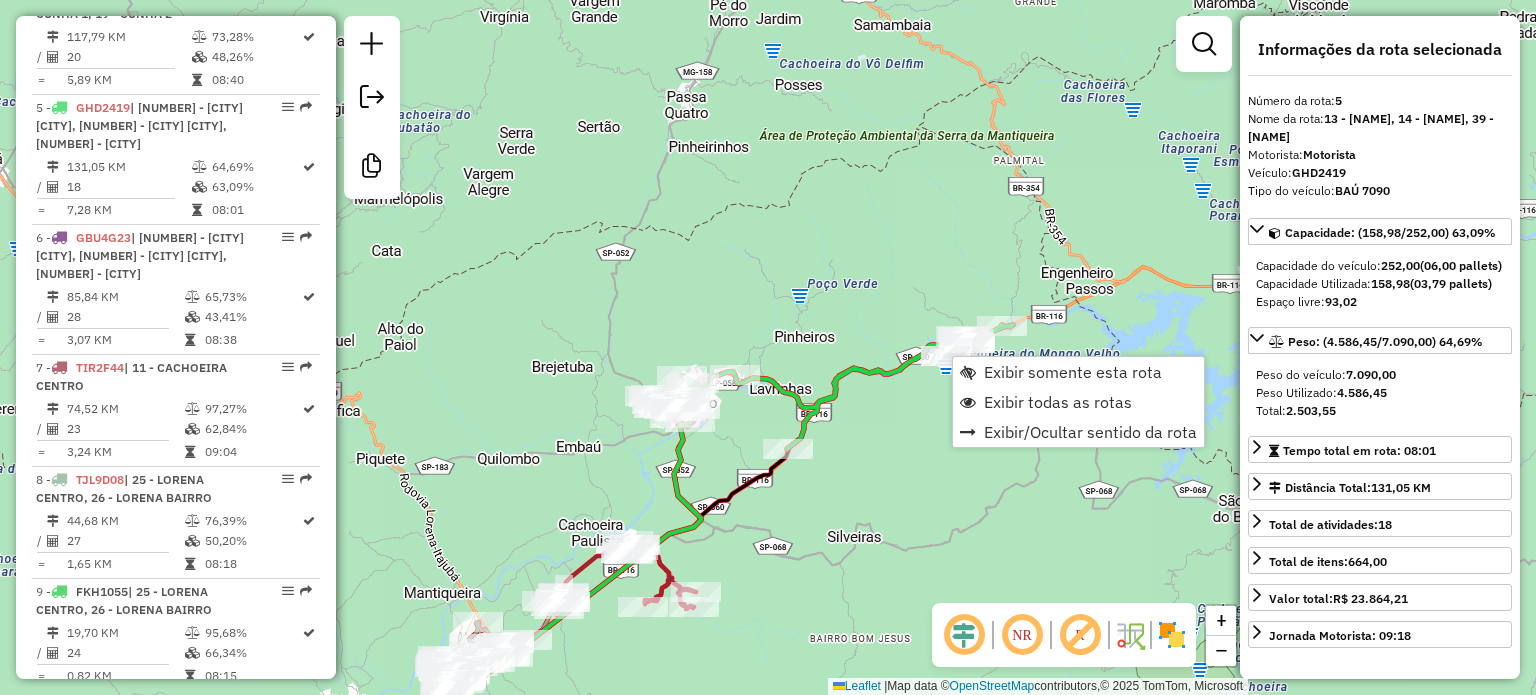 scroll, scrollTop: 1390, scrollLeft: 0, axis: vertical 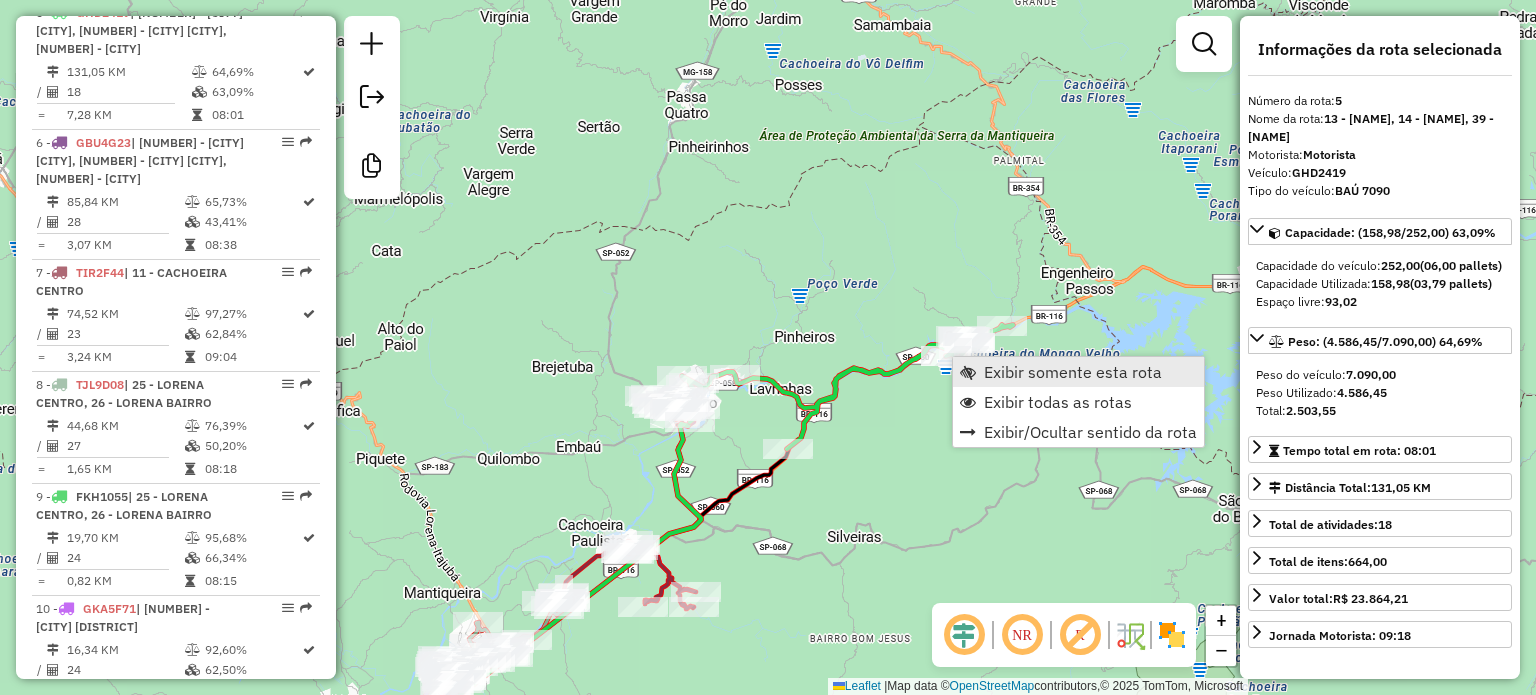 click on "Exibir somente esta rota" at bounding box center (1073, 372) 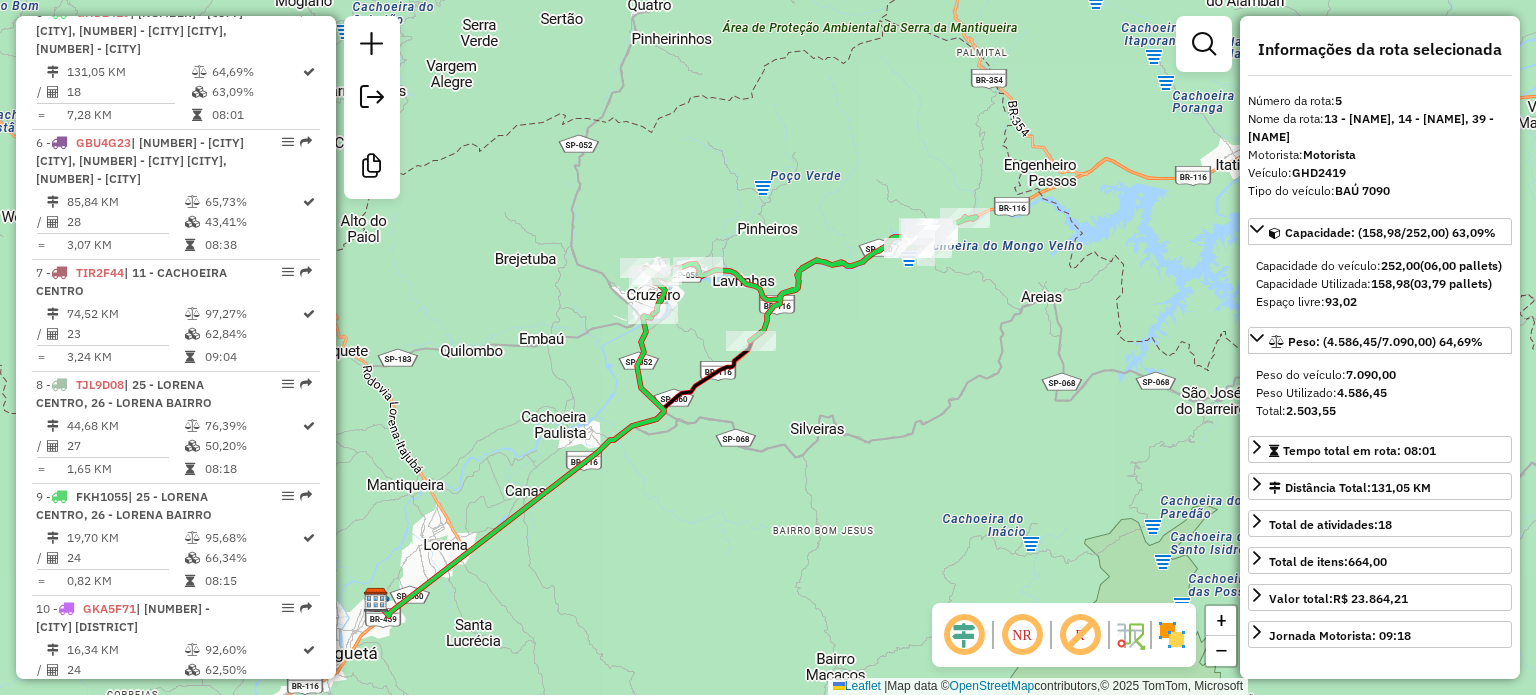 drag, startPoint x: 960, startPoint y: 303, endPoint x: 882, endPoint y: 355, distance: 93.74433 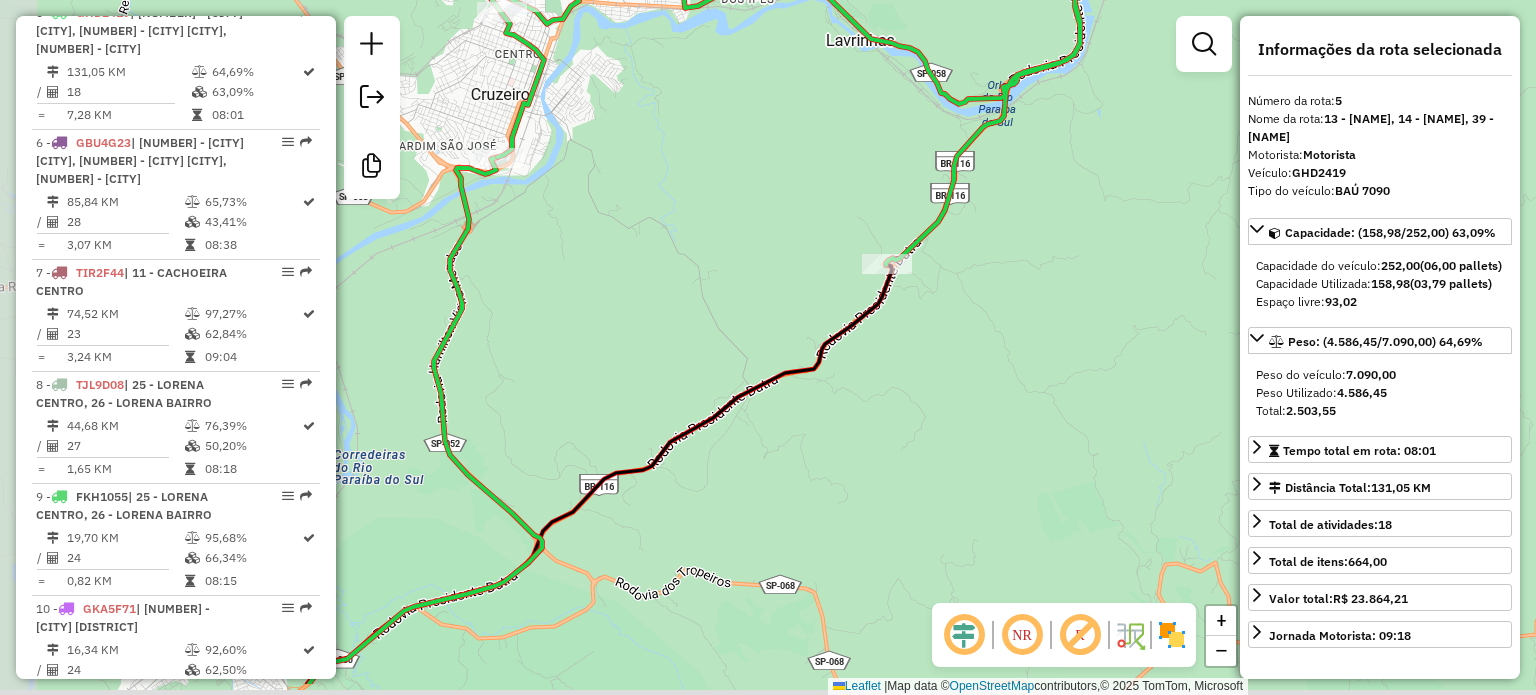drag, startPoint x: 694, startPoint y: 464, endPoint x: 853, endPoint y: 383, distance: 178.44327 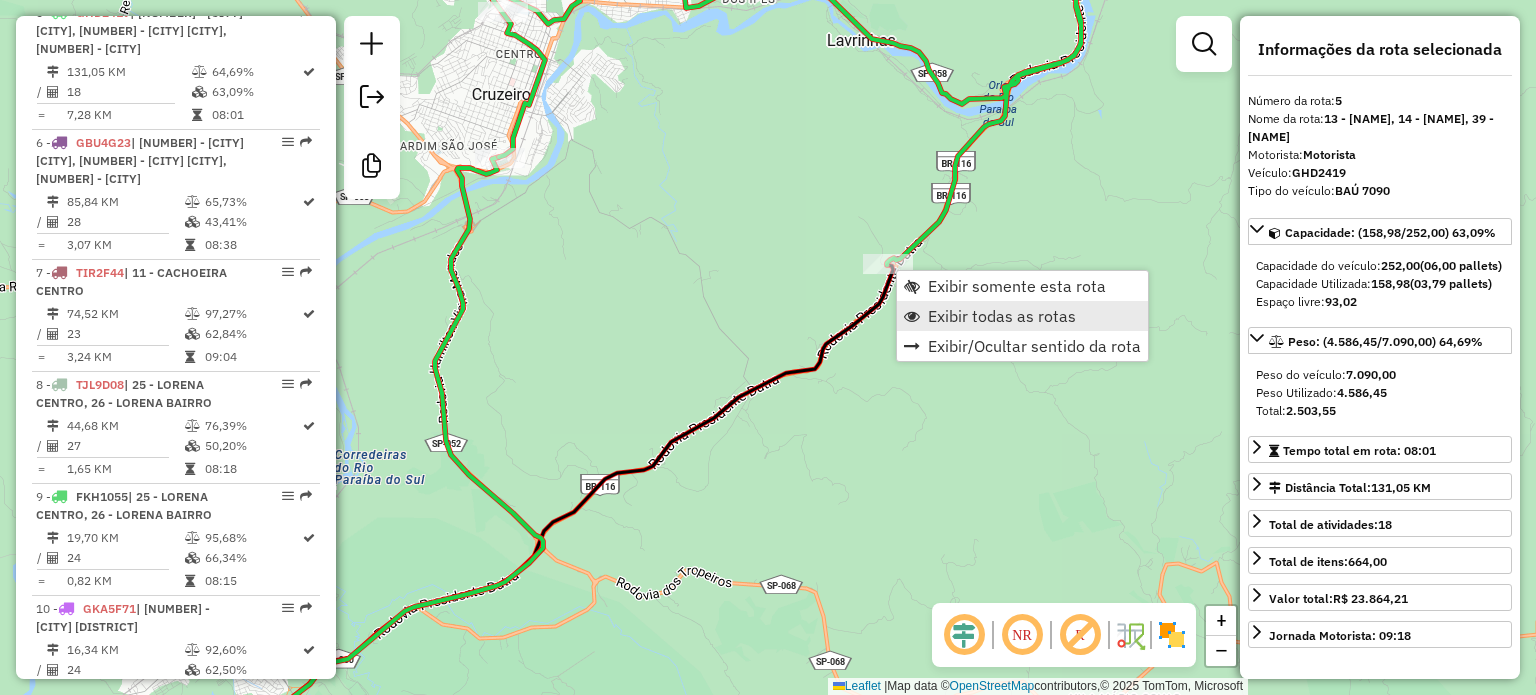 click on "Exibir todas as rotas" at bounding box center [1002, 316] 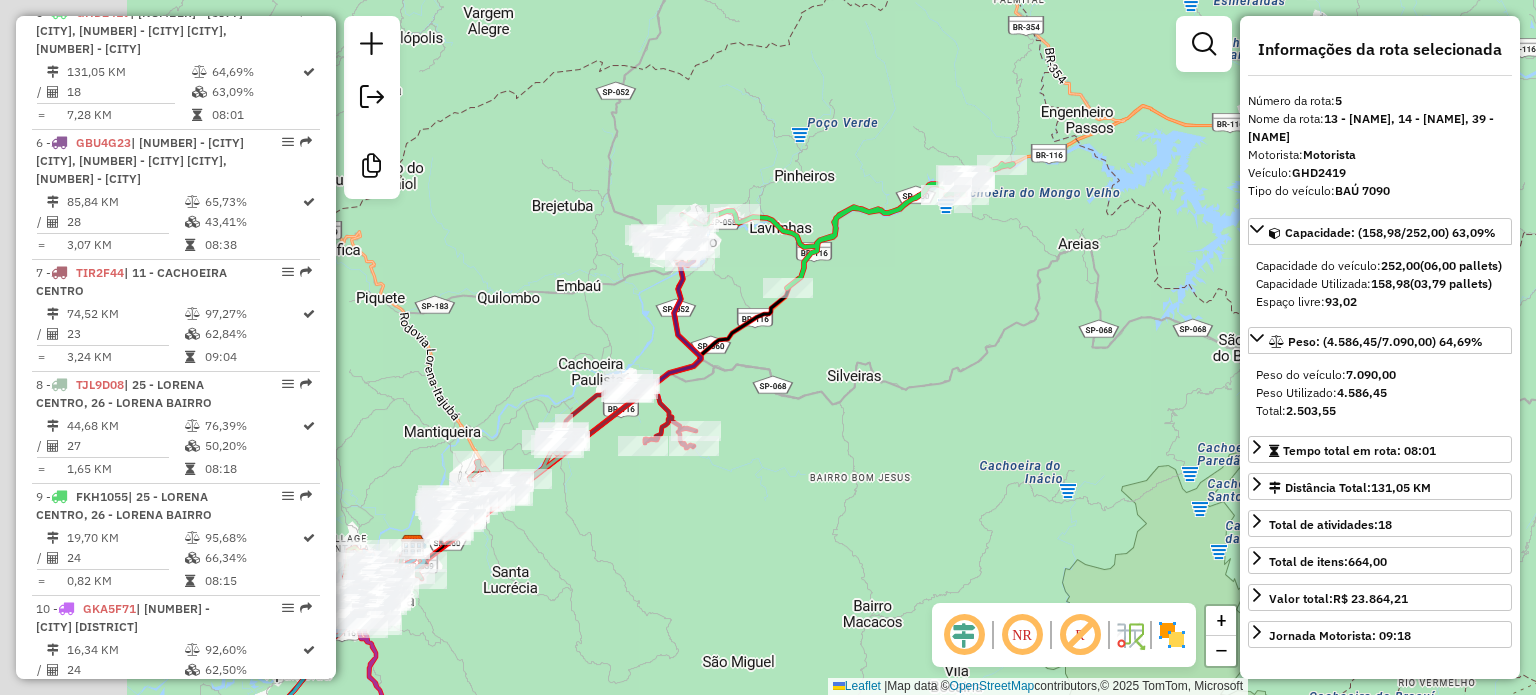 drag, startPoint x: 795, startPoint y: 481, endPoint x: 1032, endPoint y: 386, distance: 255.33116 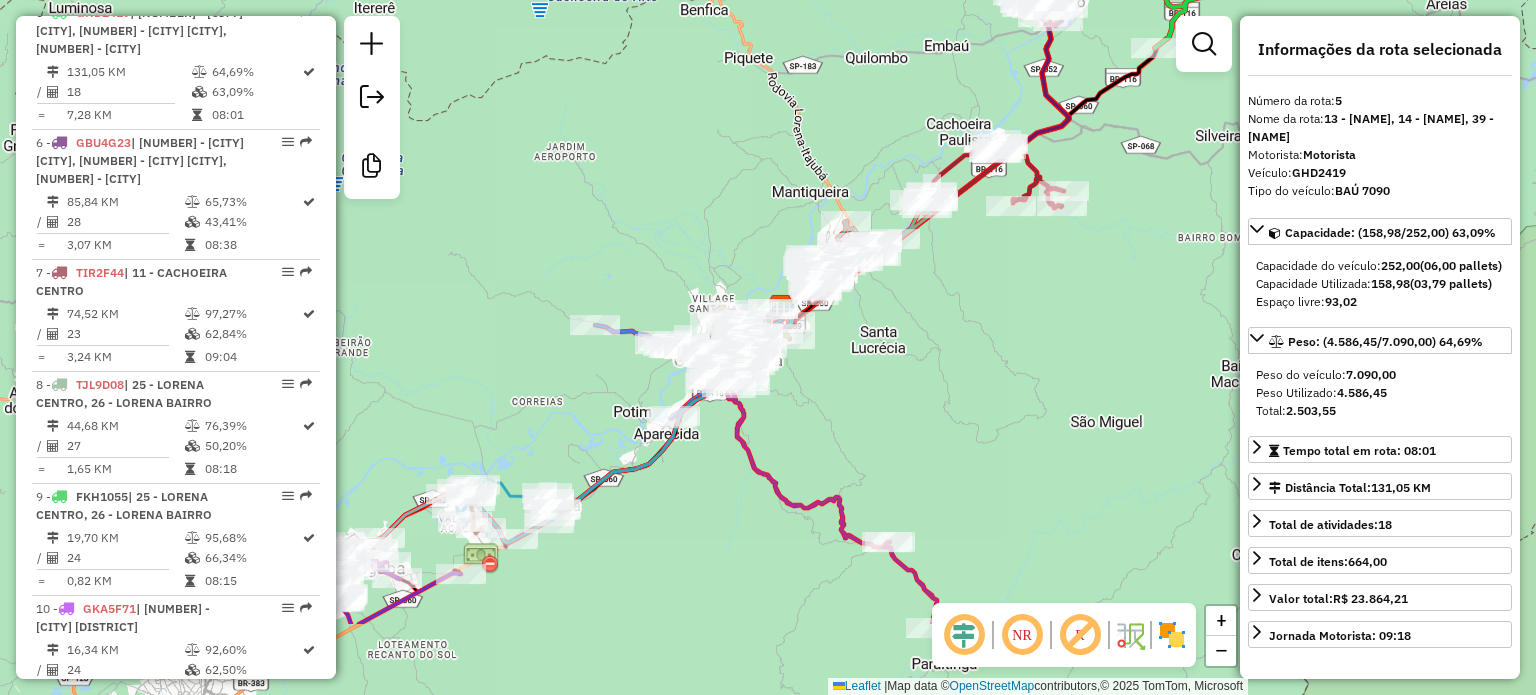 drag, startPoint x: 868, startPoint y: 498, endPoint x: 923, endPoint y: 427, distance: 89.81091 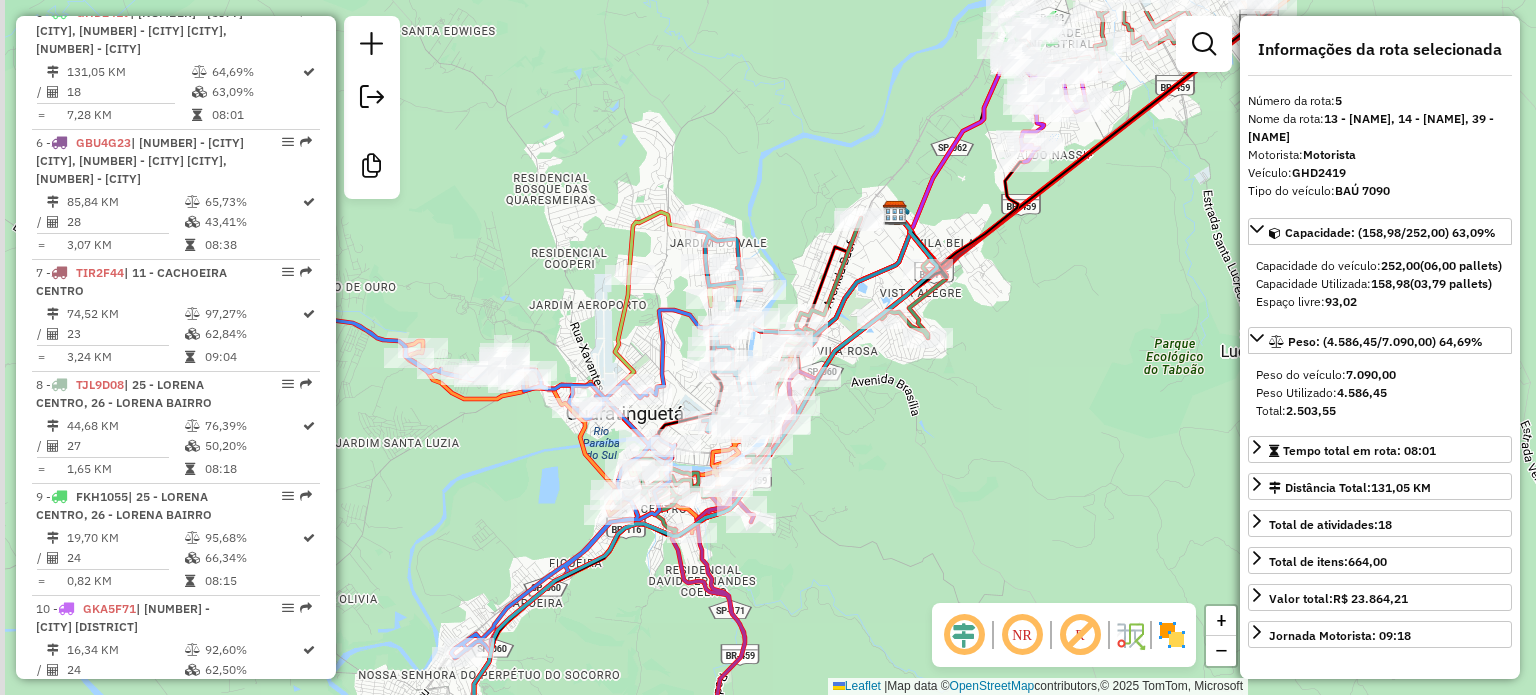 drag, startPoint x: 781, startPoint y: 444, endPoint x: 797, endPoint y: 451, distance: 17.464249 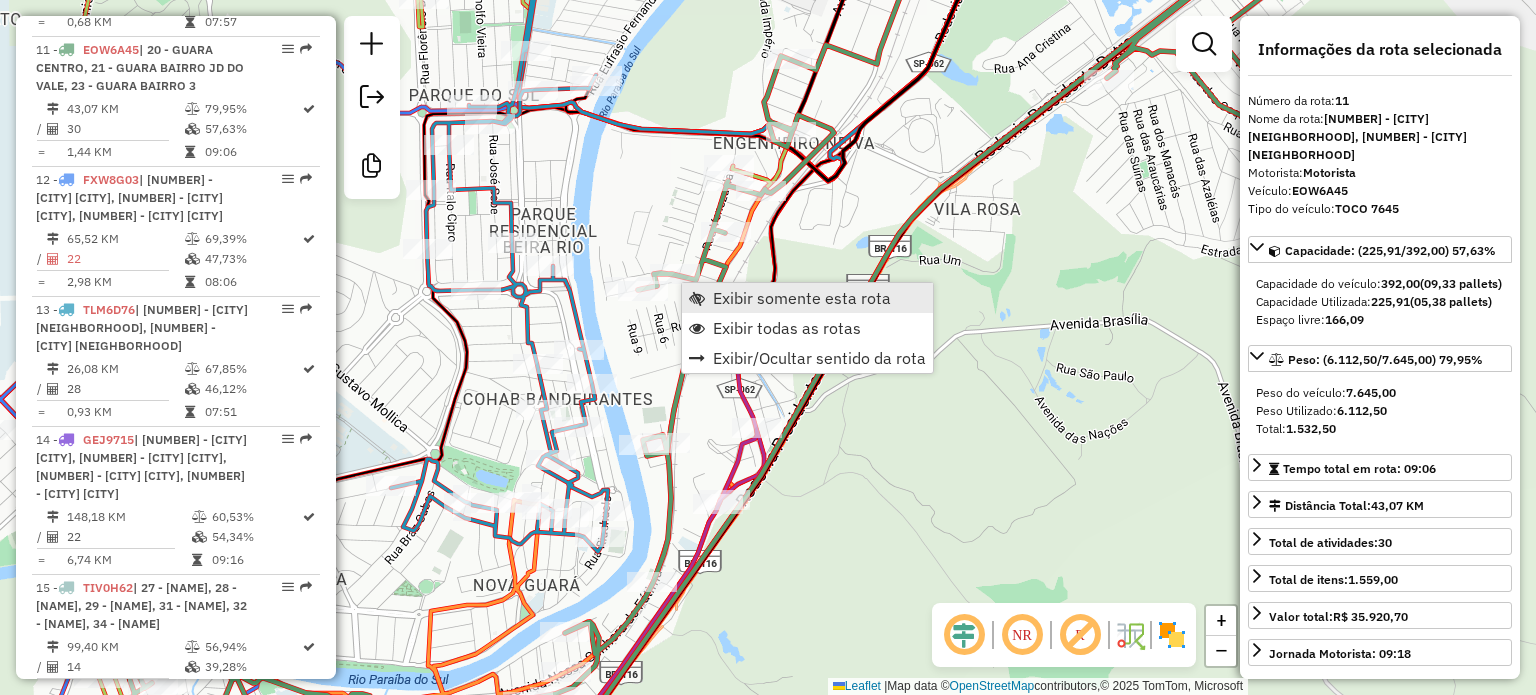 scroll, scrollTop: 2096, scrollLeft: 0, axis: vertical 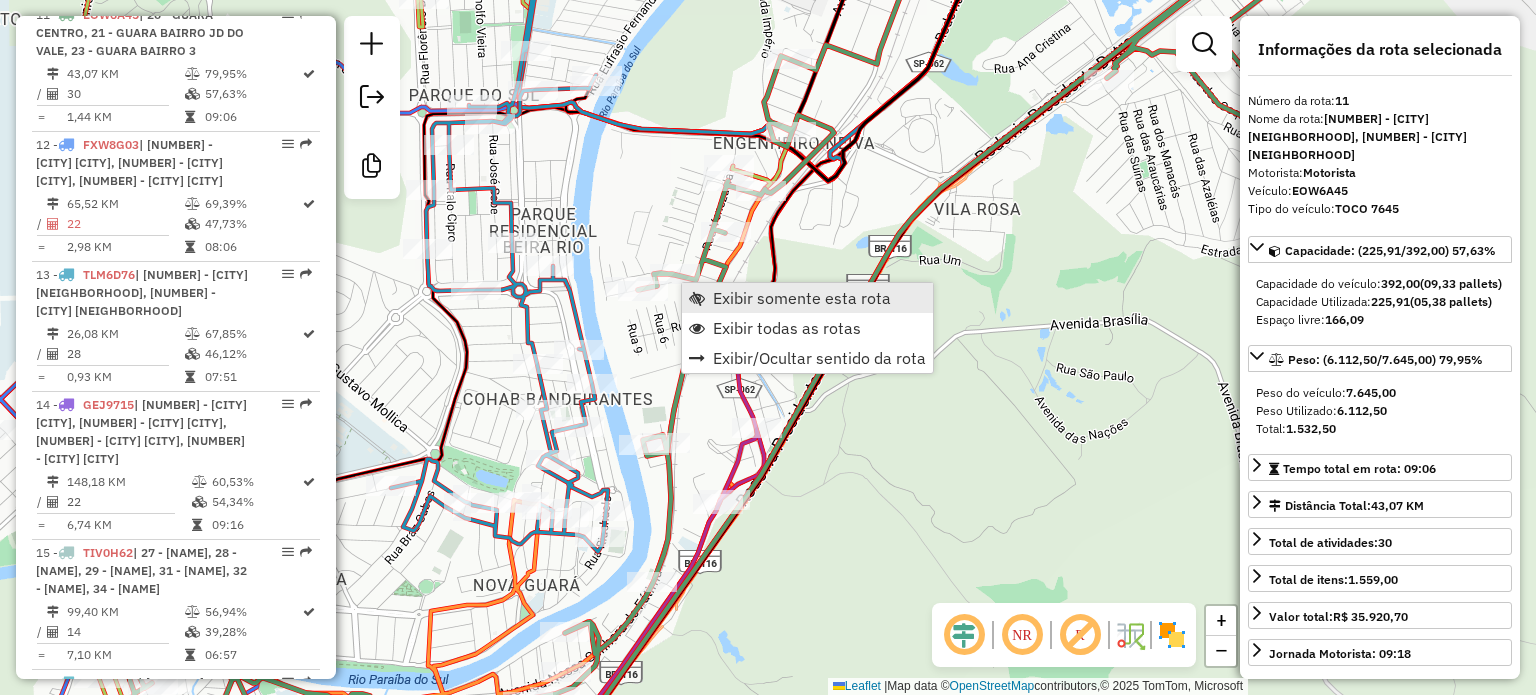 click on "Exibir somente esta rota" at bounding box center (802, 298) 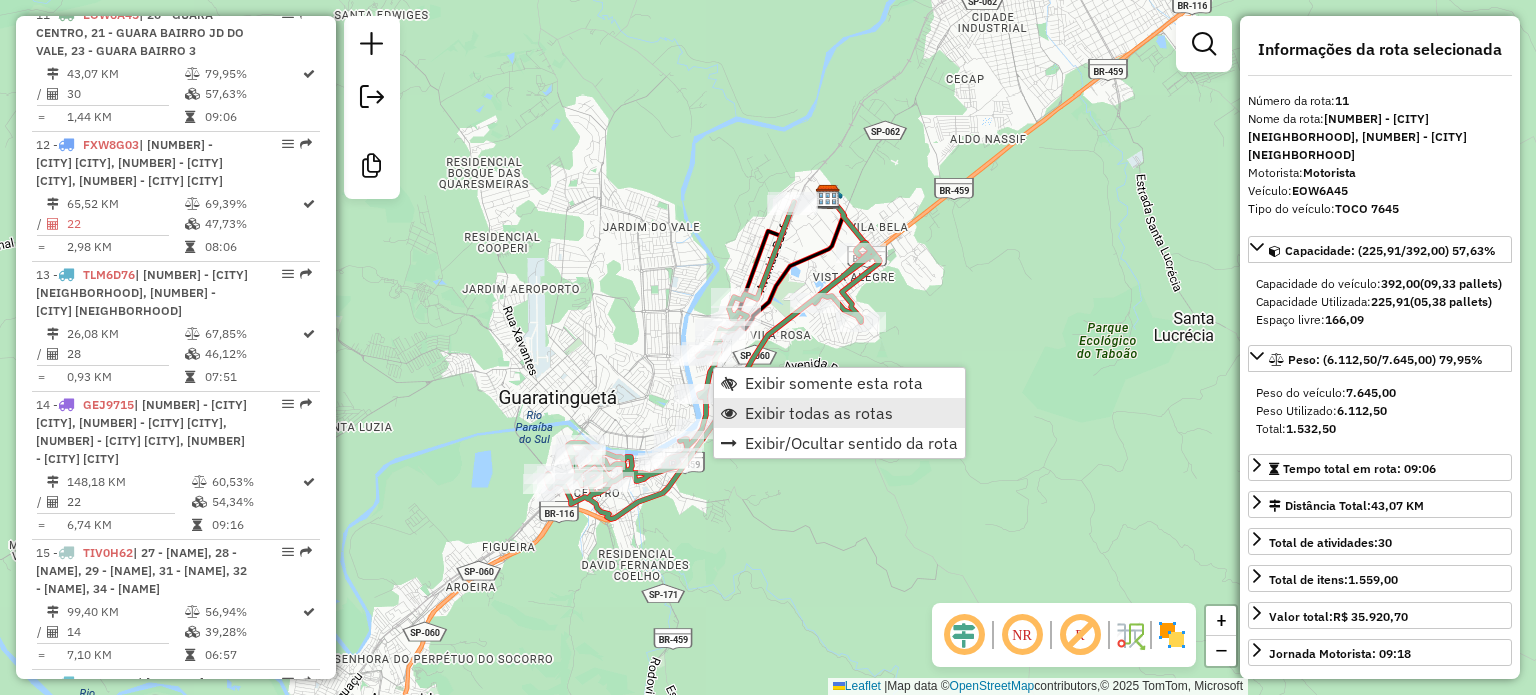 click on "Exibir todas as rotas" at bounding box center (819, 413) 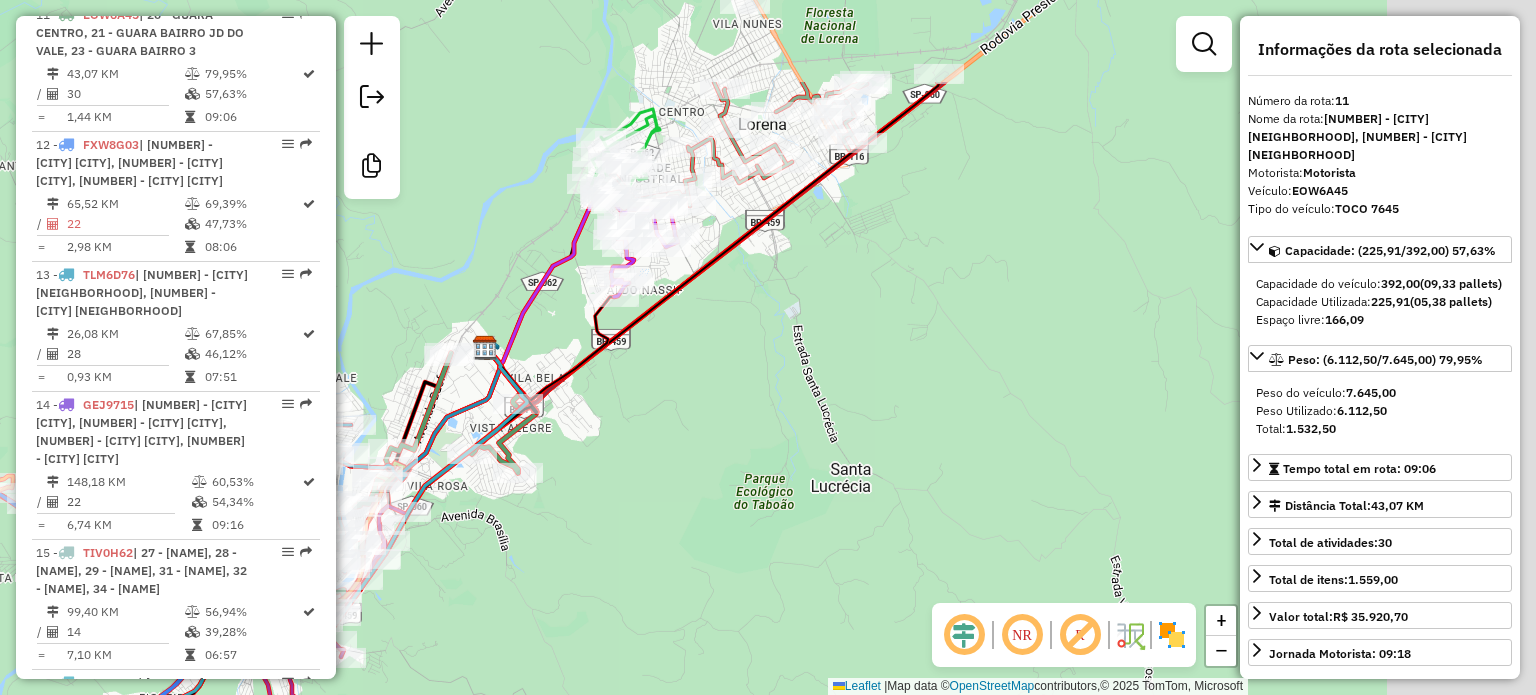 drag, startPoint x: 903, startPoint y: 295, endPoint x: 396, endPoint y: 510, distance: 550.7032 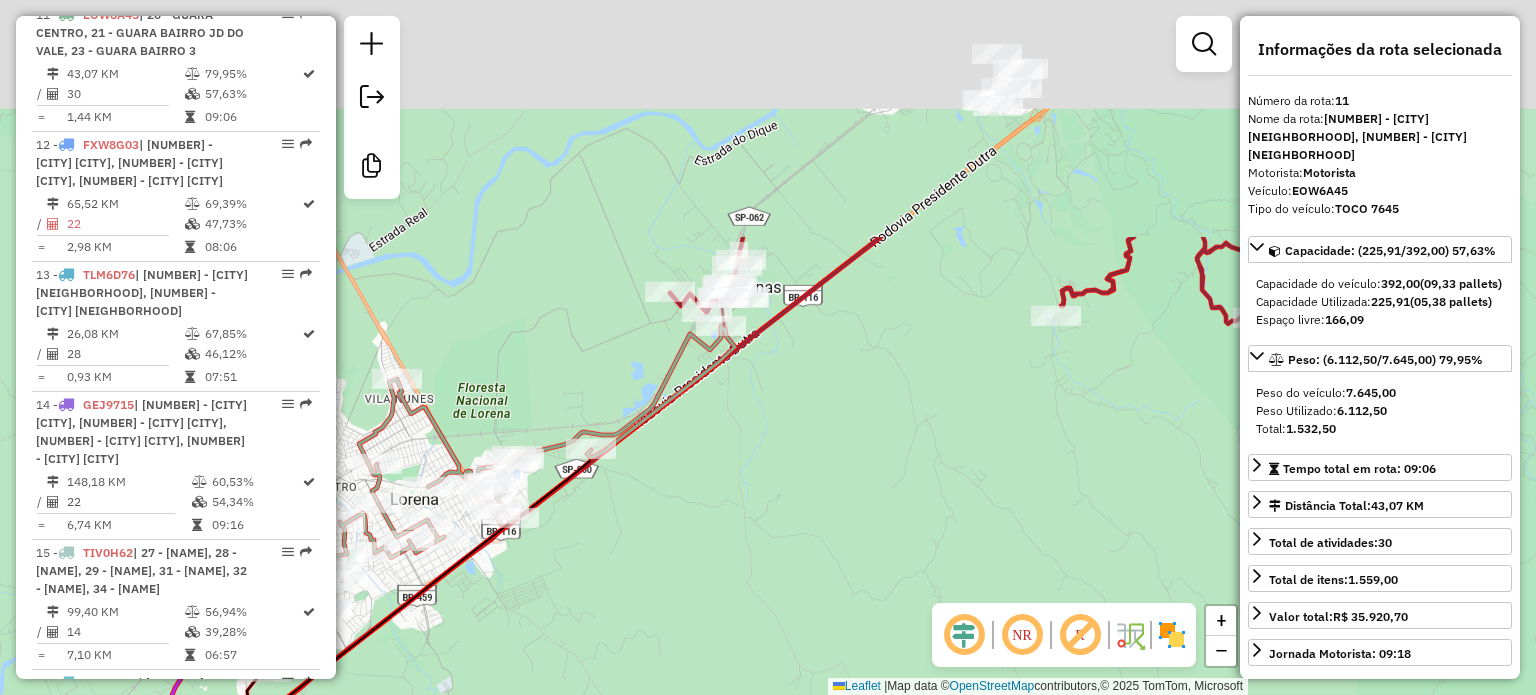 drag, startPoint x: 906, startPoint y: 329, endPoint x: 765, endPoint y: 541, distance: 254.60754 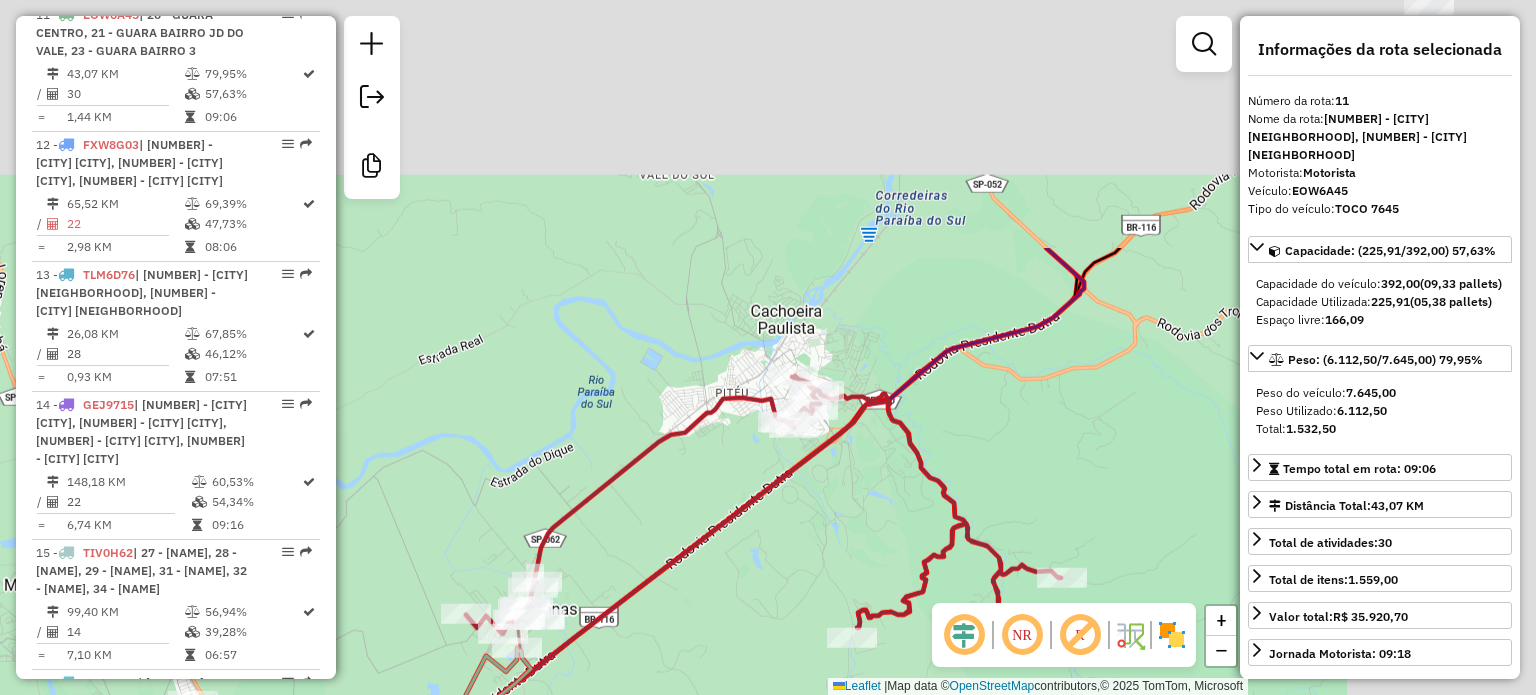 drag, startPoint x: 988, startPoint y: 259, endPoint x: 792, endPoint y: 541, distance: 343.42395 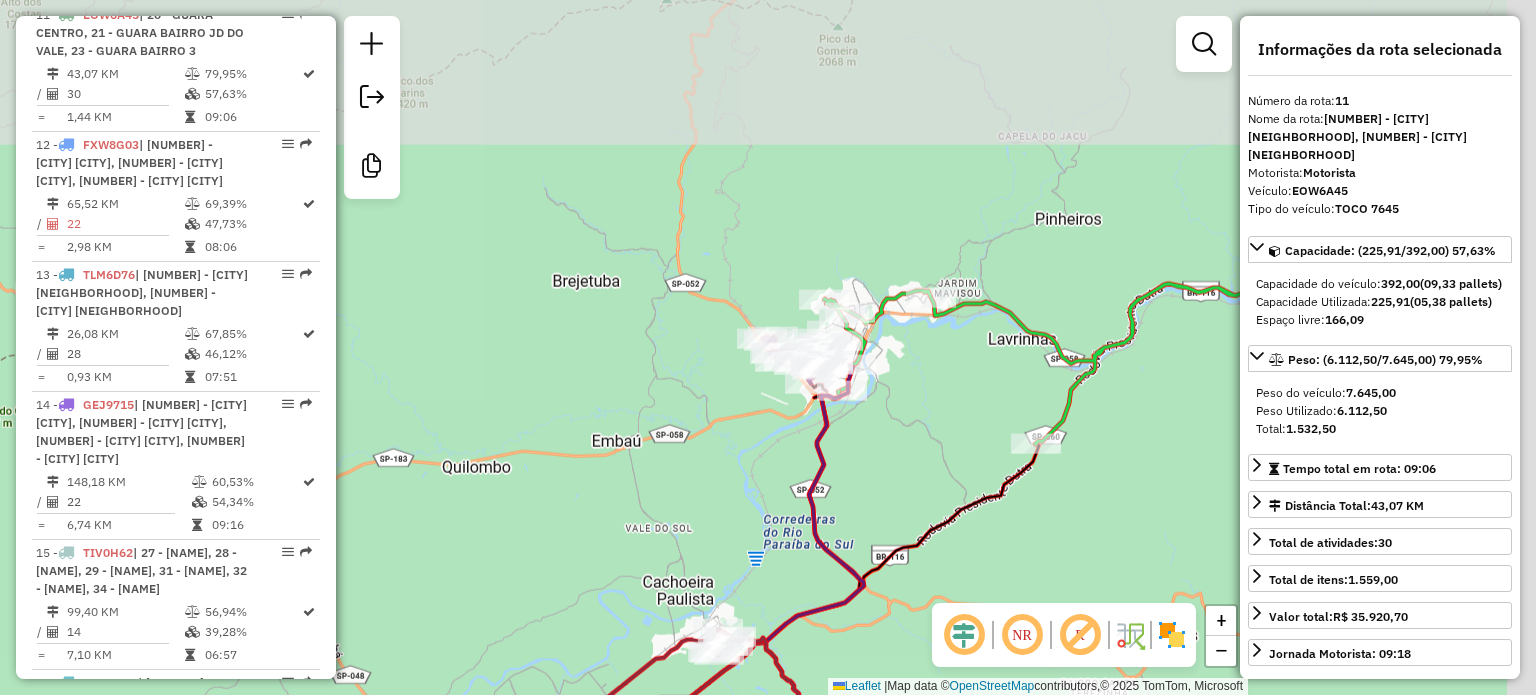 drag, startPoint x: 883, startPoint y: 261, endPoint x: 760, endPoint y: 479, distance: 250.30582 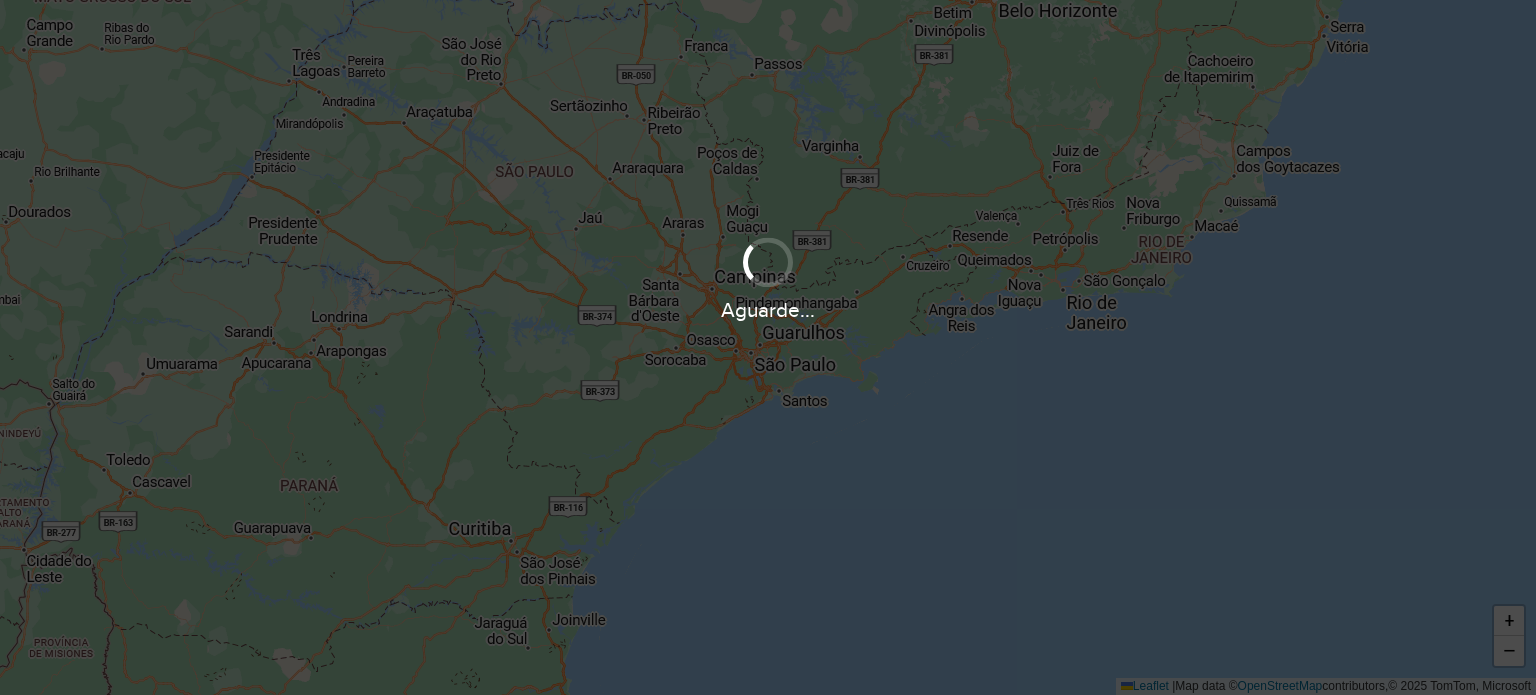 scroll, scrollTop: 0, scrollLeft: 0, axis: both 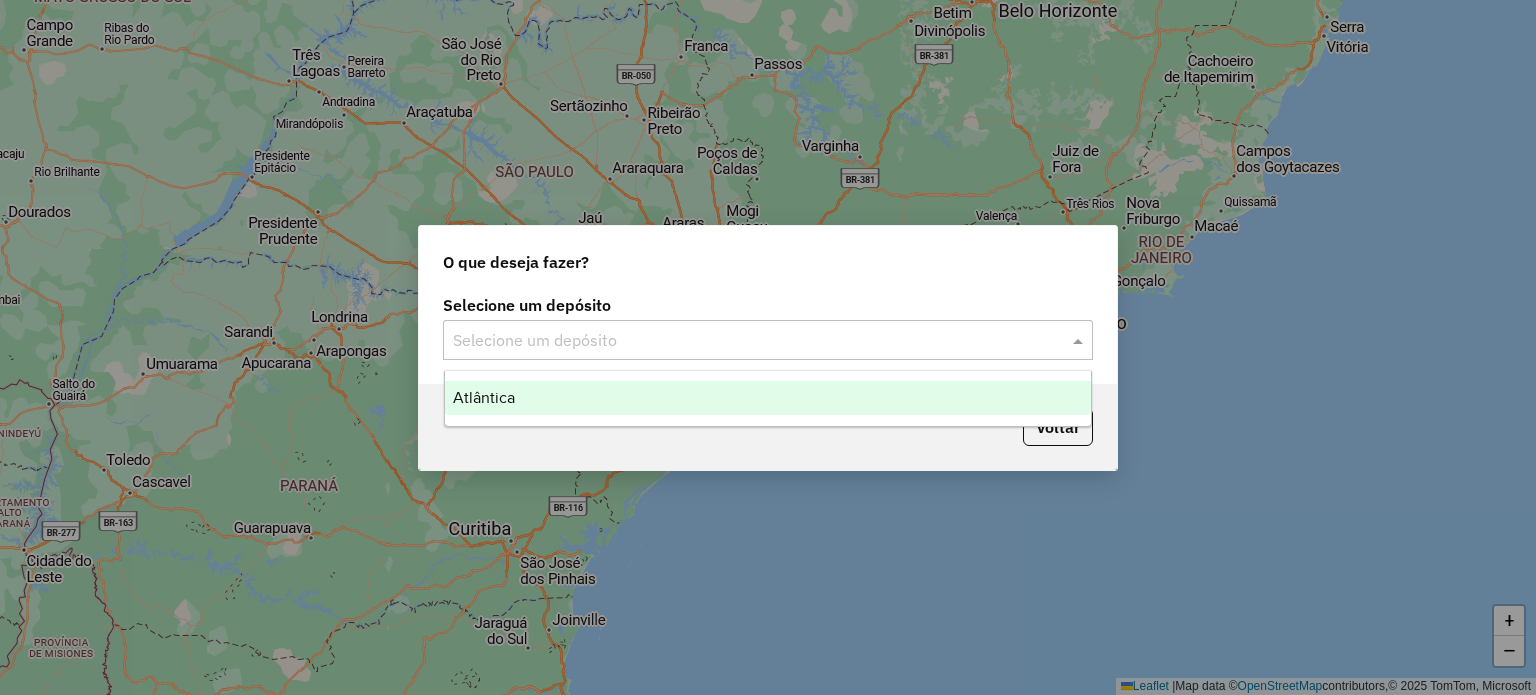 click 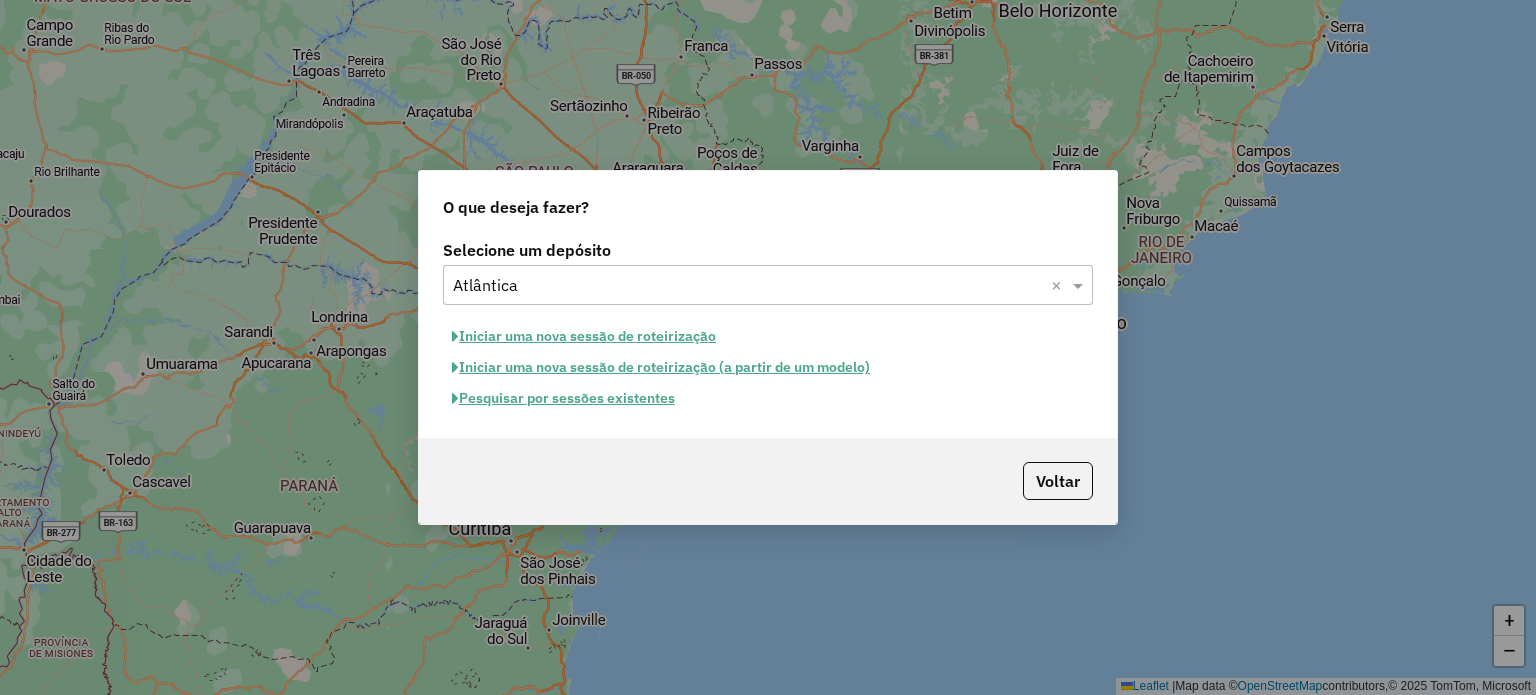 click on "Pesquisar por sessões existentes" 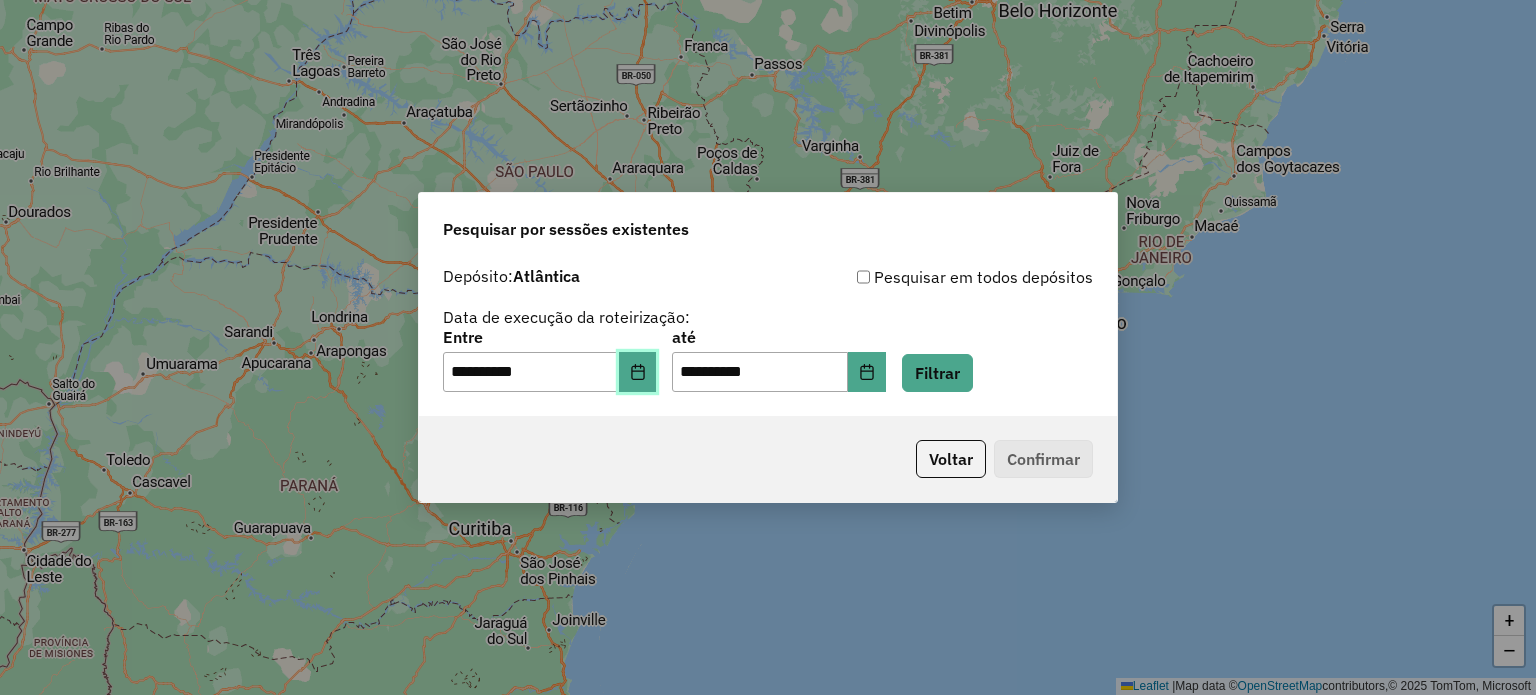 click 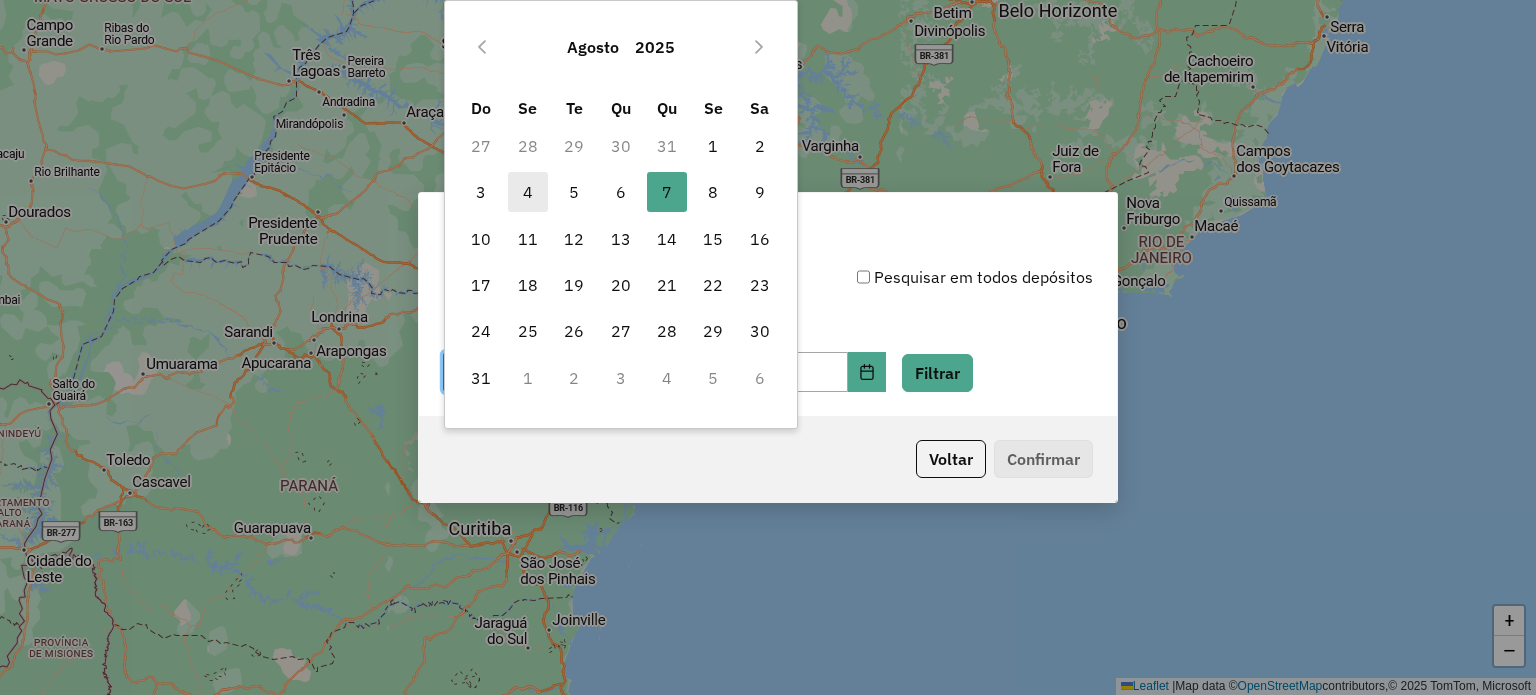 click on "4" at bounding box center [528, 192] 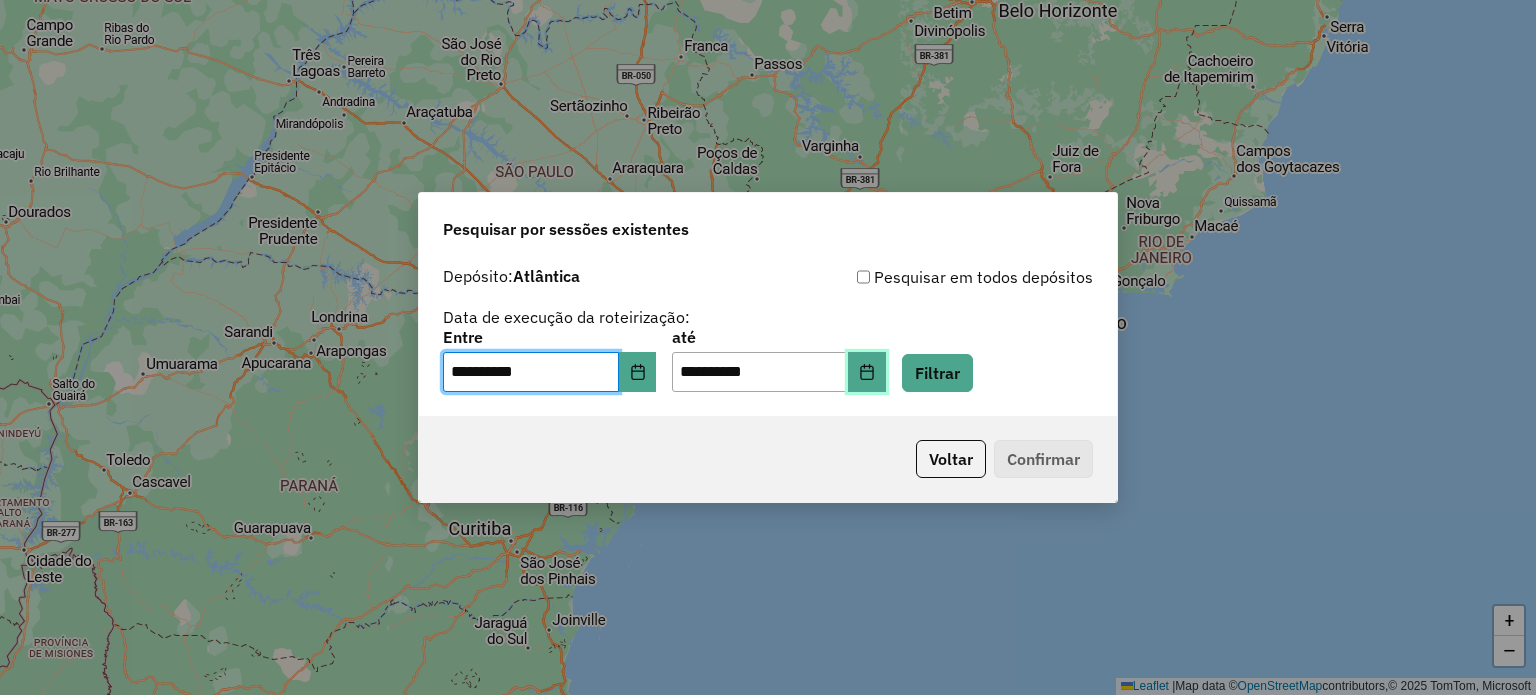 click at bounding box center (867, 372) 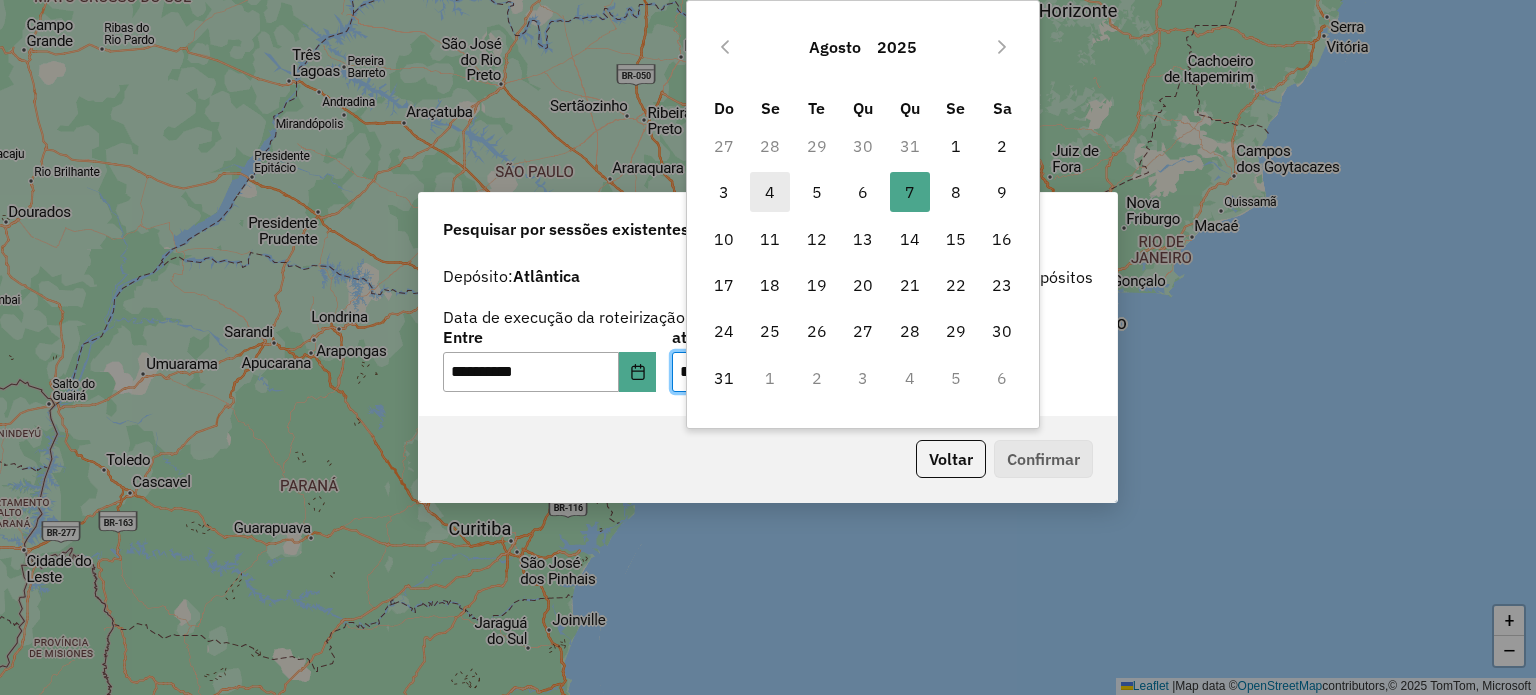click on "4" at bounding box center (770, 192) 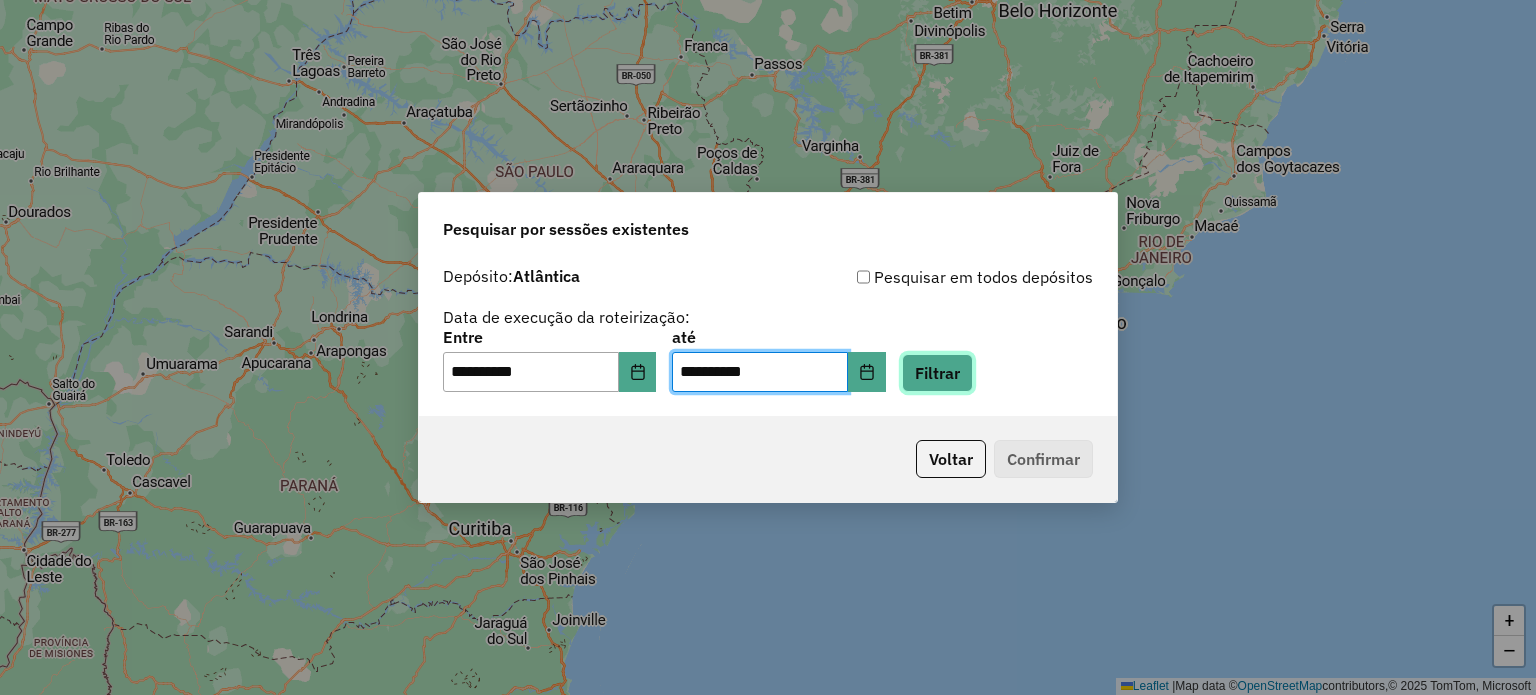 click on "Filtrar" 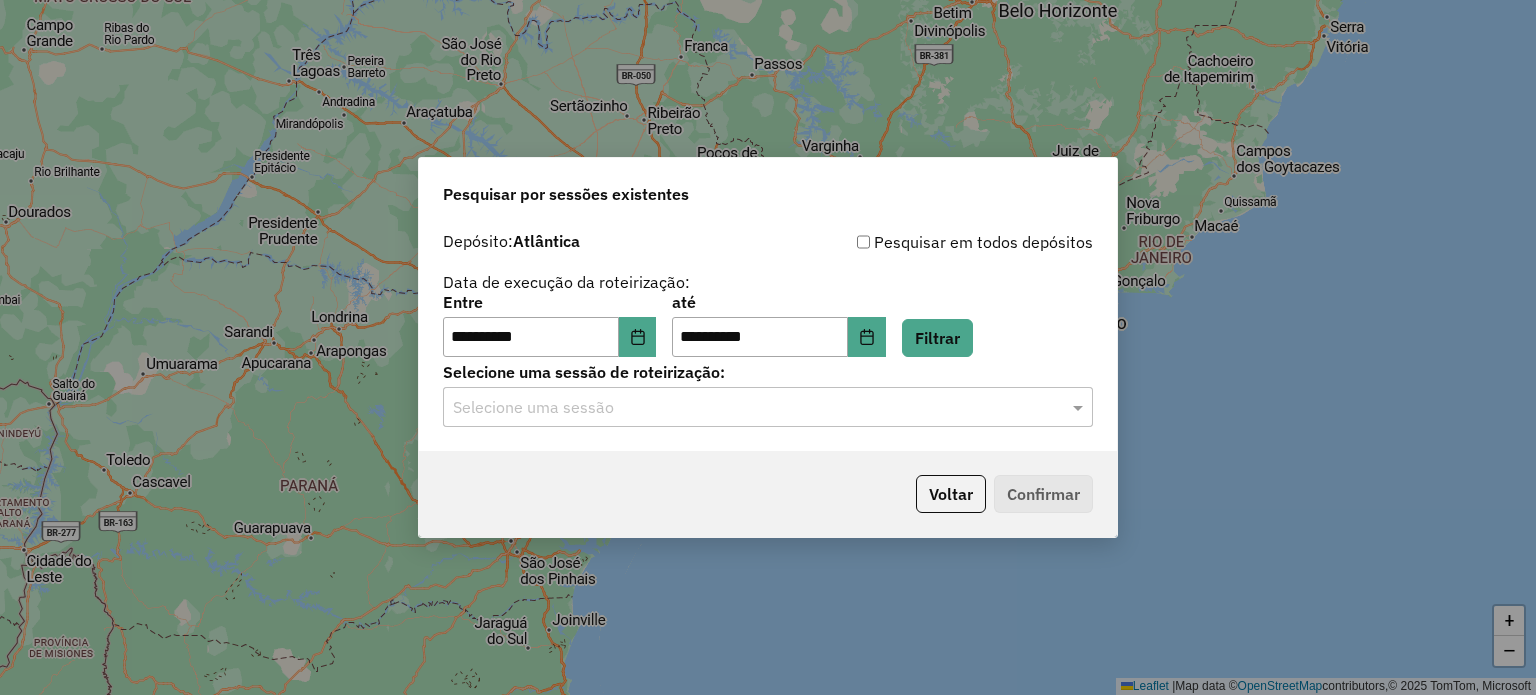 click 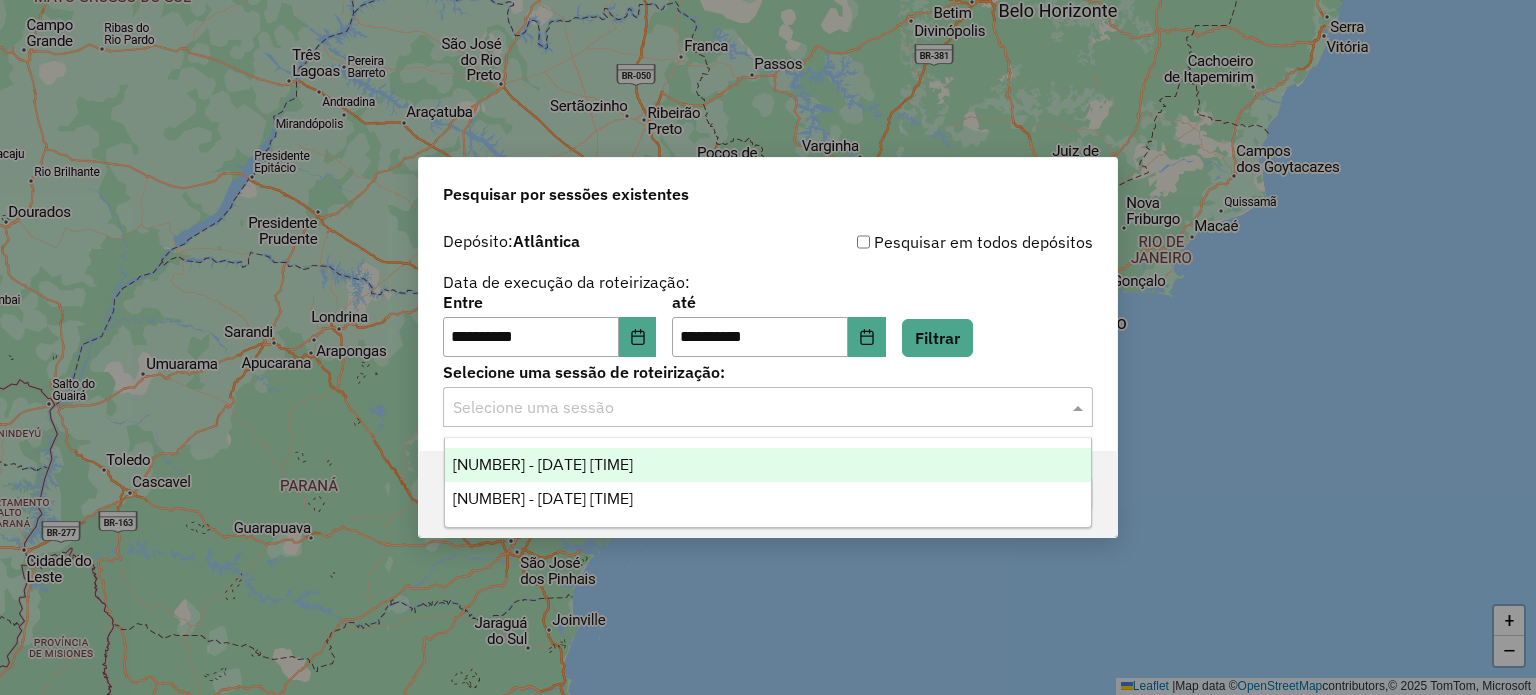 drag, startPoint x: 608, startPoint y: 469, endPoint x: 758, endPoint y: 503, distance: 153.80507 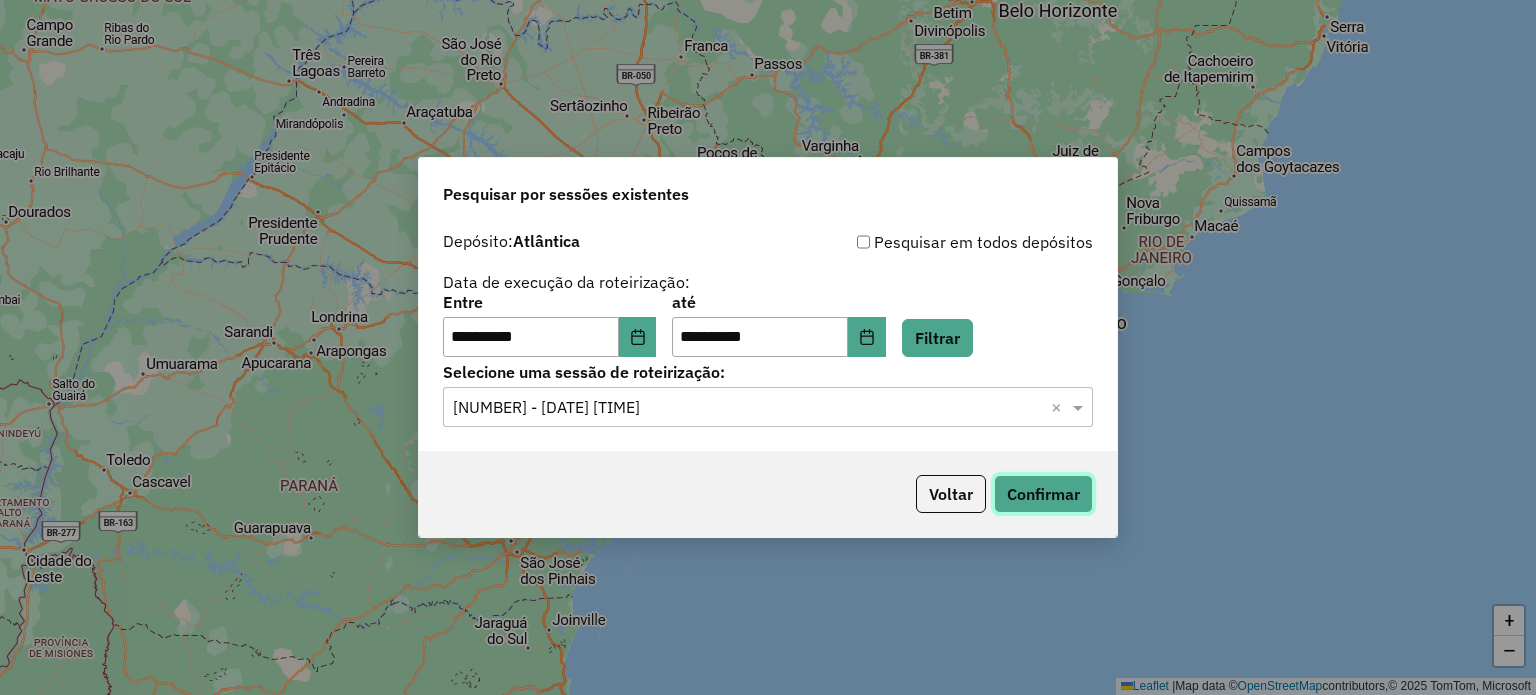 click on "Confirmar" 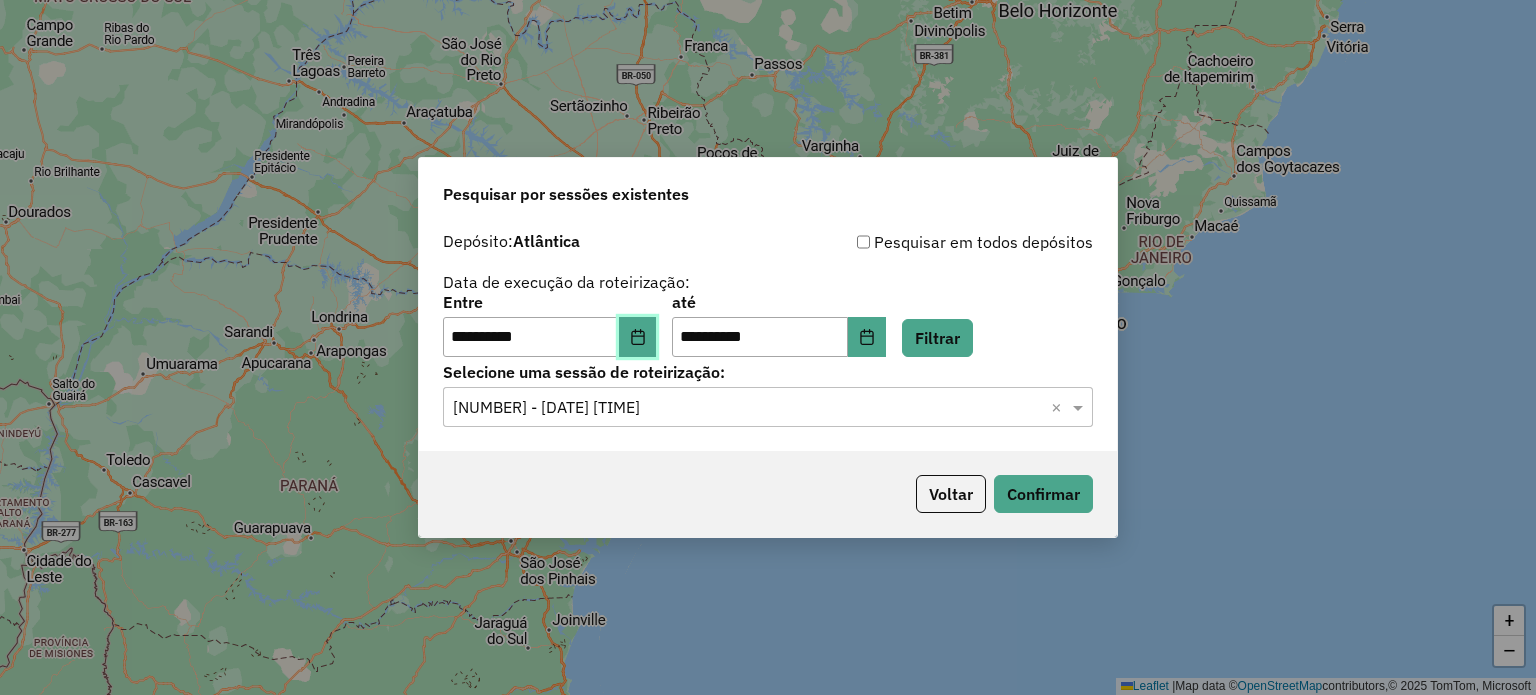 click at bounding box center (638, 337) 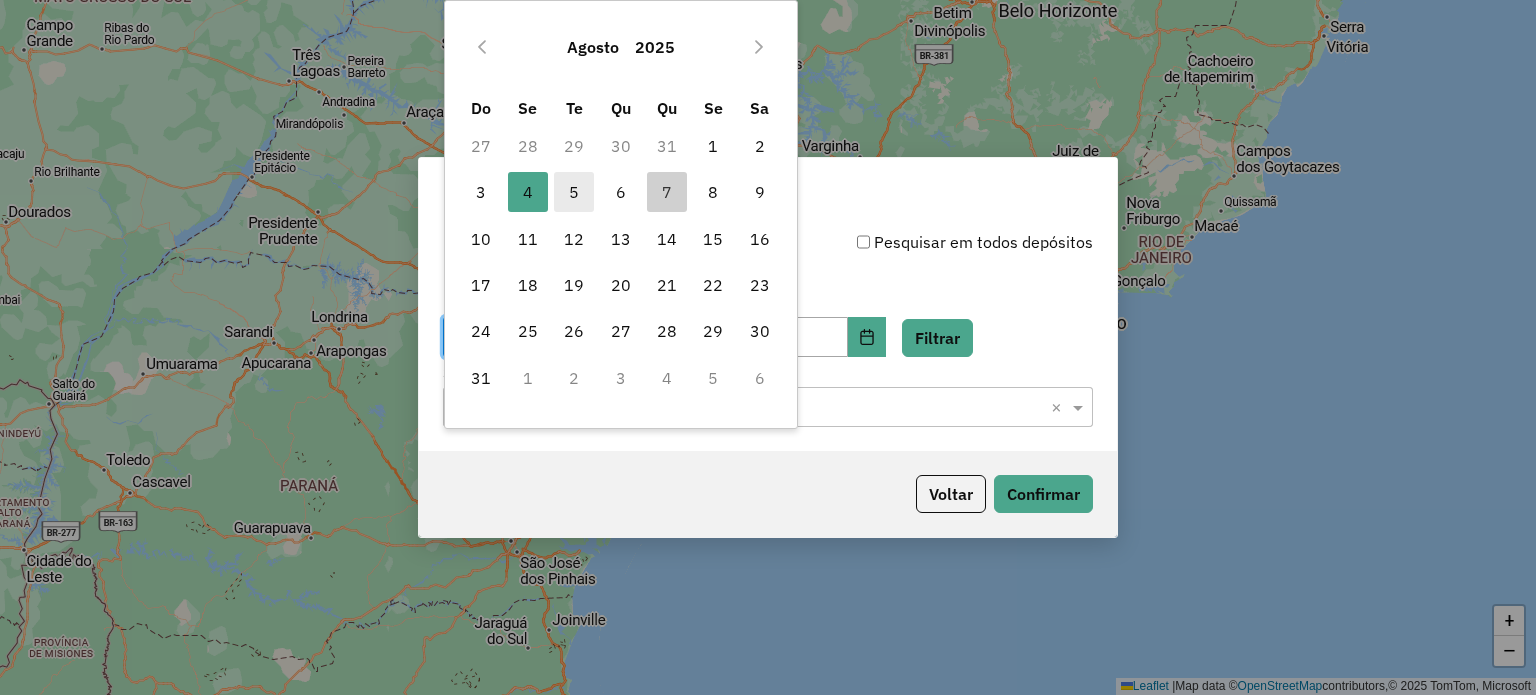 click on "5" at bounding box center [574, 192] 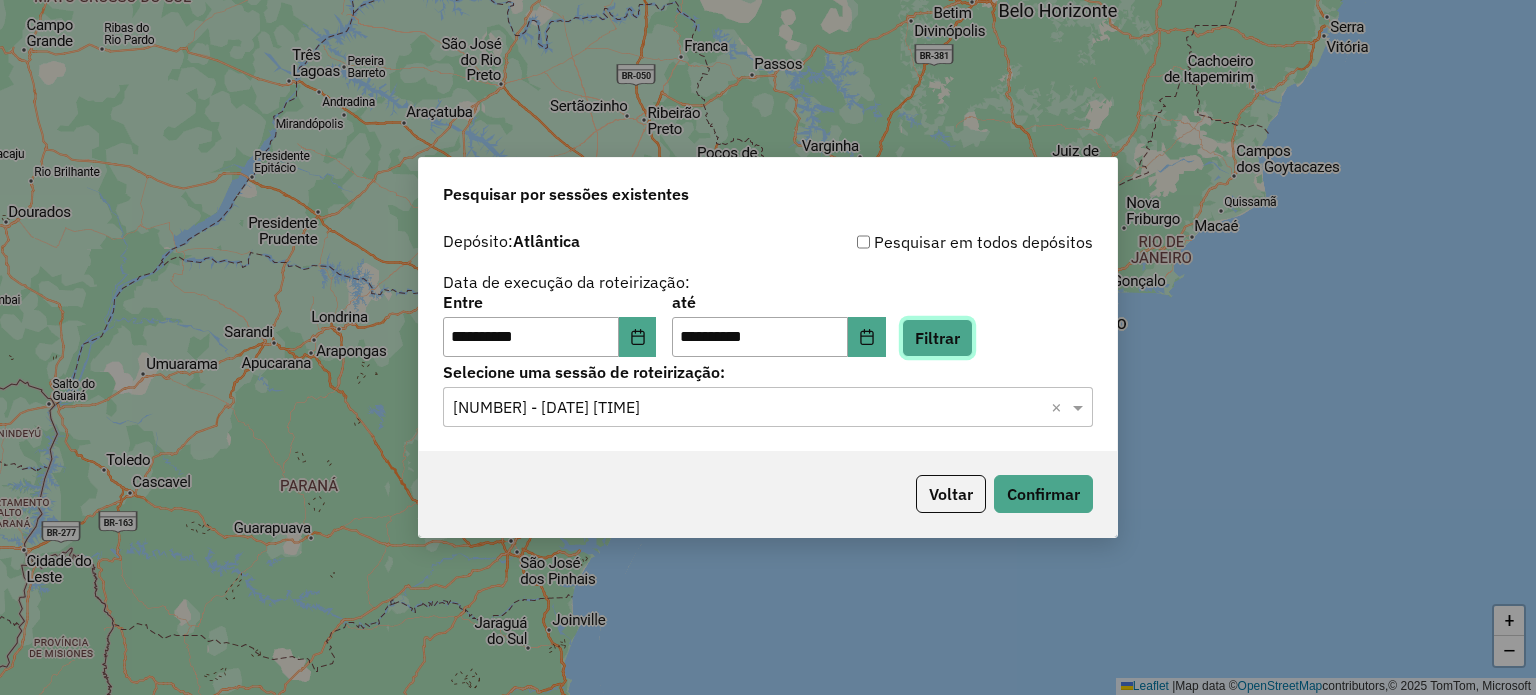 click on "Filtrar" 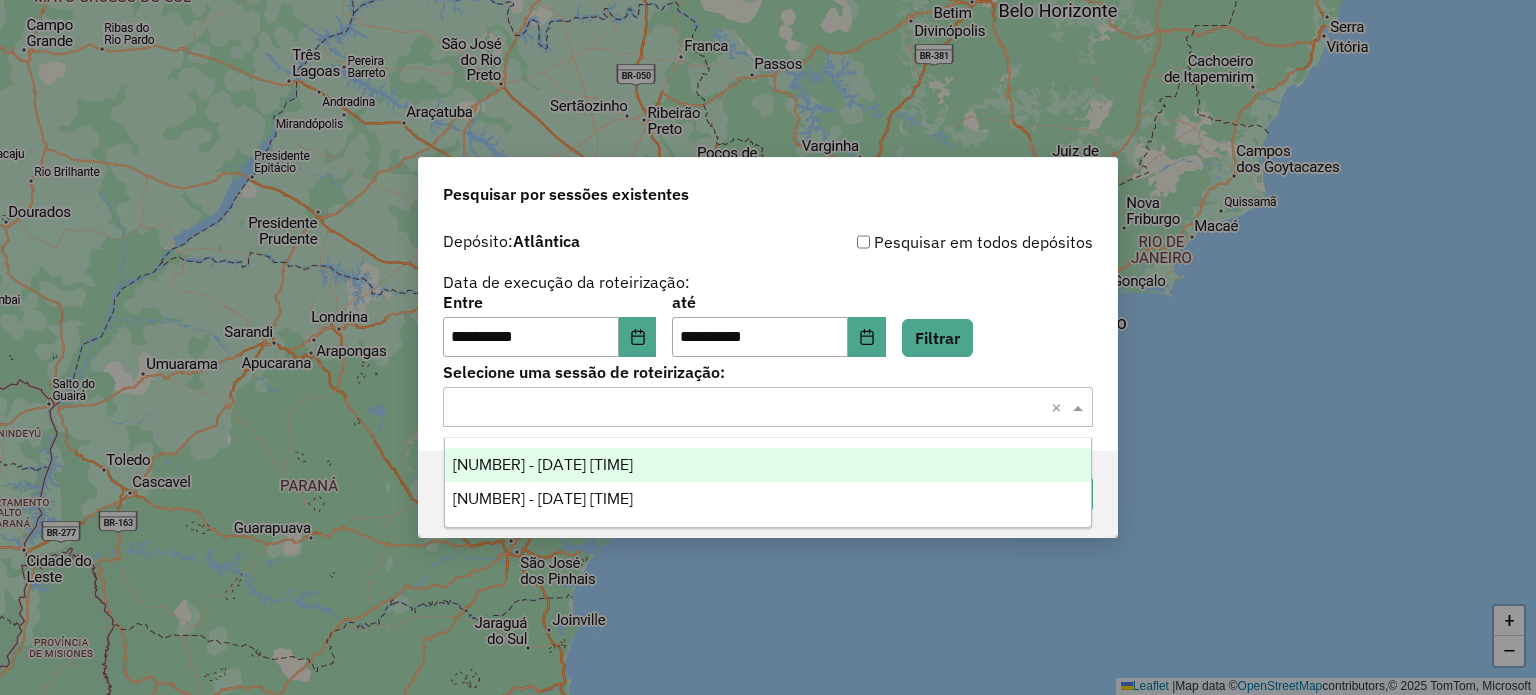 click 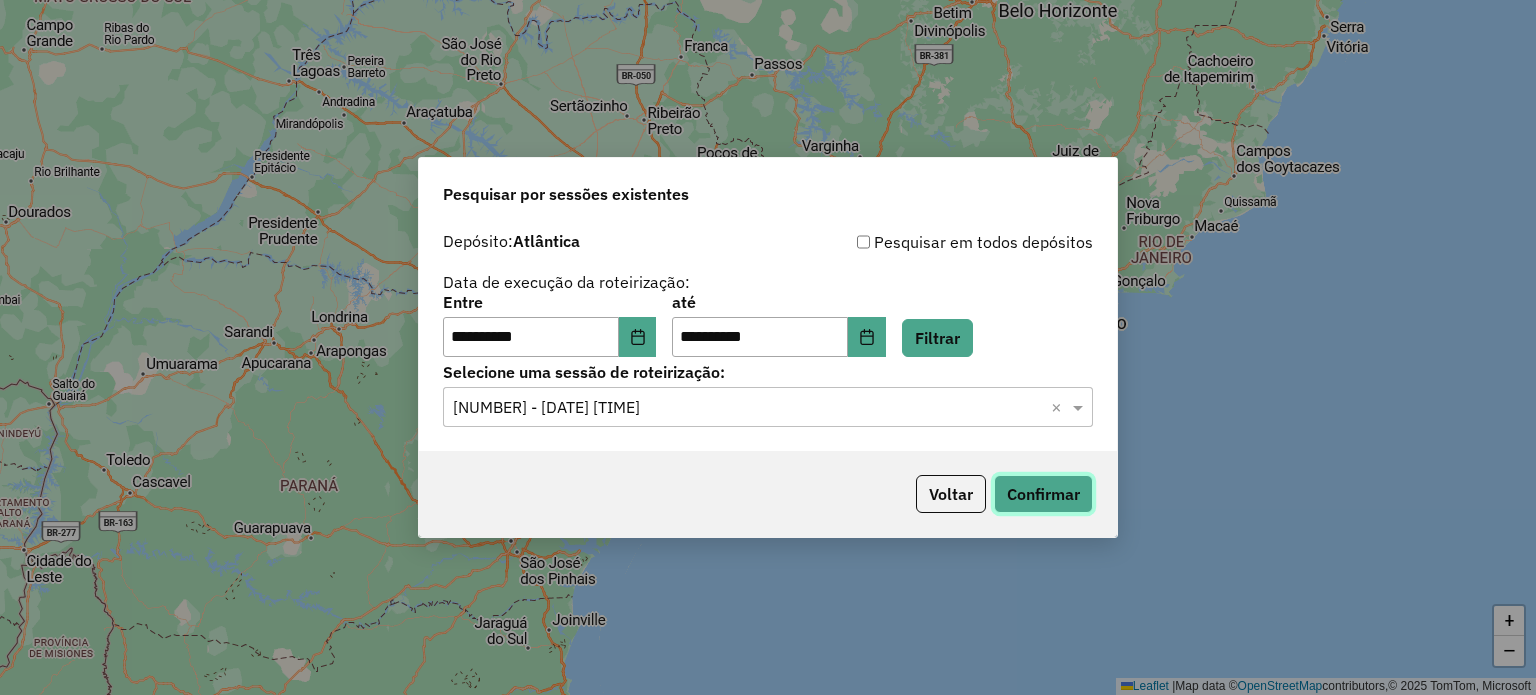 click on "Confirmar" 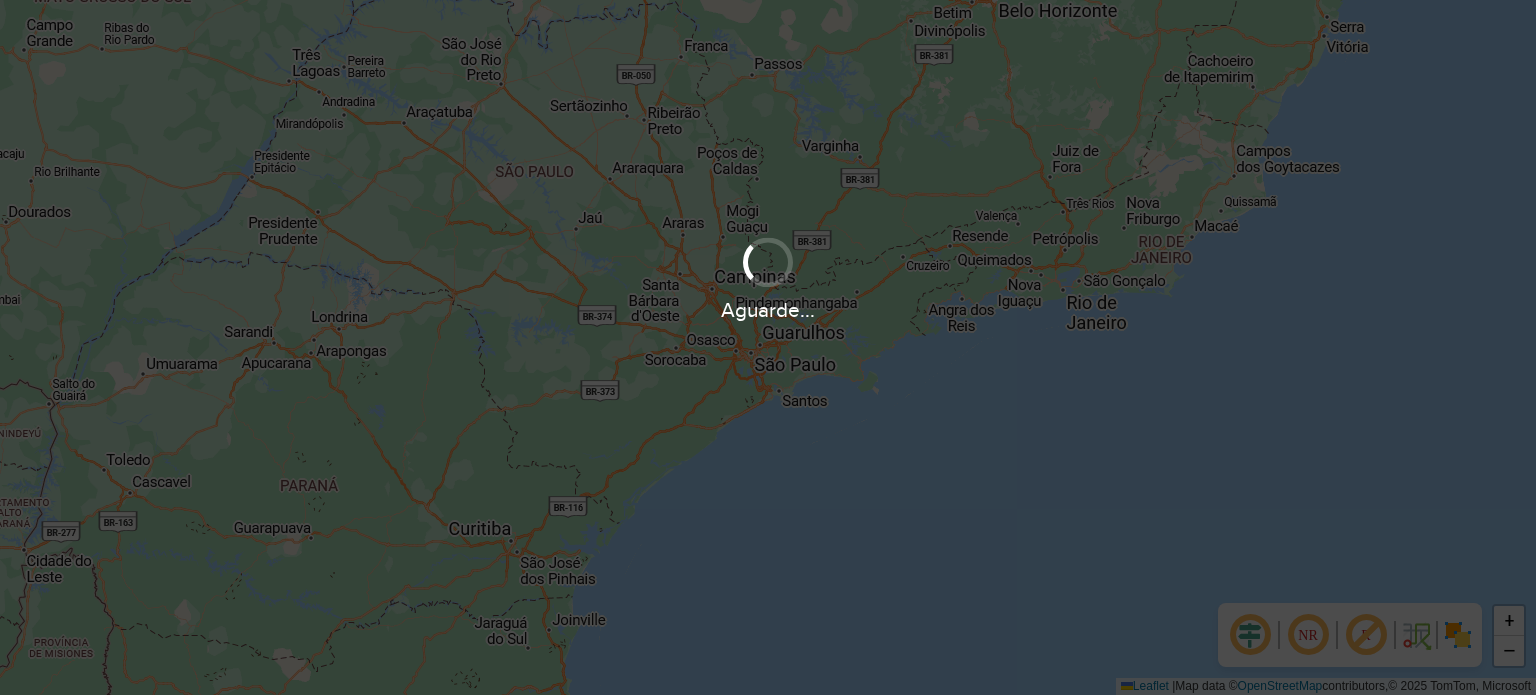 scroll, scrollTop: 0, scrollLeft: 0, axis: both 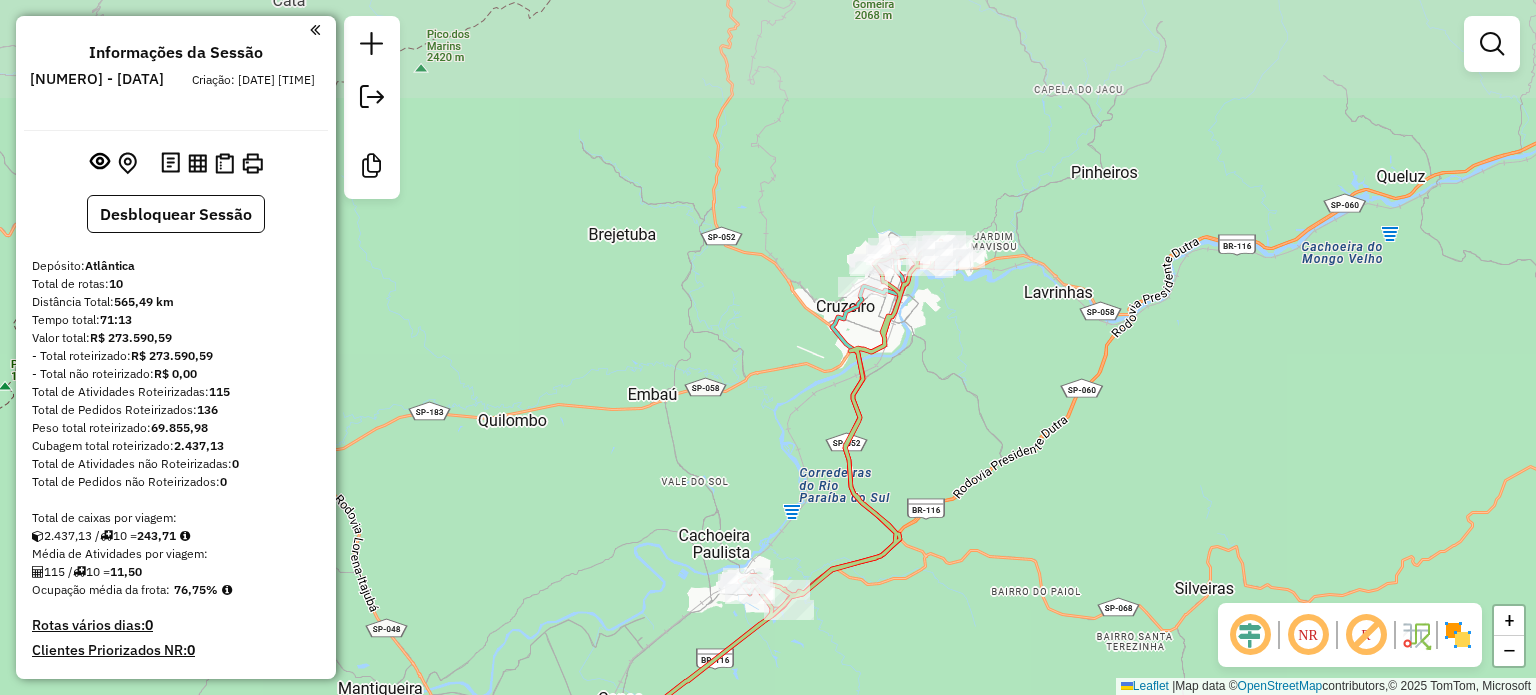 drag, startPoint x: 920, startPoint y: 215, endPoint x: 903, endPoint y: 409, distance: 194.74342 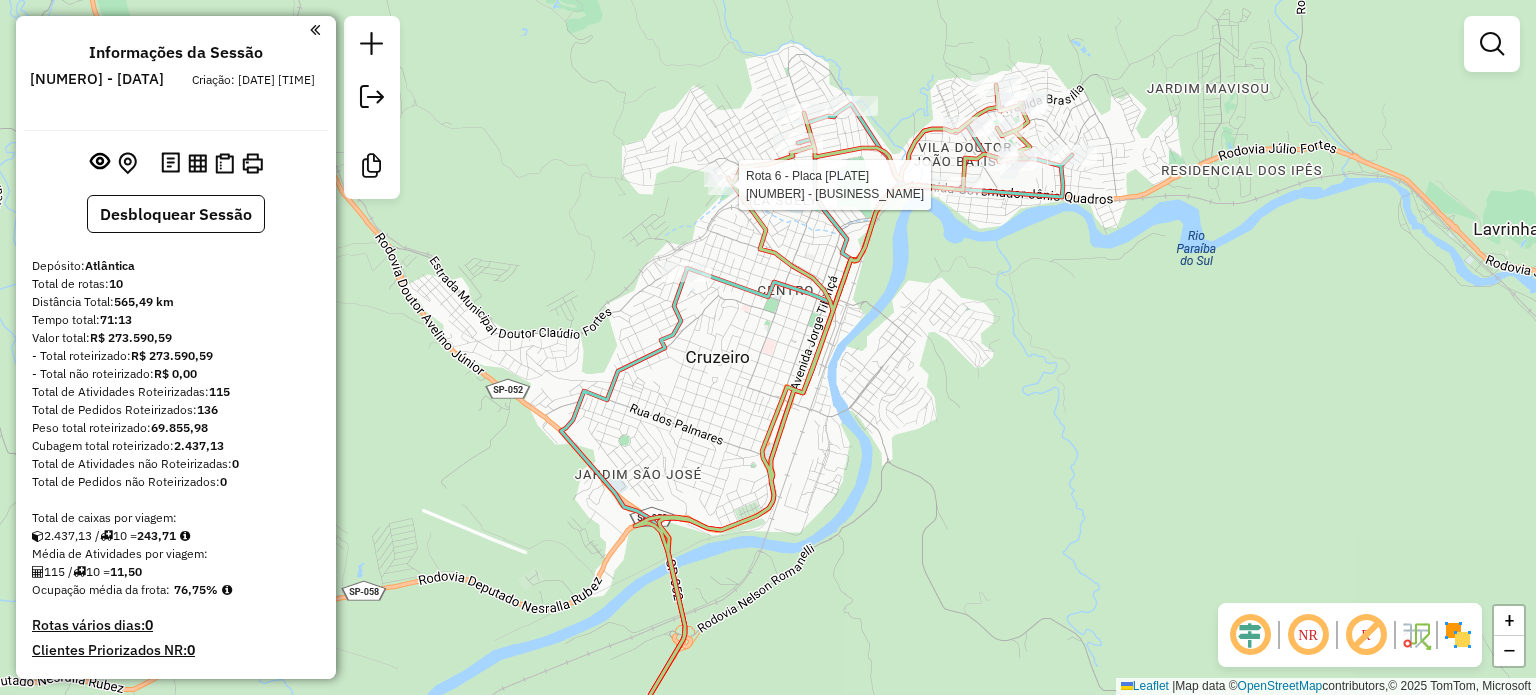 select on "**********" 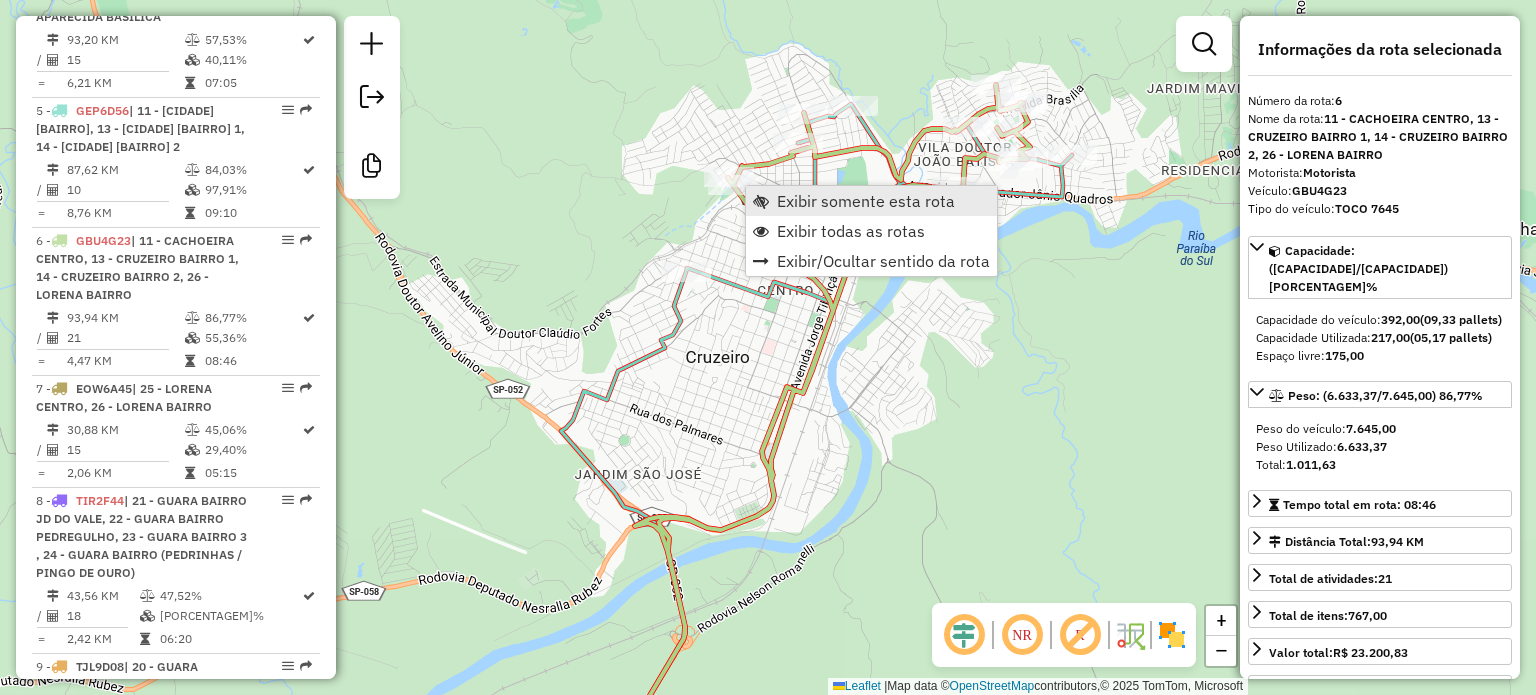 scroll, scrollTop: 1394, scrollLeft: 0, axis: vertical 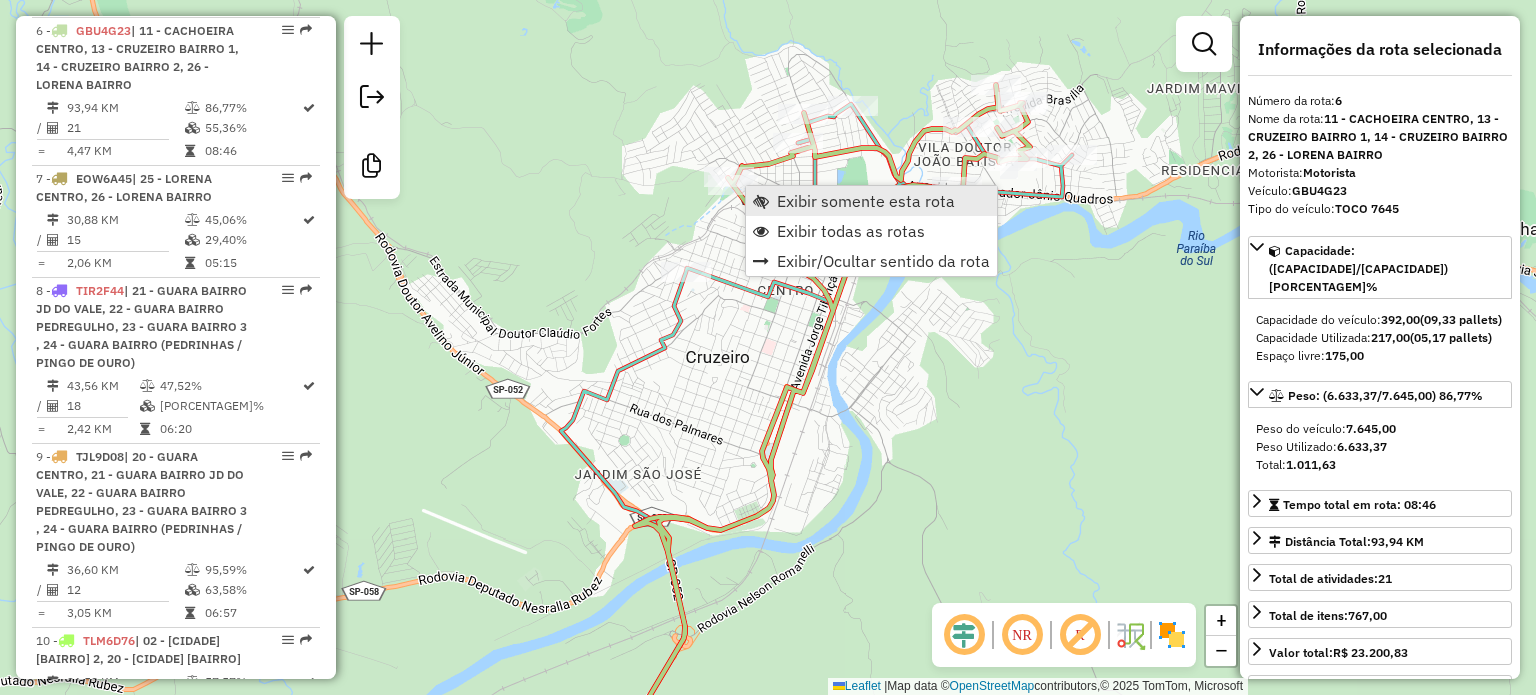 click on "Exibir somente esta rota" at bounding box center (866, 201) 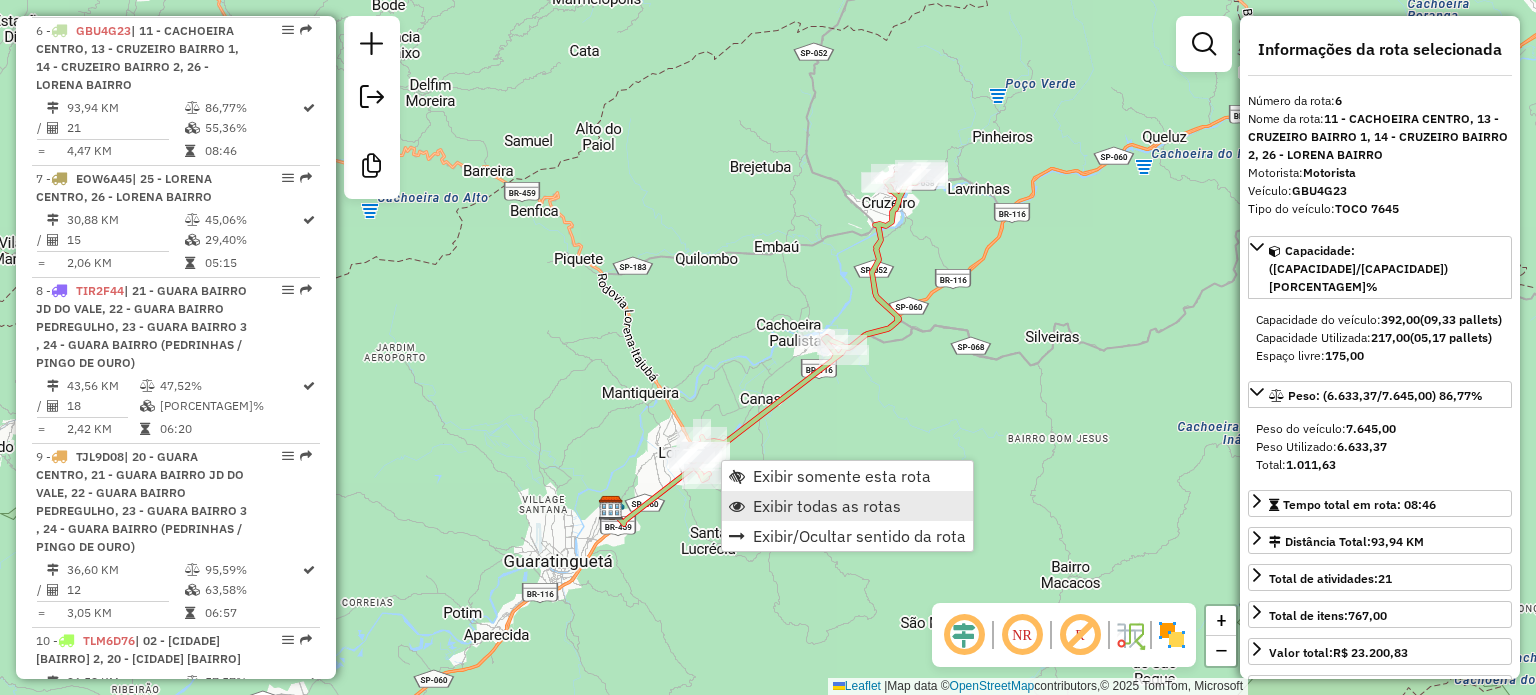 click on "Exibir todas as rotas" at bounding box center [827, 506] 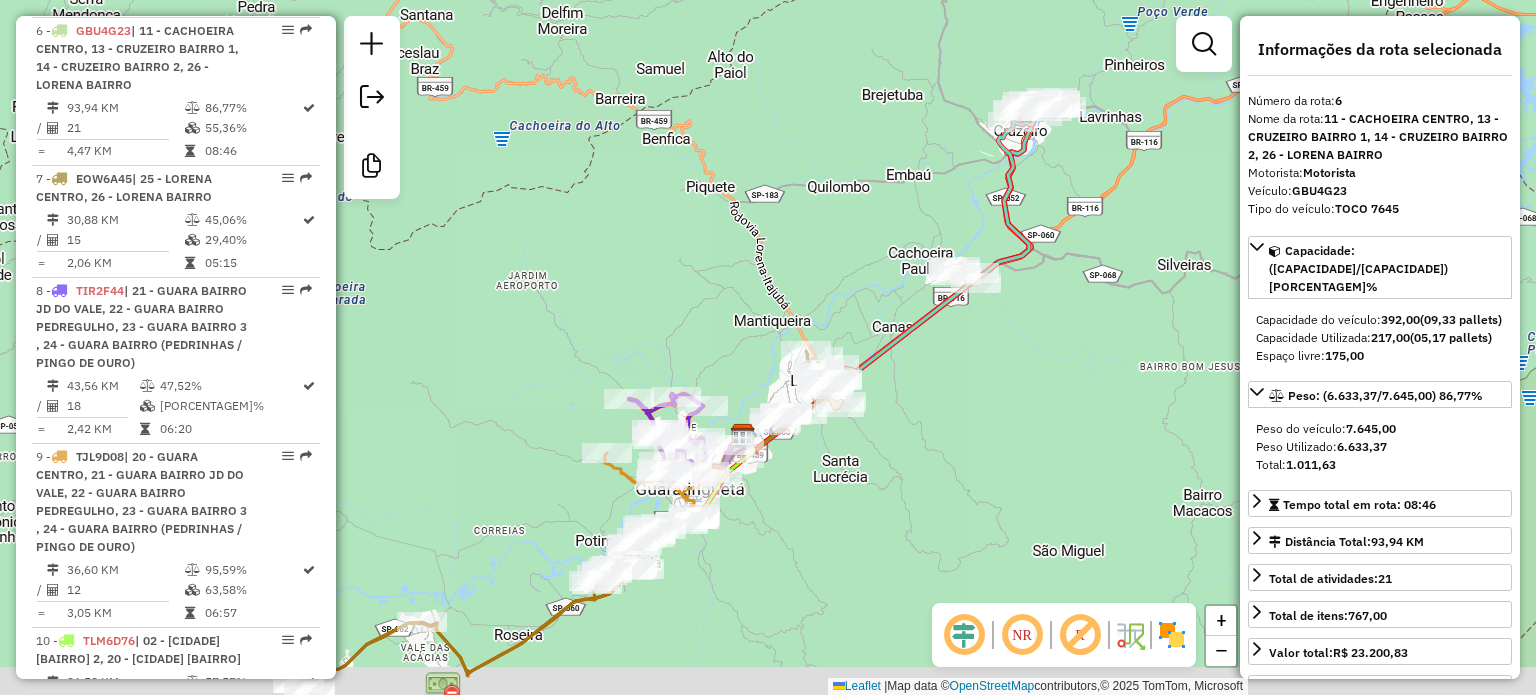 drag, startPoint x: 623, startPoint y: 595, endPoint x: 733, endPoint y: 533, distance: 126.269554 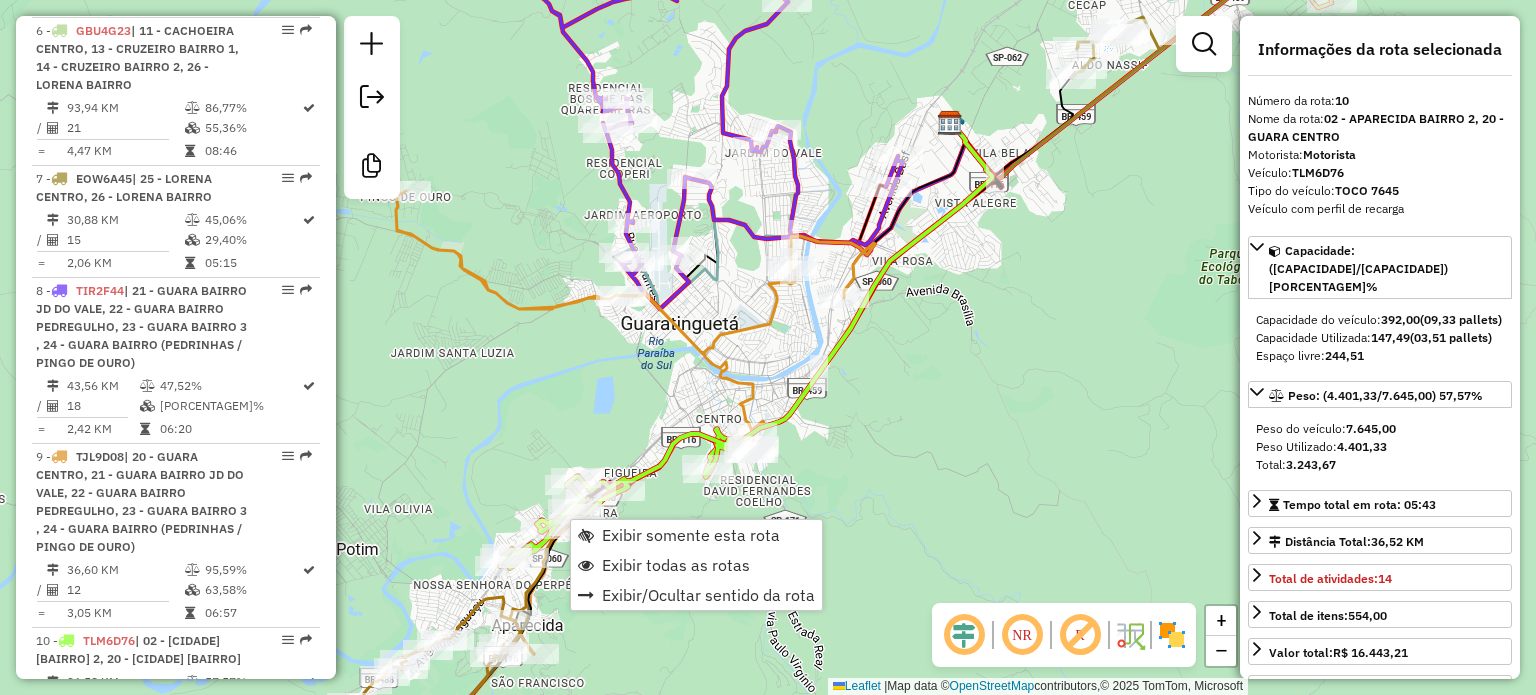 scroll, scrollTop: 1485, scrollLeft: 0, axis: vertical 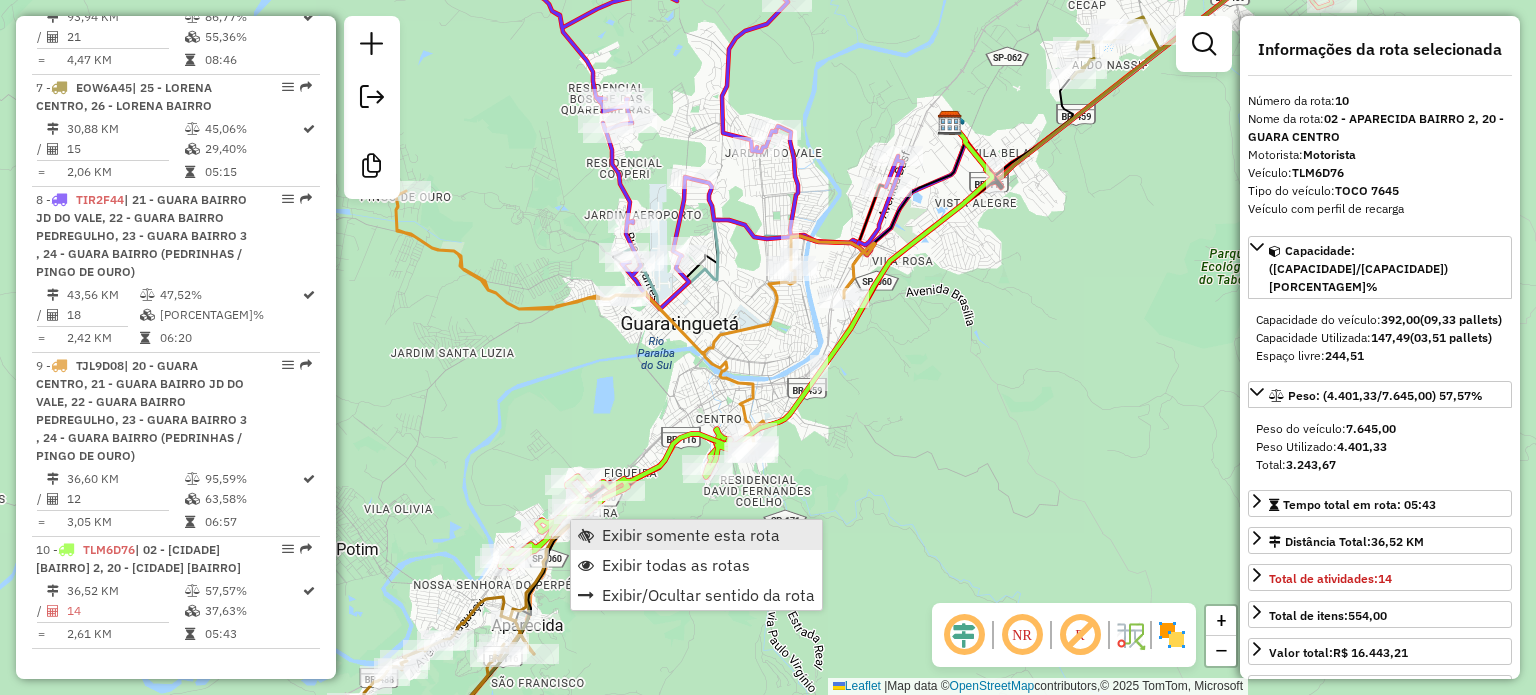 click on "Exibir somente esta rota" at bounding box center [691, 535] 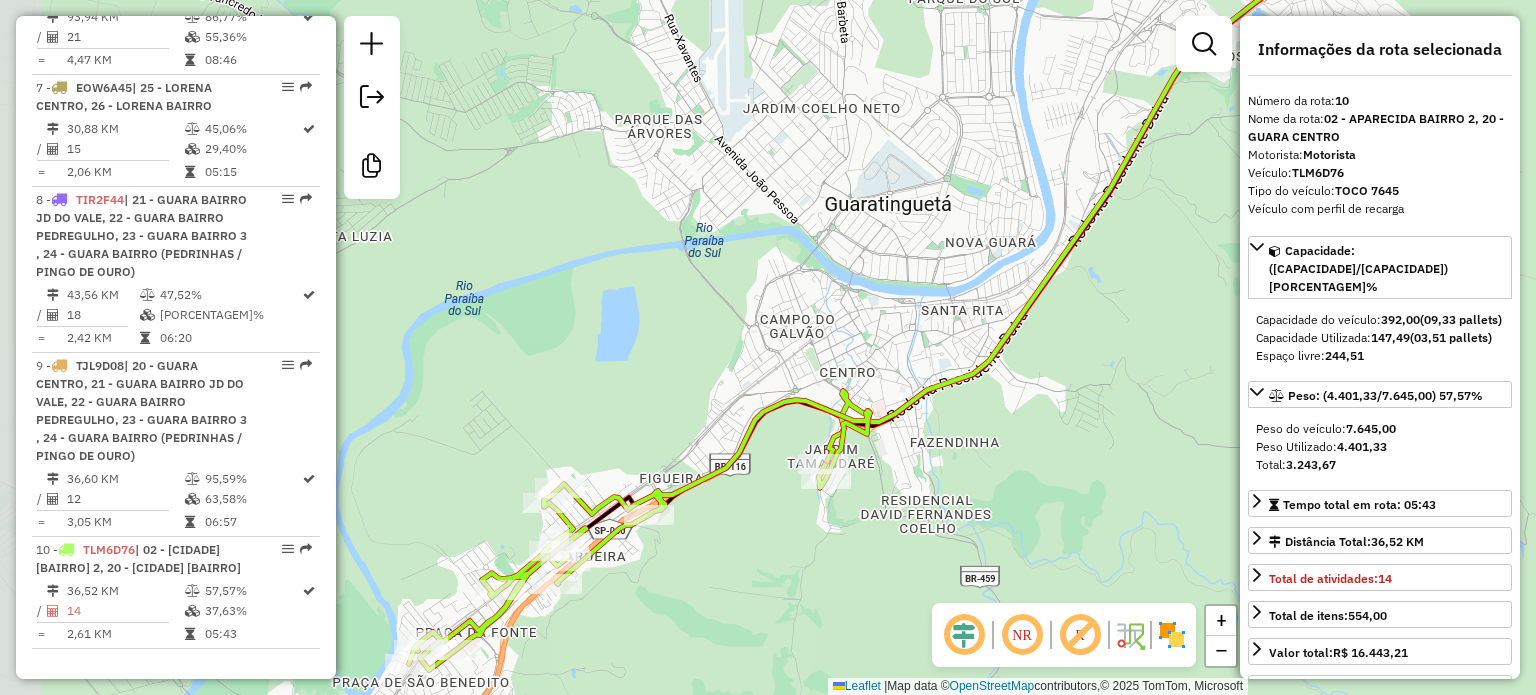 drag, startPoint x: 550, startPoint y: 552, endPoint x: 661, endPoint y: 545, distance: 111.220505 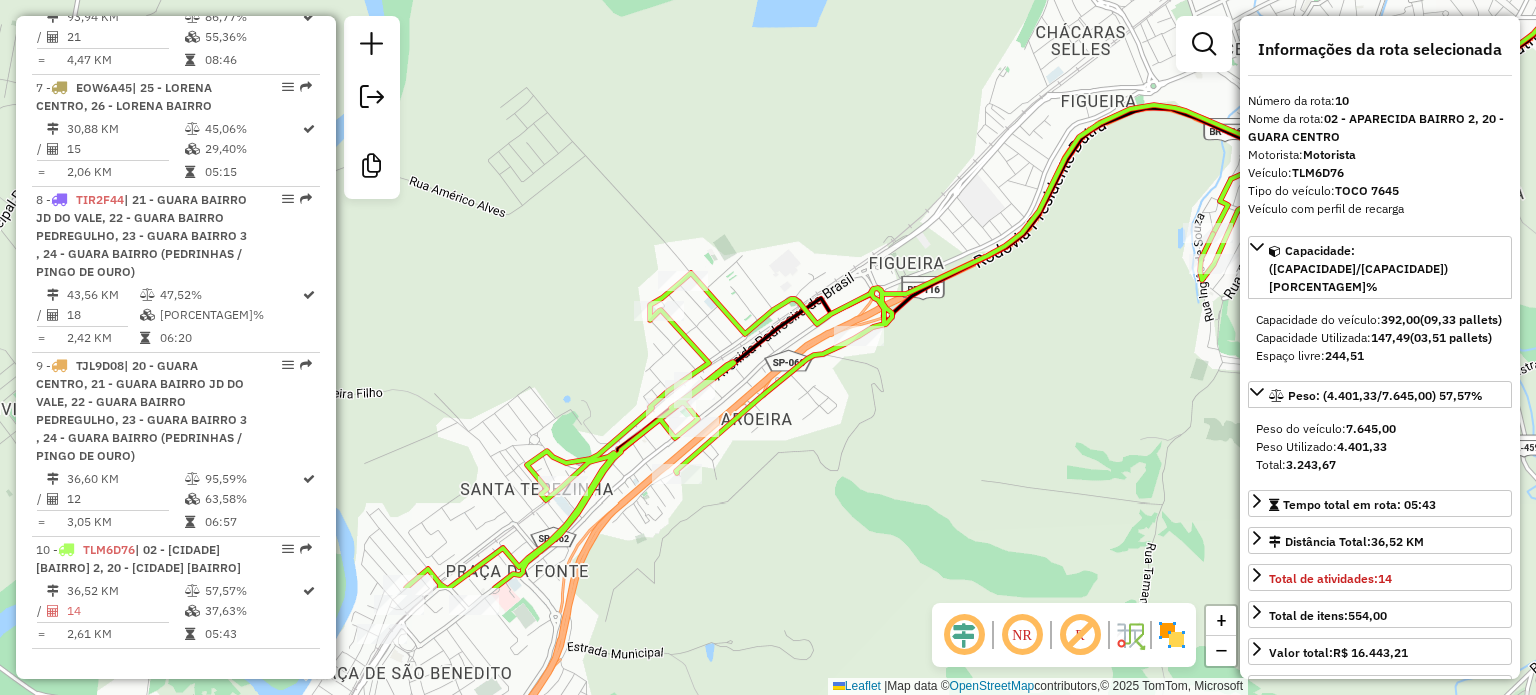 drag, startPoint x: 742, startPoint y: 619, endPoint x: 856, endPoint y: 440, distance: 212.21922 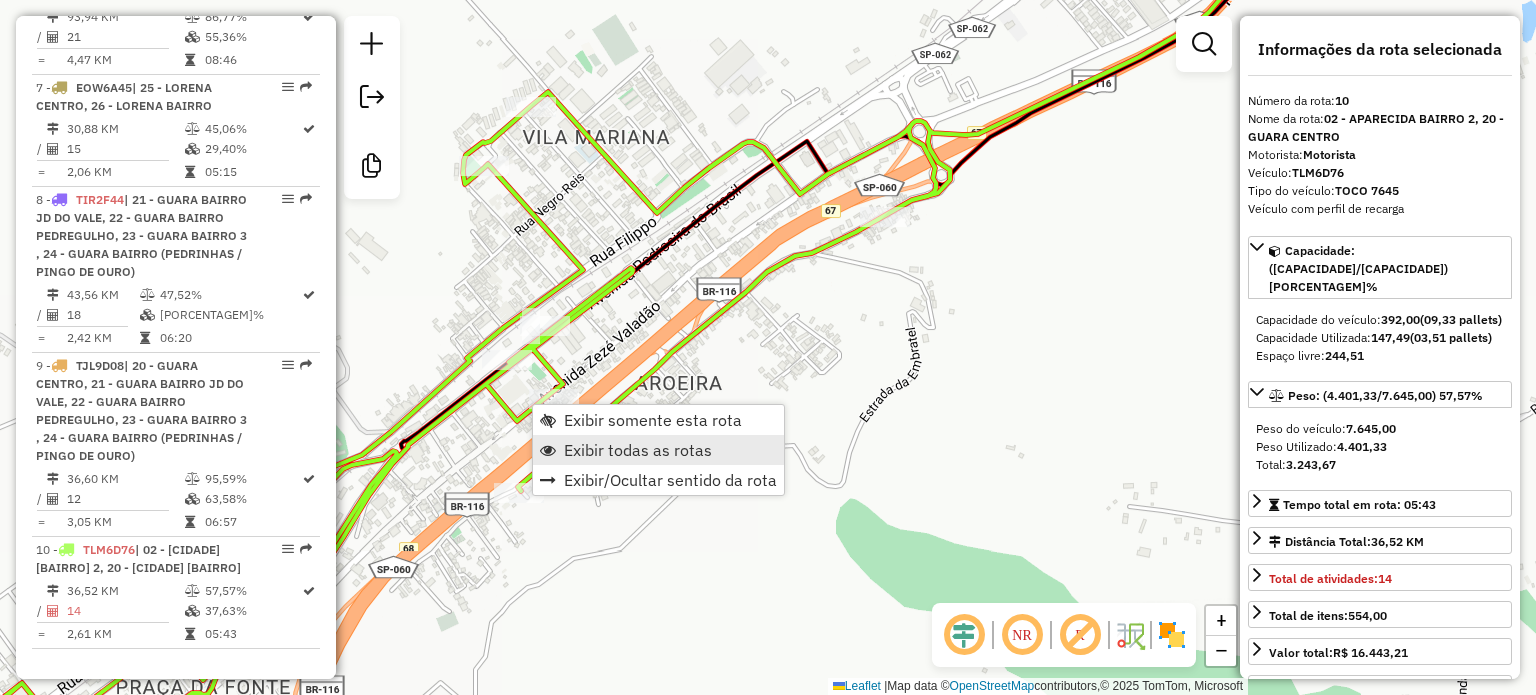 click on "Exibir todas as rotas" at bounding box center [638, 450] 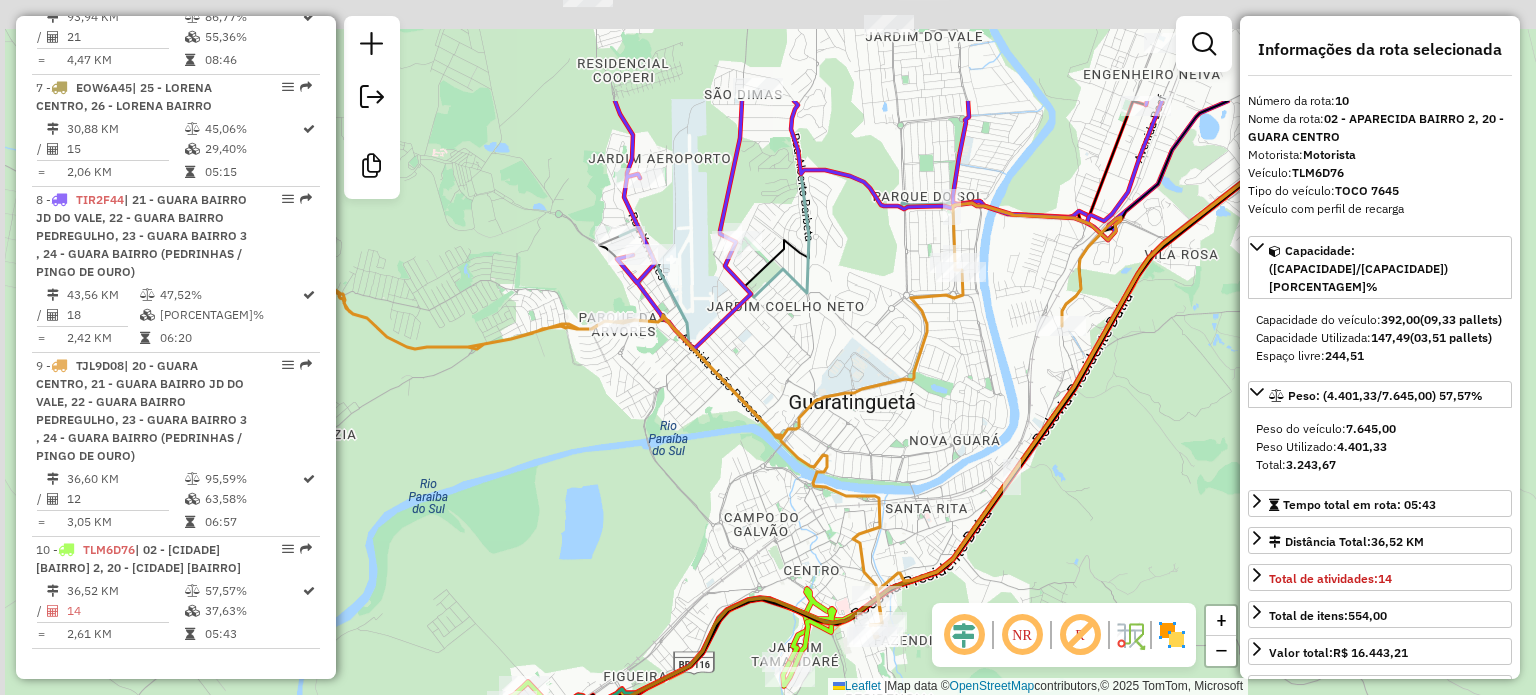 drag, startPoint x: 759, startPoint y: 238, endPoint x: 740, endPoint y: 343, distance: 106.7052 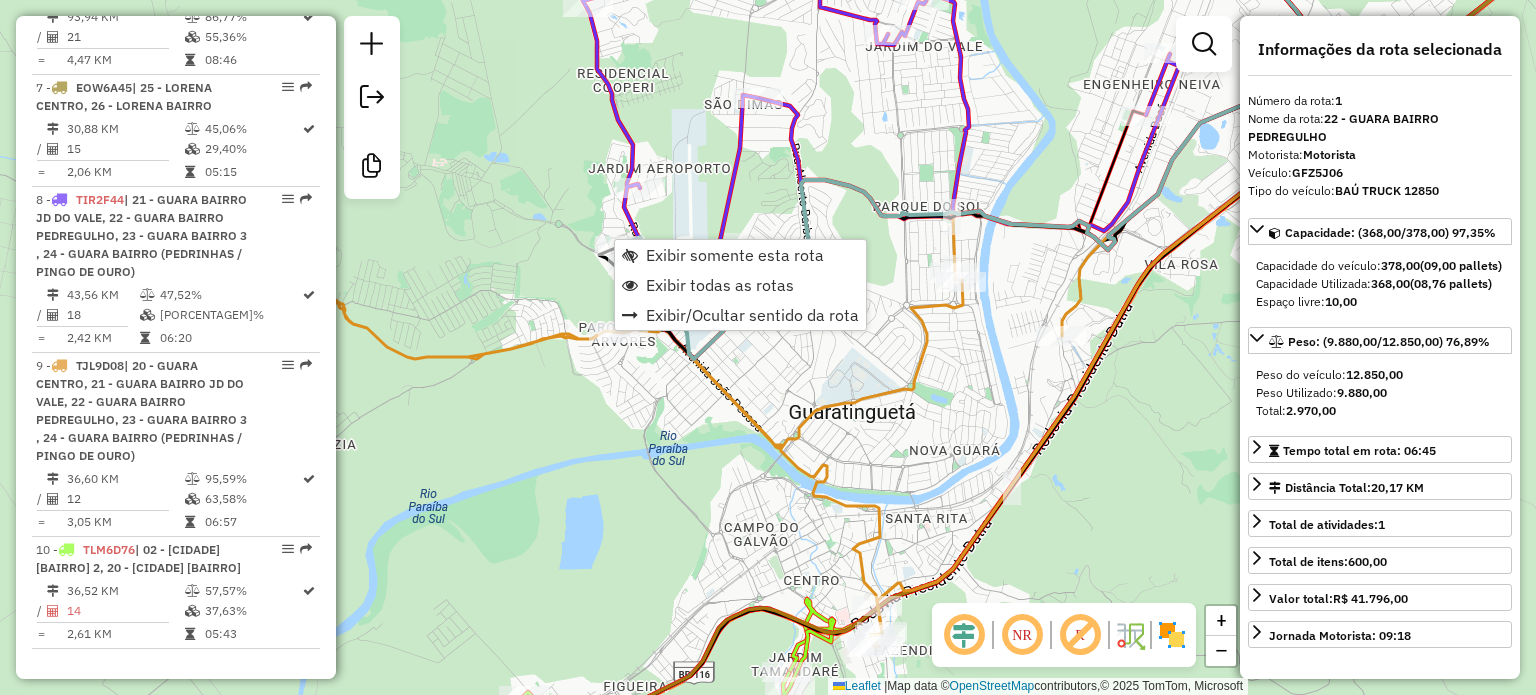 scroll, scrollTop: 763, scrollLeft: 0, axis: vertical 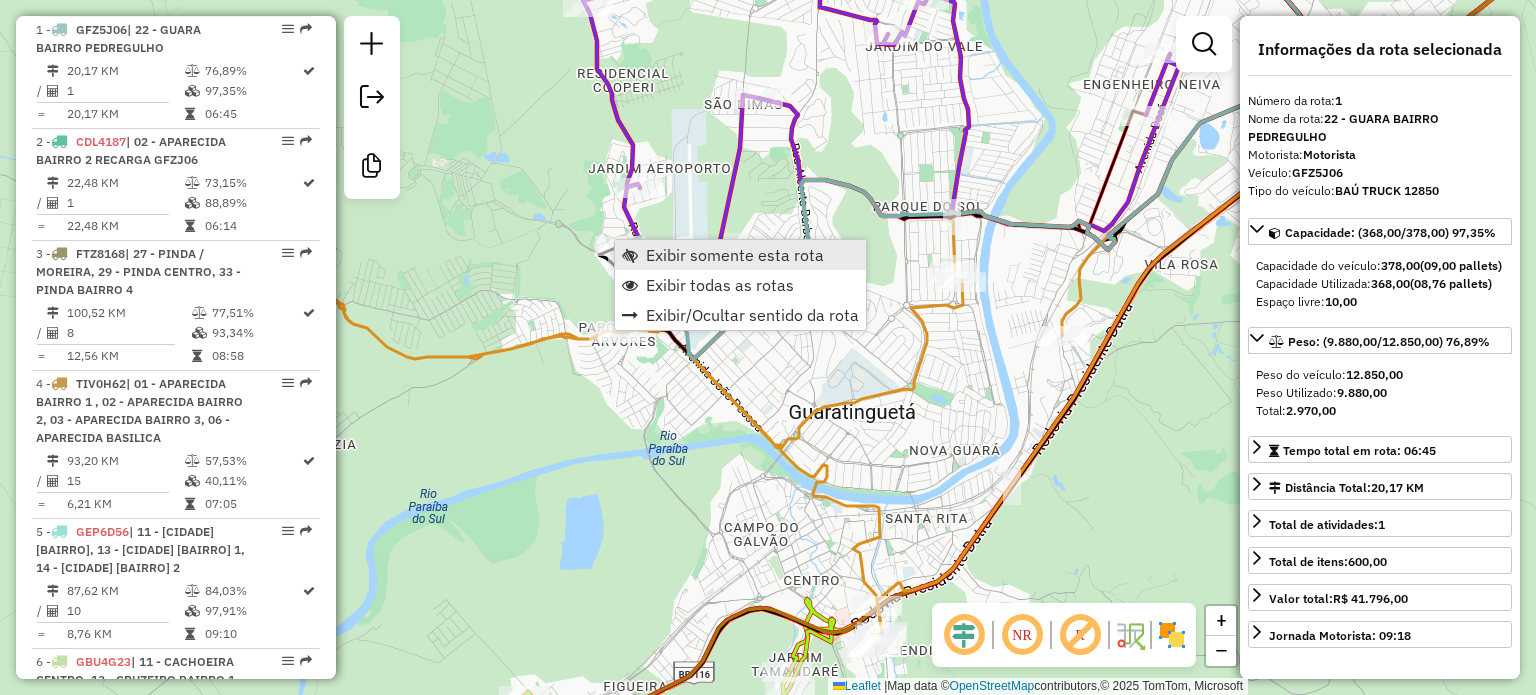 click on "Exibir somente esta rota" at bounding box center [735, 255] 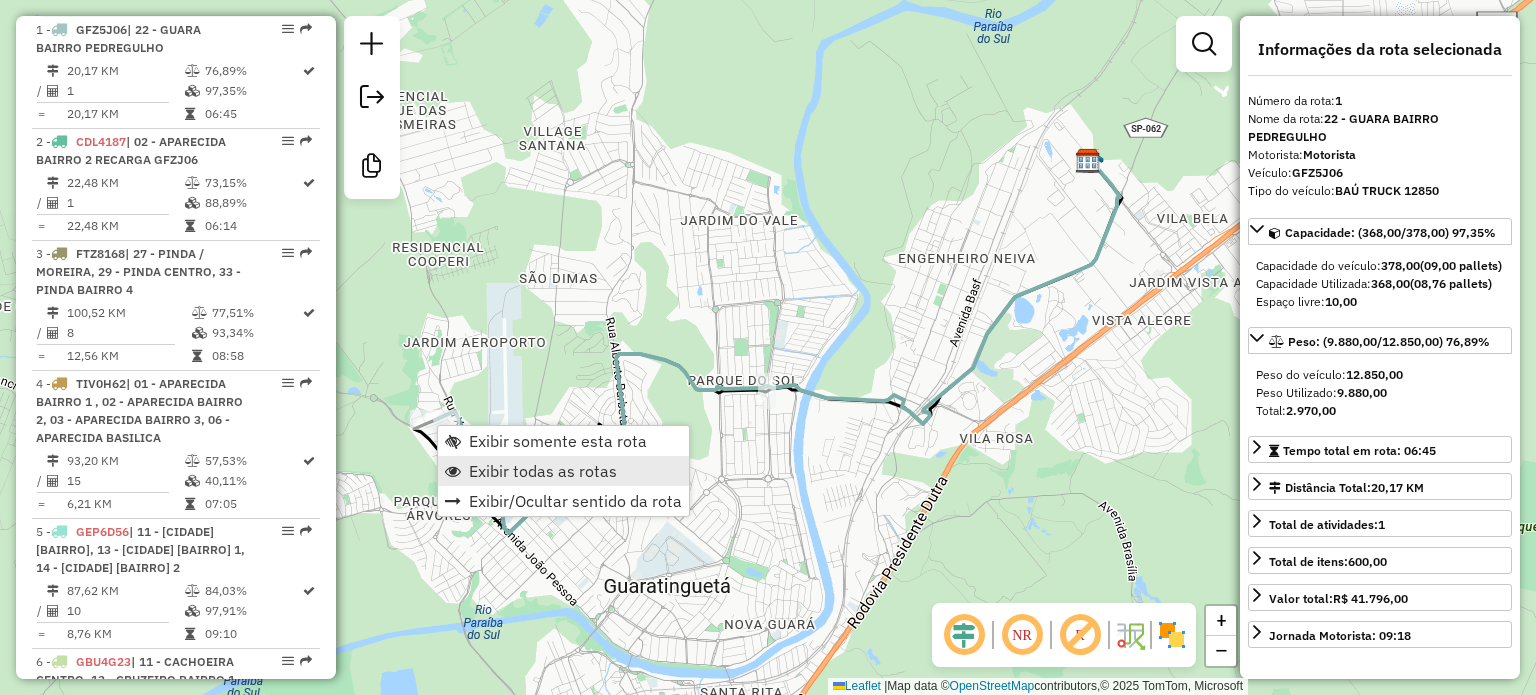 click on "Exibir todas as rotas" at bounding box center (563, 471) 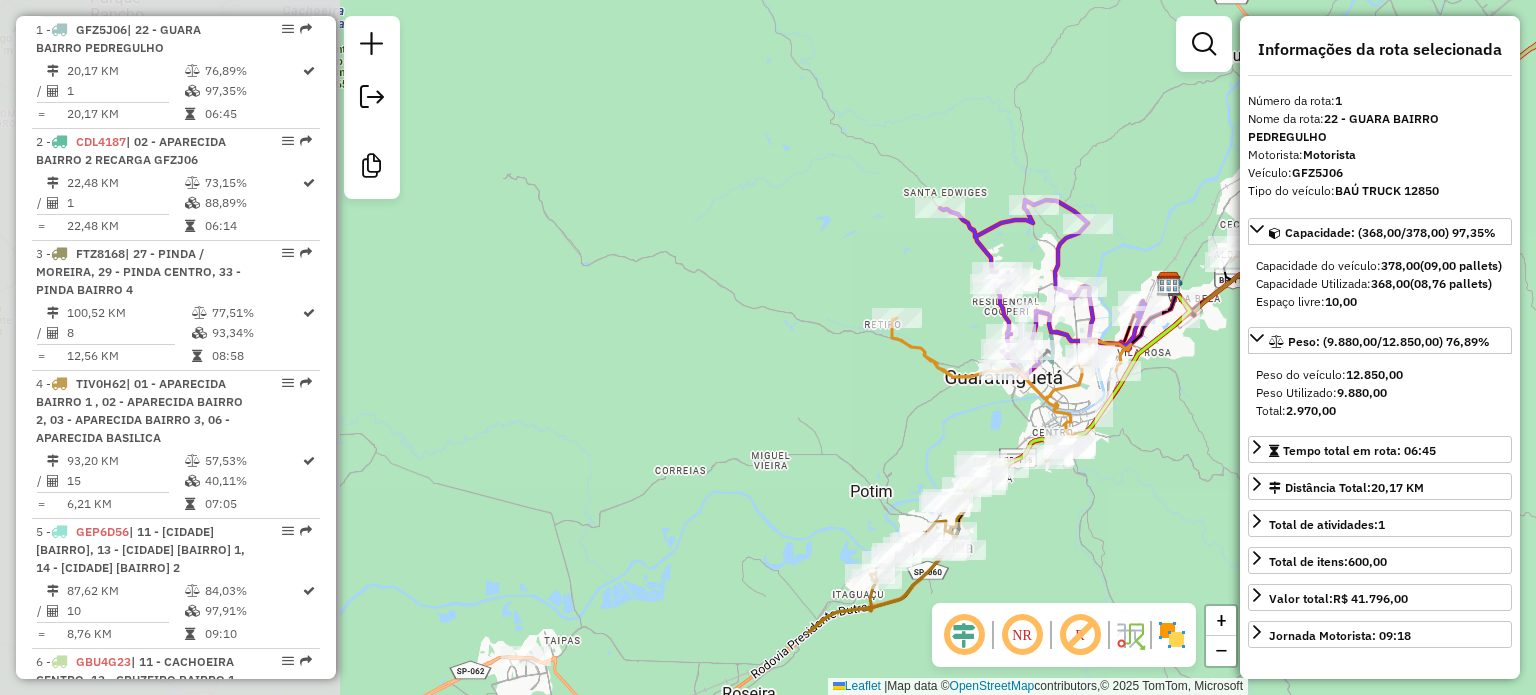 drag, startPoint x: 536, startPoint y: 569, endPoint x: 1111, endPoint y: 377, distance: 606.20874 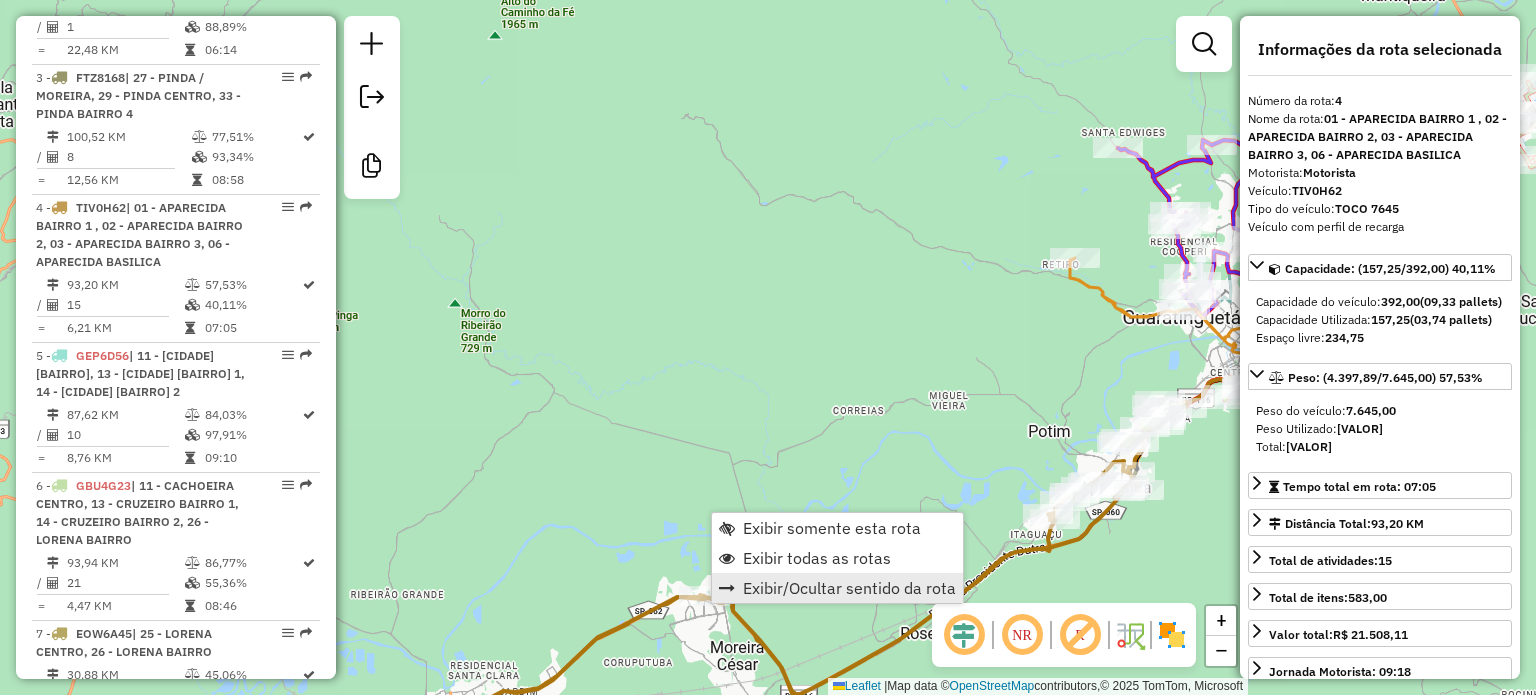 scroll, scrollTop: 1116, scrollLeft: 0, axis: vertical 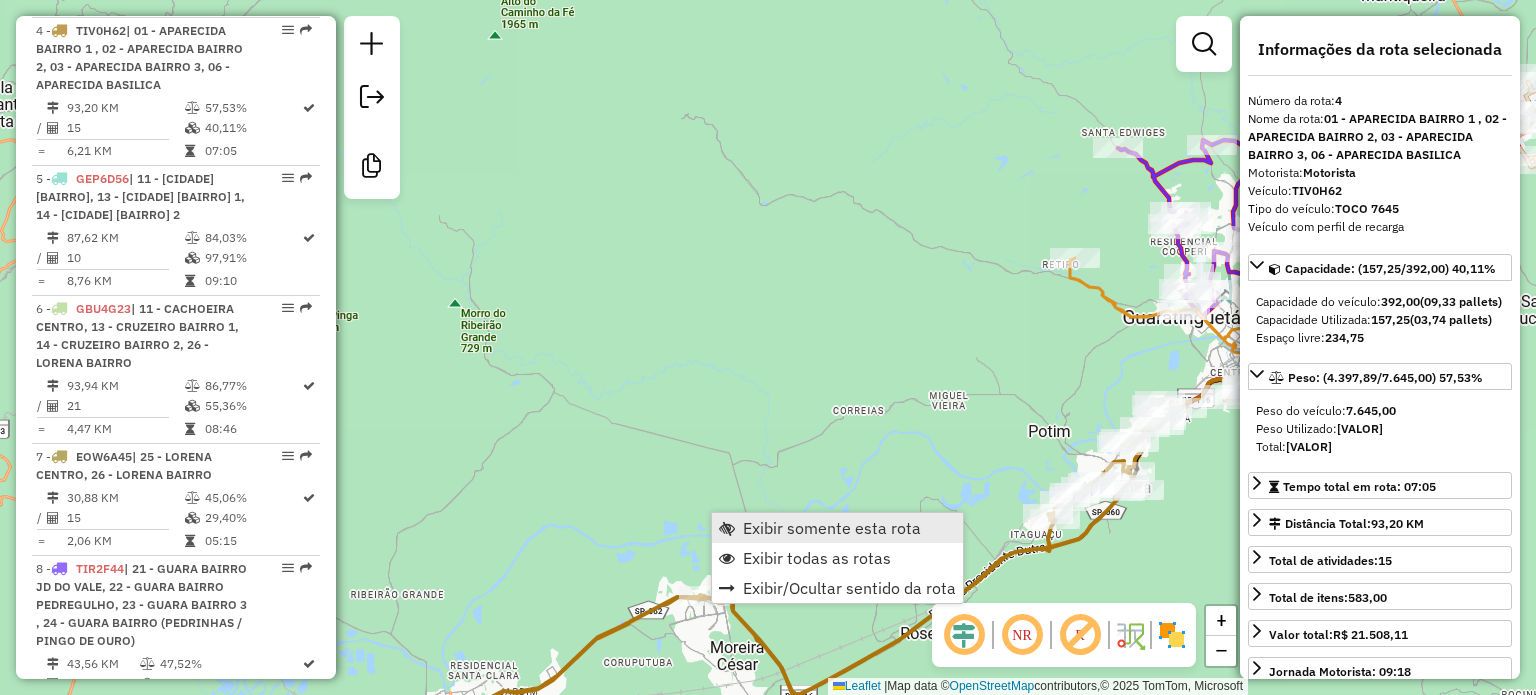 click on "Exibir somente esta rota" at bounding box center [832, 528] 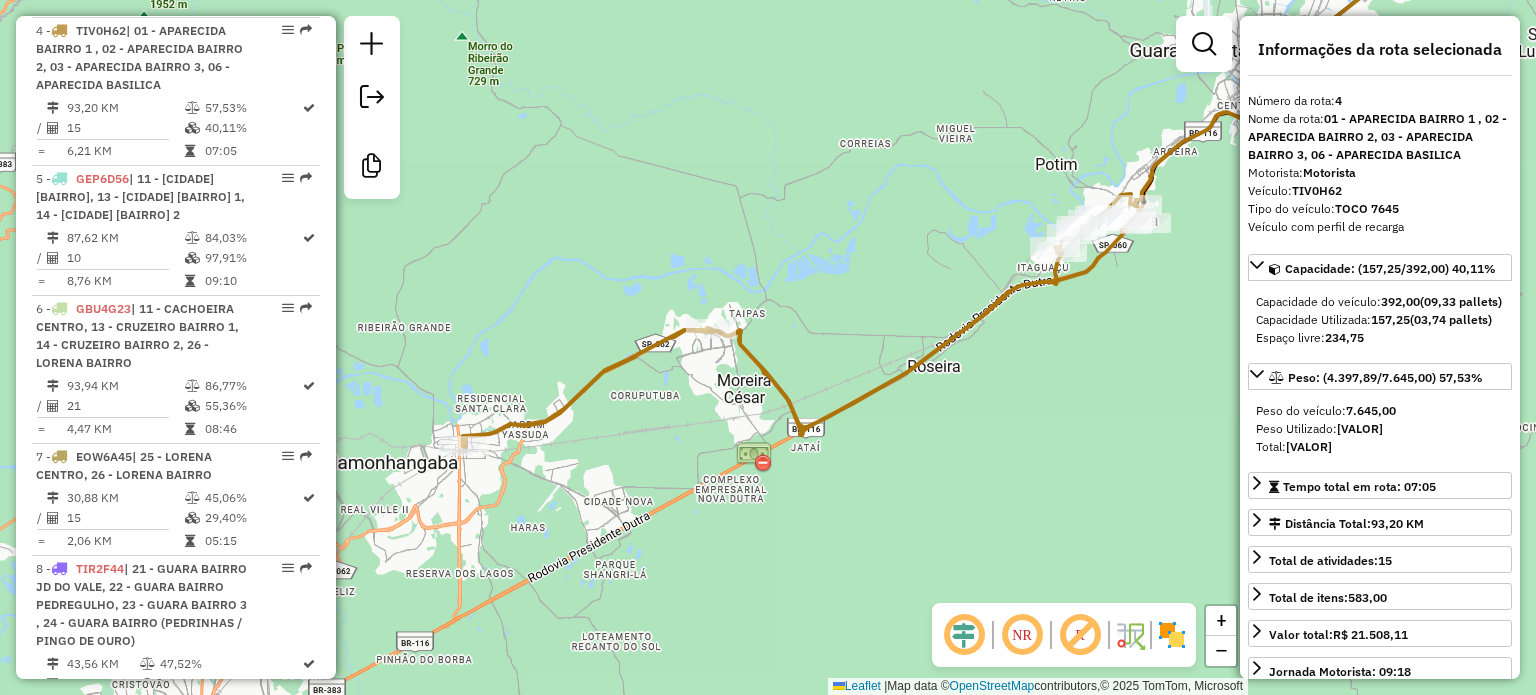 drag, startPoint x: 698, startPoint y: 490, endPoint x: 848, endPoint y: 347, distance: 207.24141 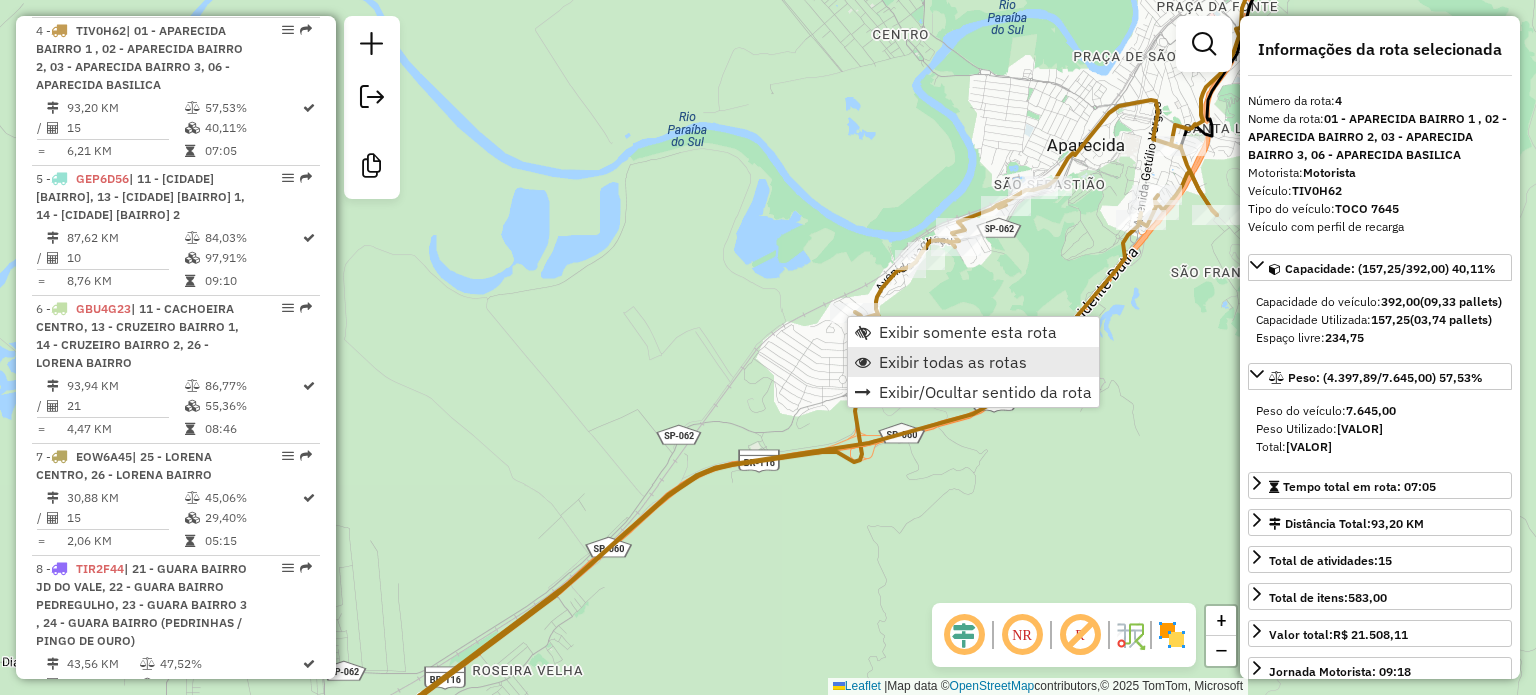 click on "Exibir todas as rotas" at bounding box center (953, 362) 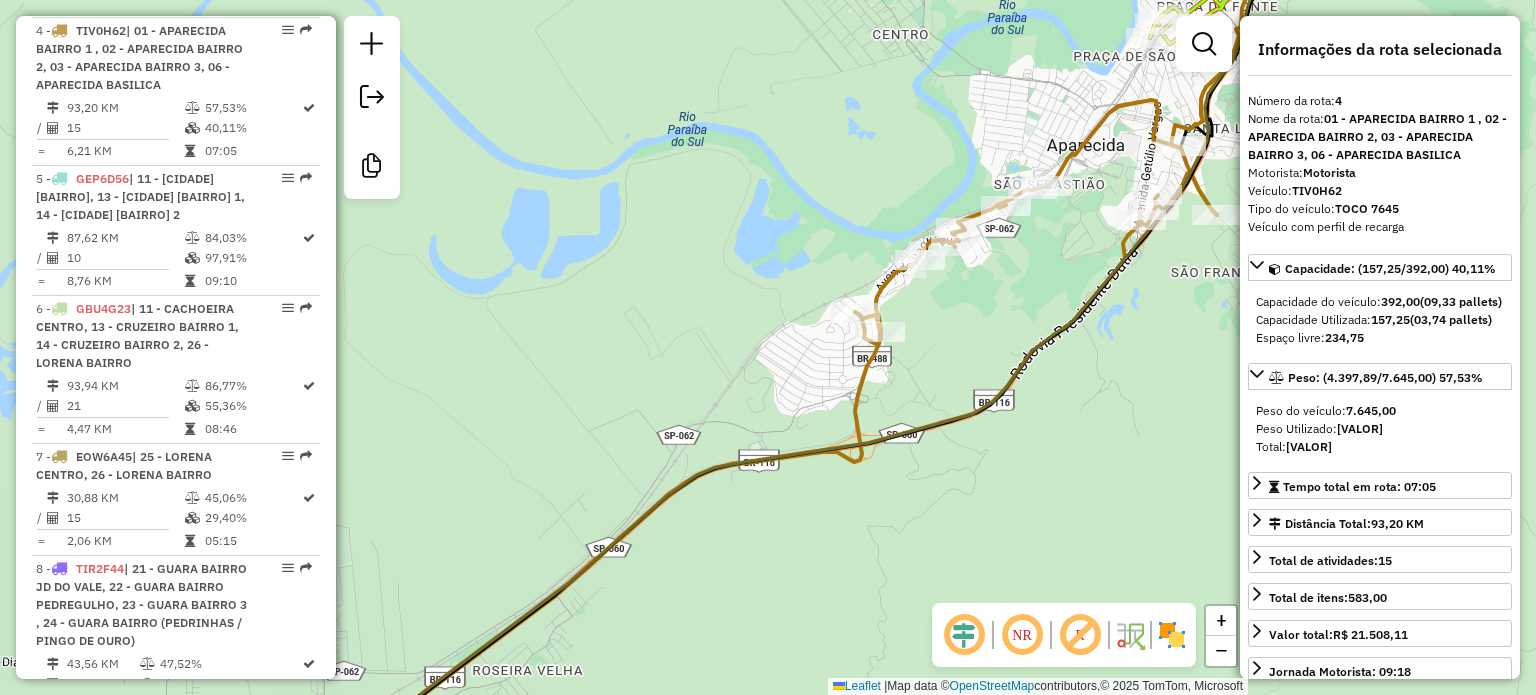 drag, startPoint x: 1006, startPoint y: 275, endPoint x: 636, endPoint y: 384, distance: 385.7214 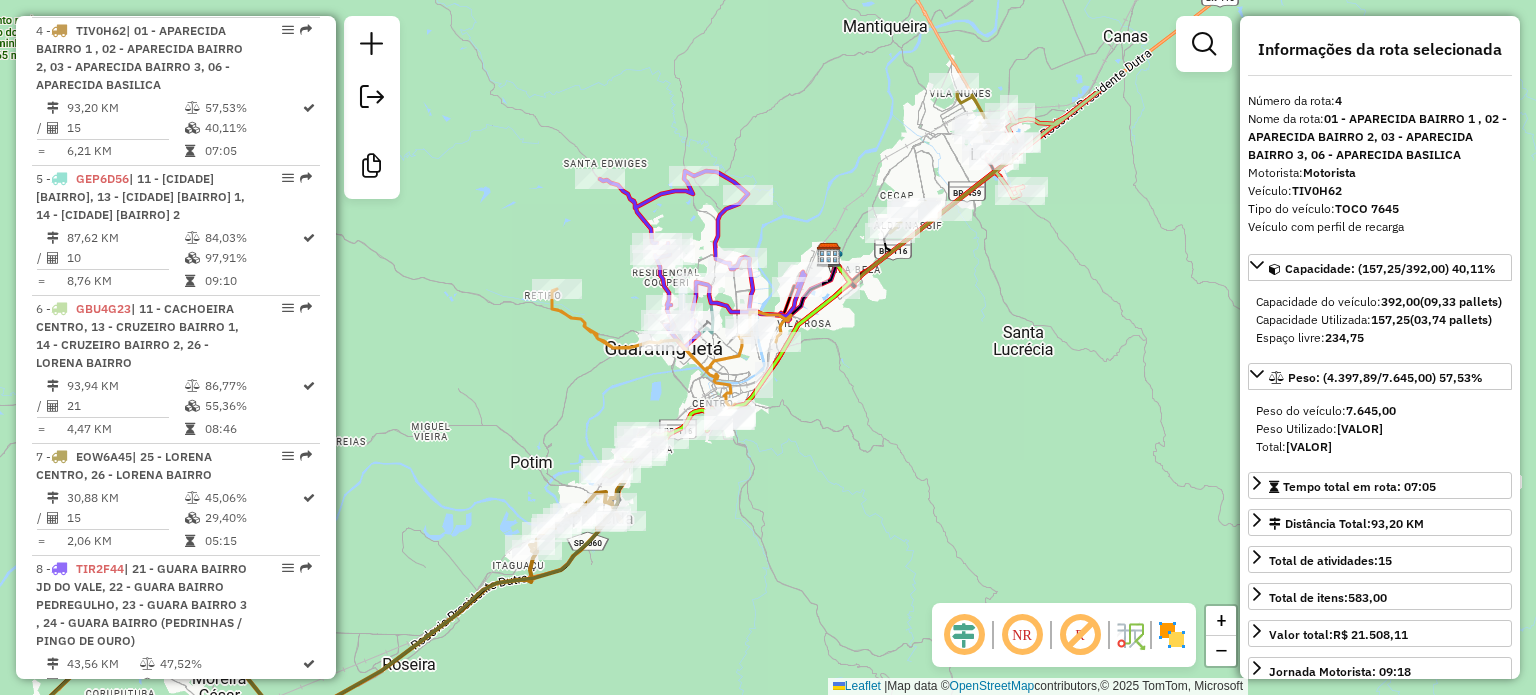 drag, startPoint x: 1037, startPoint y: 284, endPoint x: 904, endPoint y: 435, distance: 201.22127 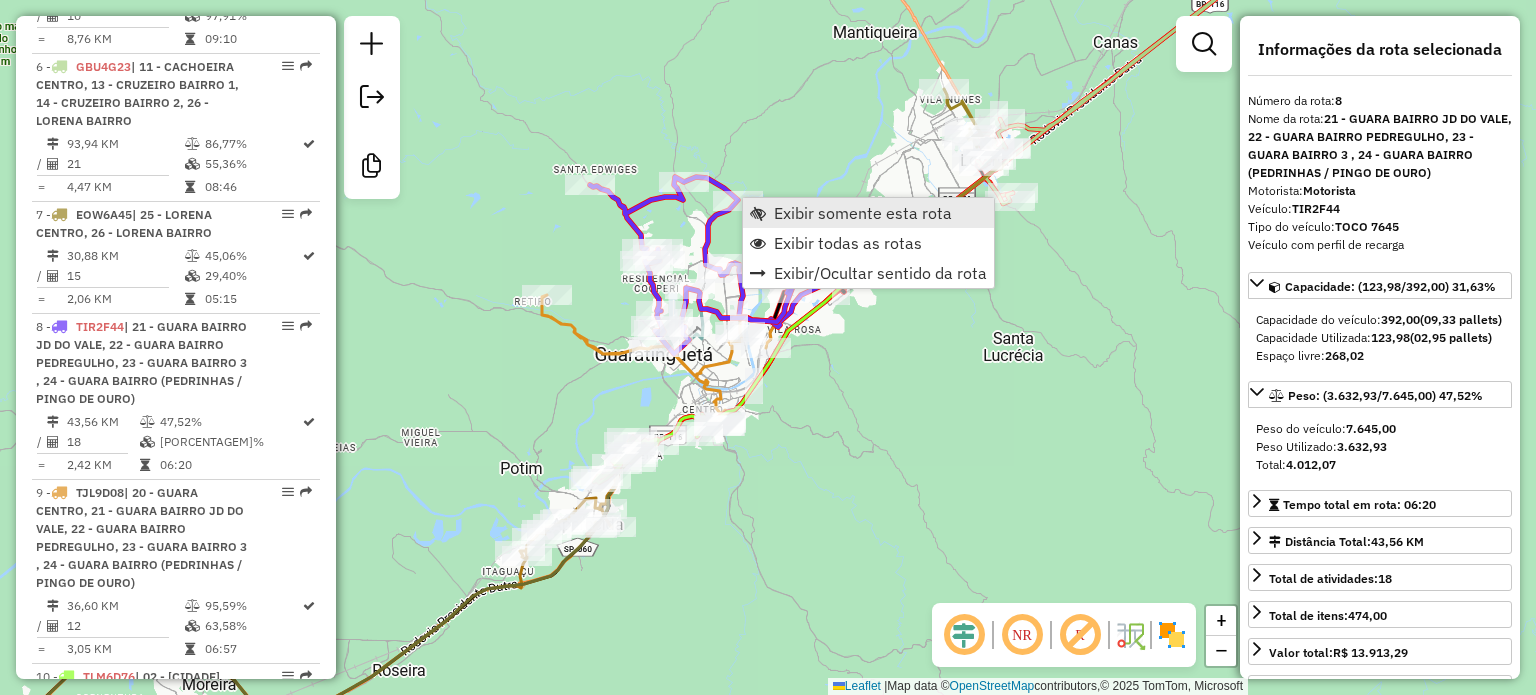 scroll, scrollTop: 1485, scrollLeft: 0, axis: vertical 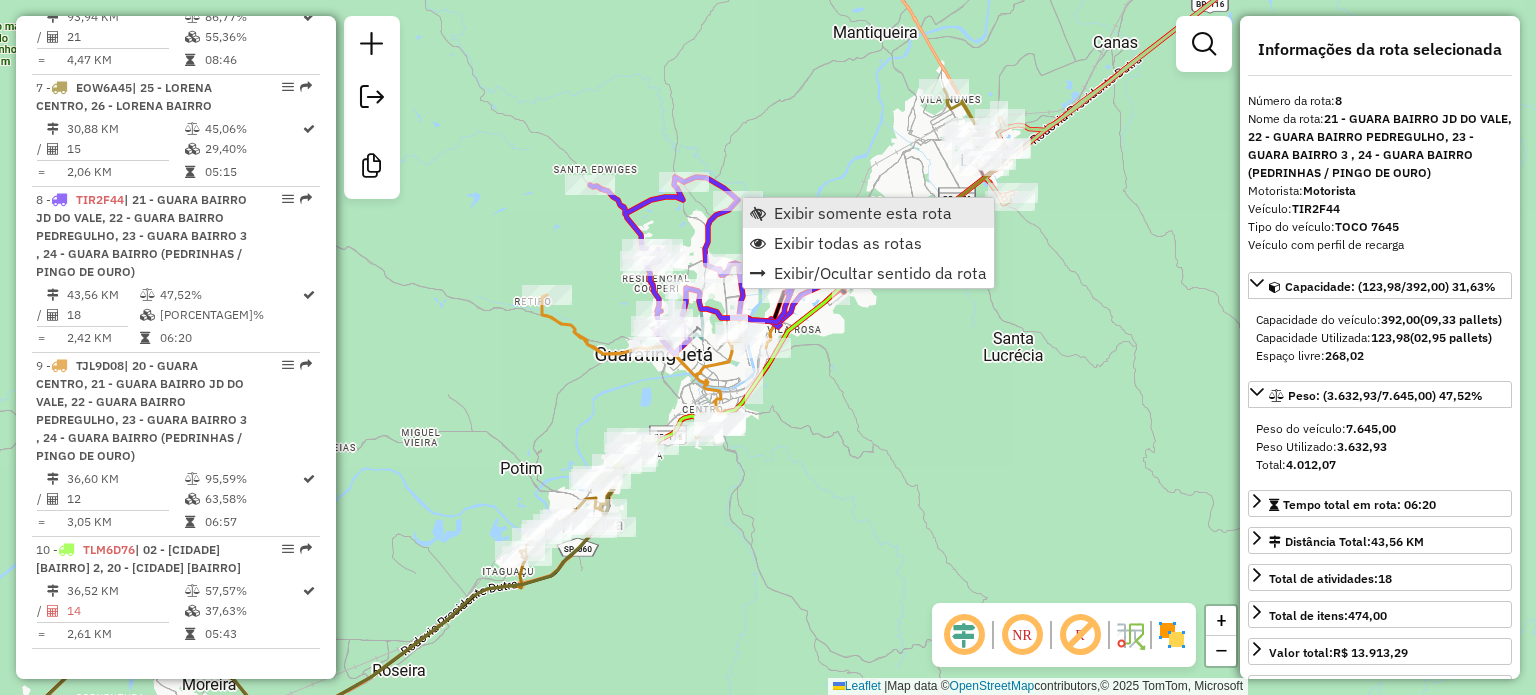 click on "Exibir somente esta rota" at bounding box center [863, 213] 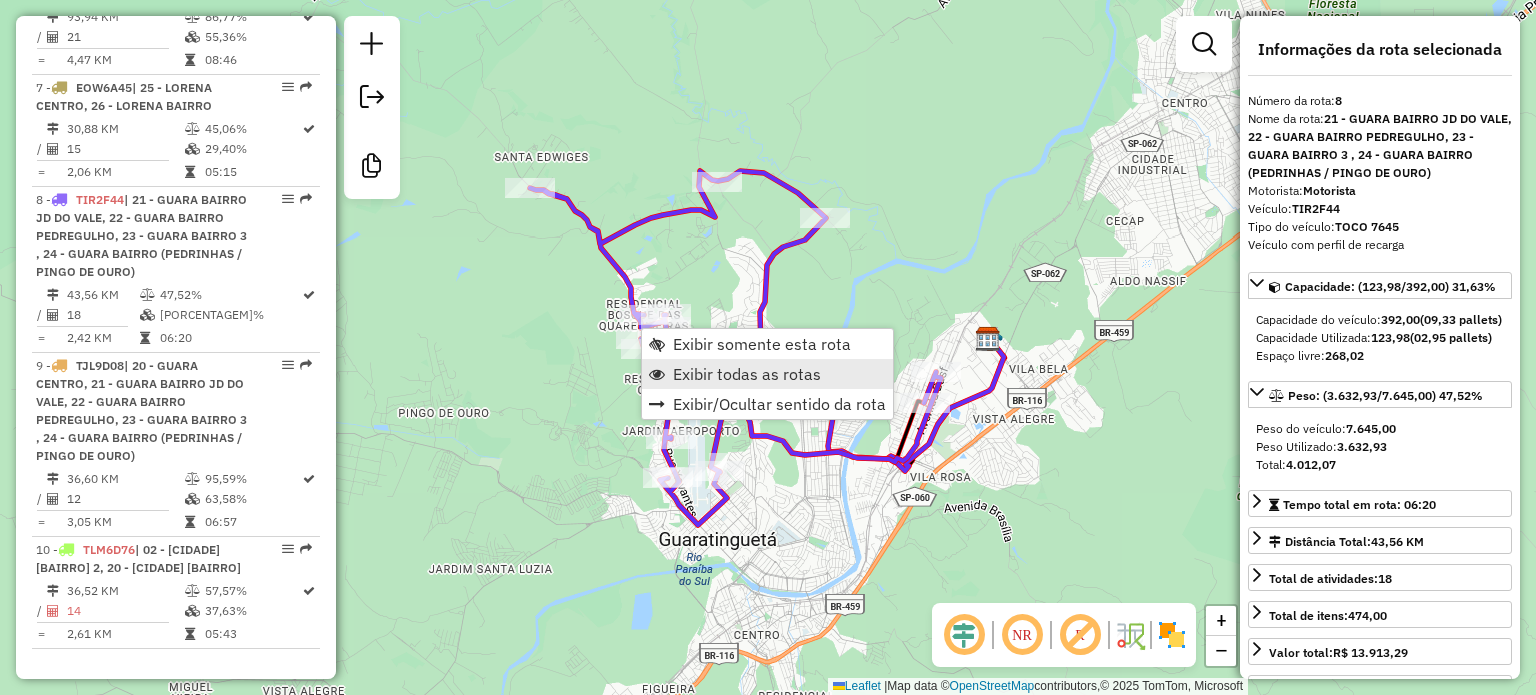 drag, startPoint x: 748, startPoint y: 371, endPoint x: 770, endPoint y: 360, distance: 24.596748 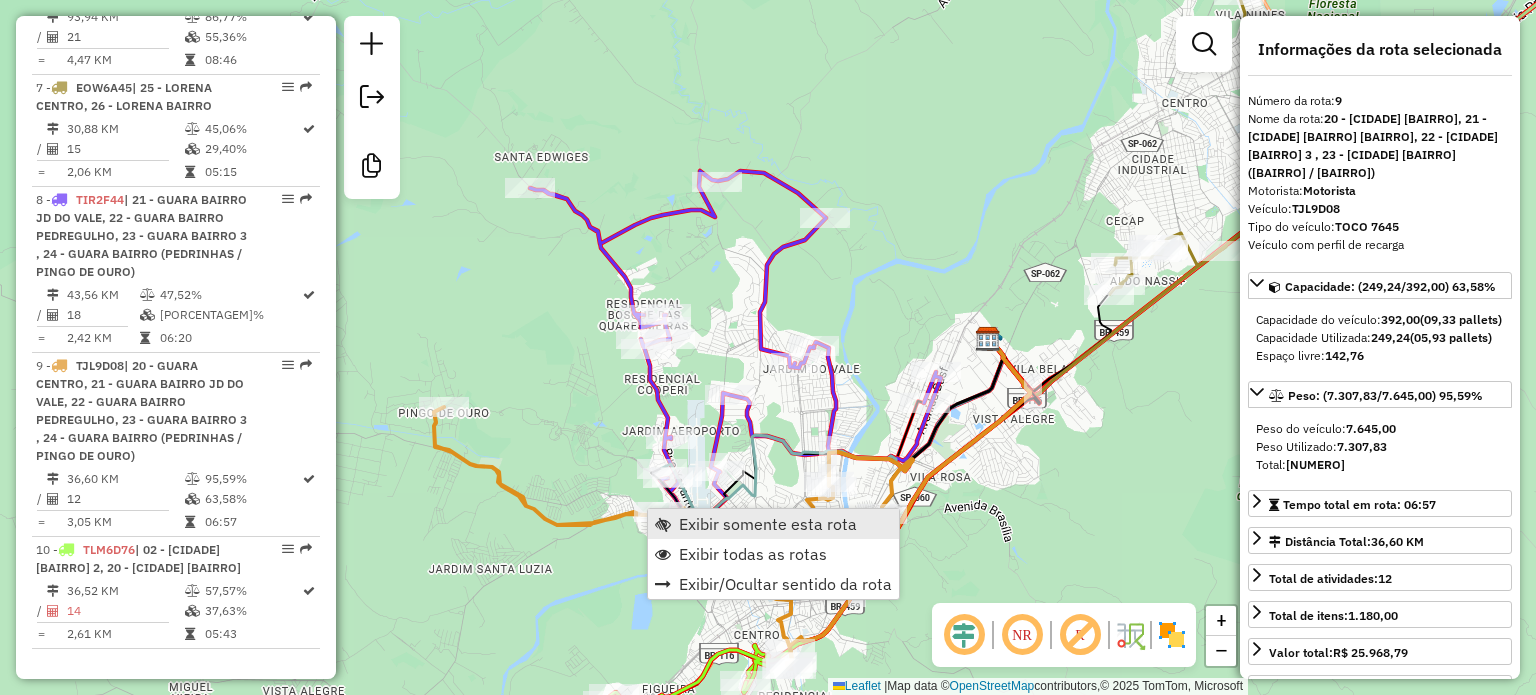 click on "Exibir somente esta rota" at bounding box center (768, 524) 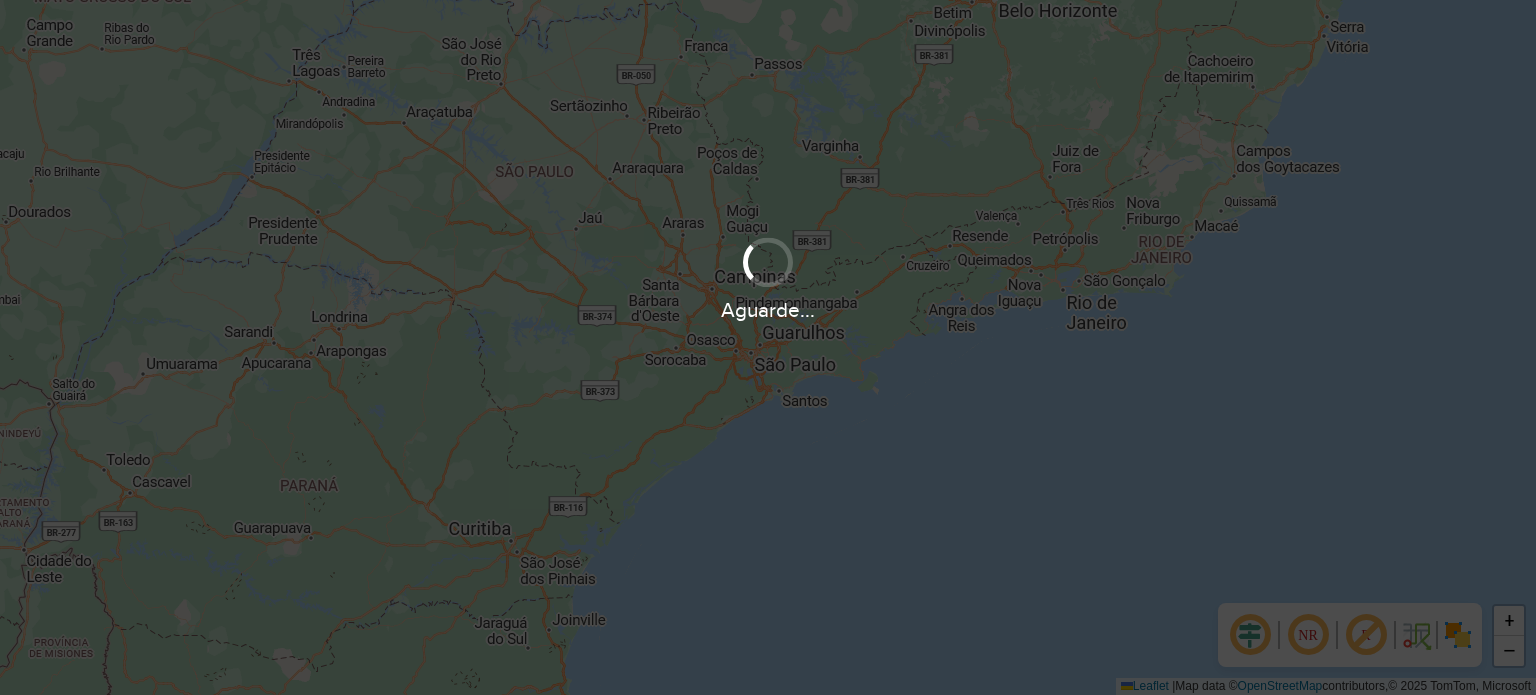 scroll, scrollTop: 0, scrollLeft: 0, axis: both 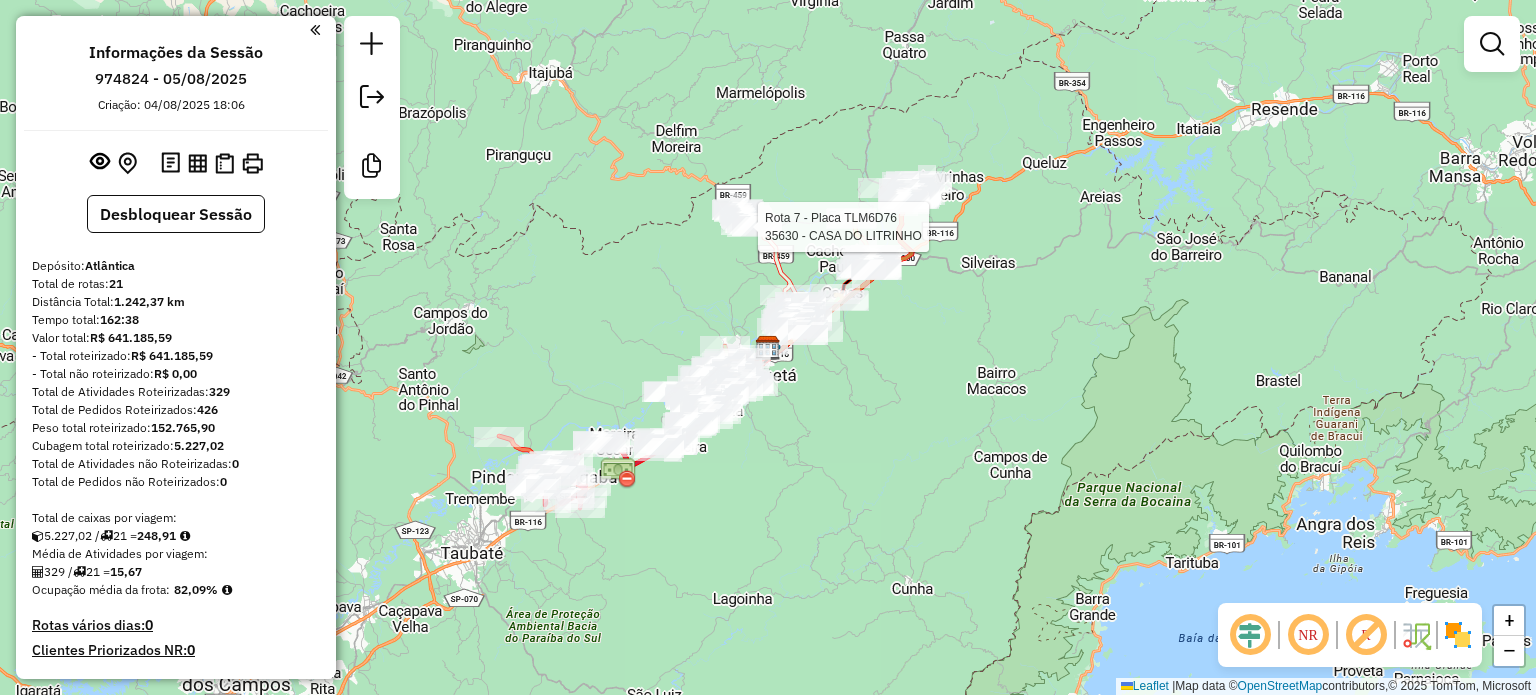 select on "**********" 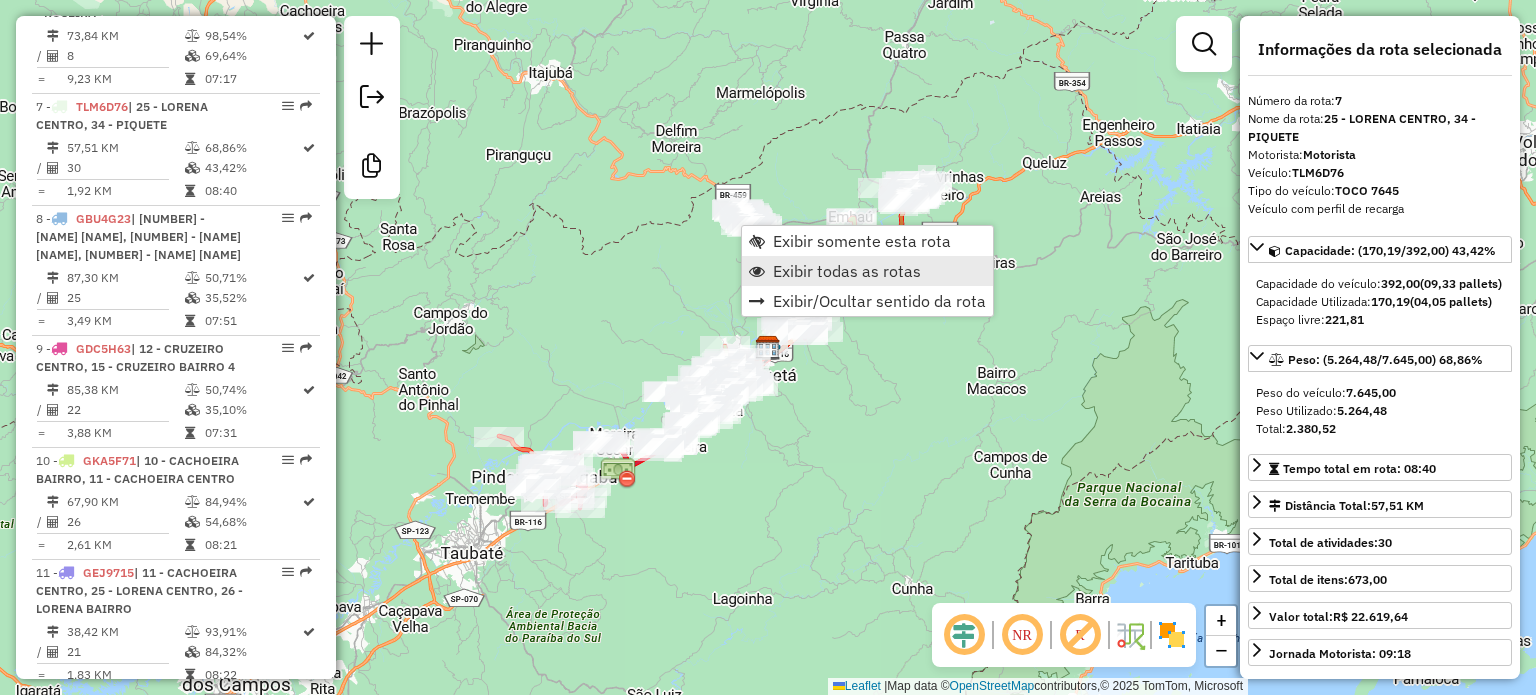 scroll, scrollTop: 1506, scrollLeft: 0, axis: vertical 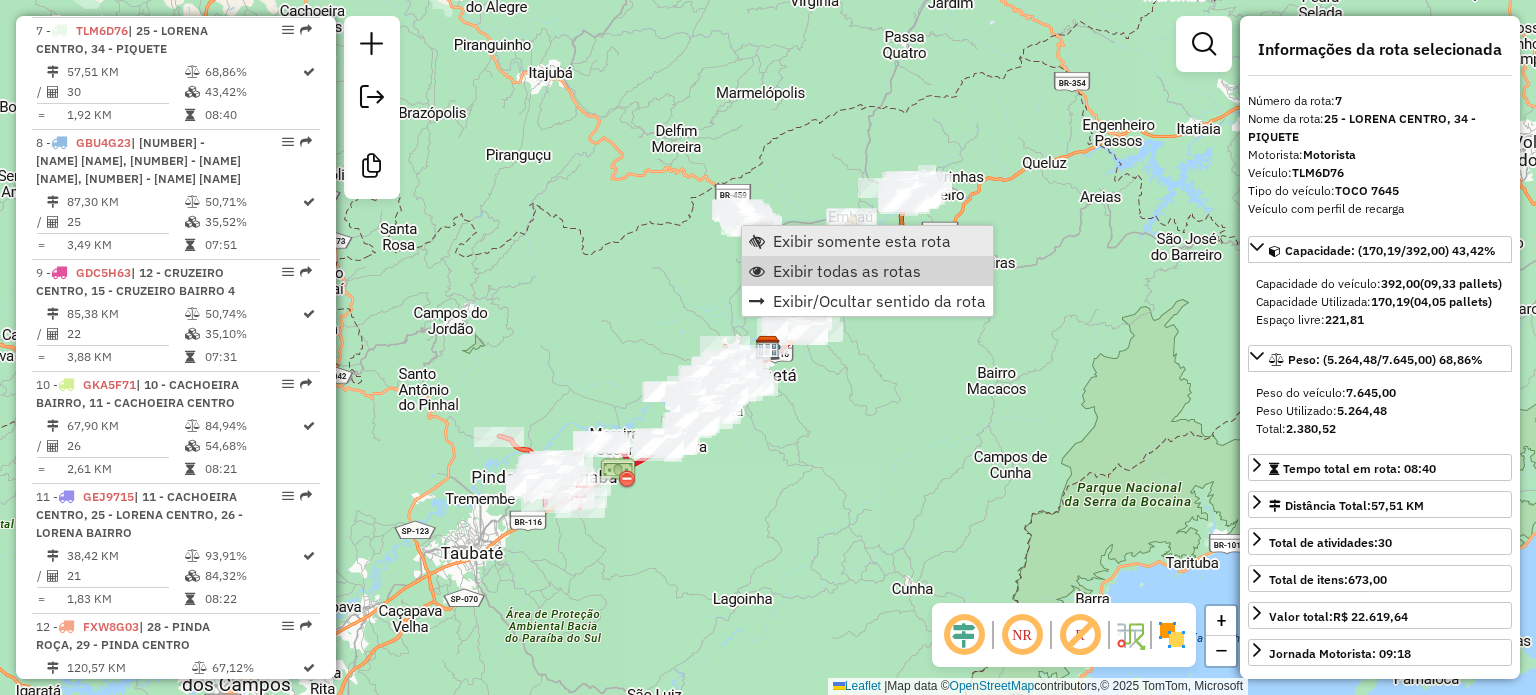 click on "Exibir somente esta rota" at bounding box center [862, 241] 